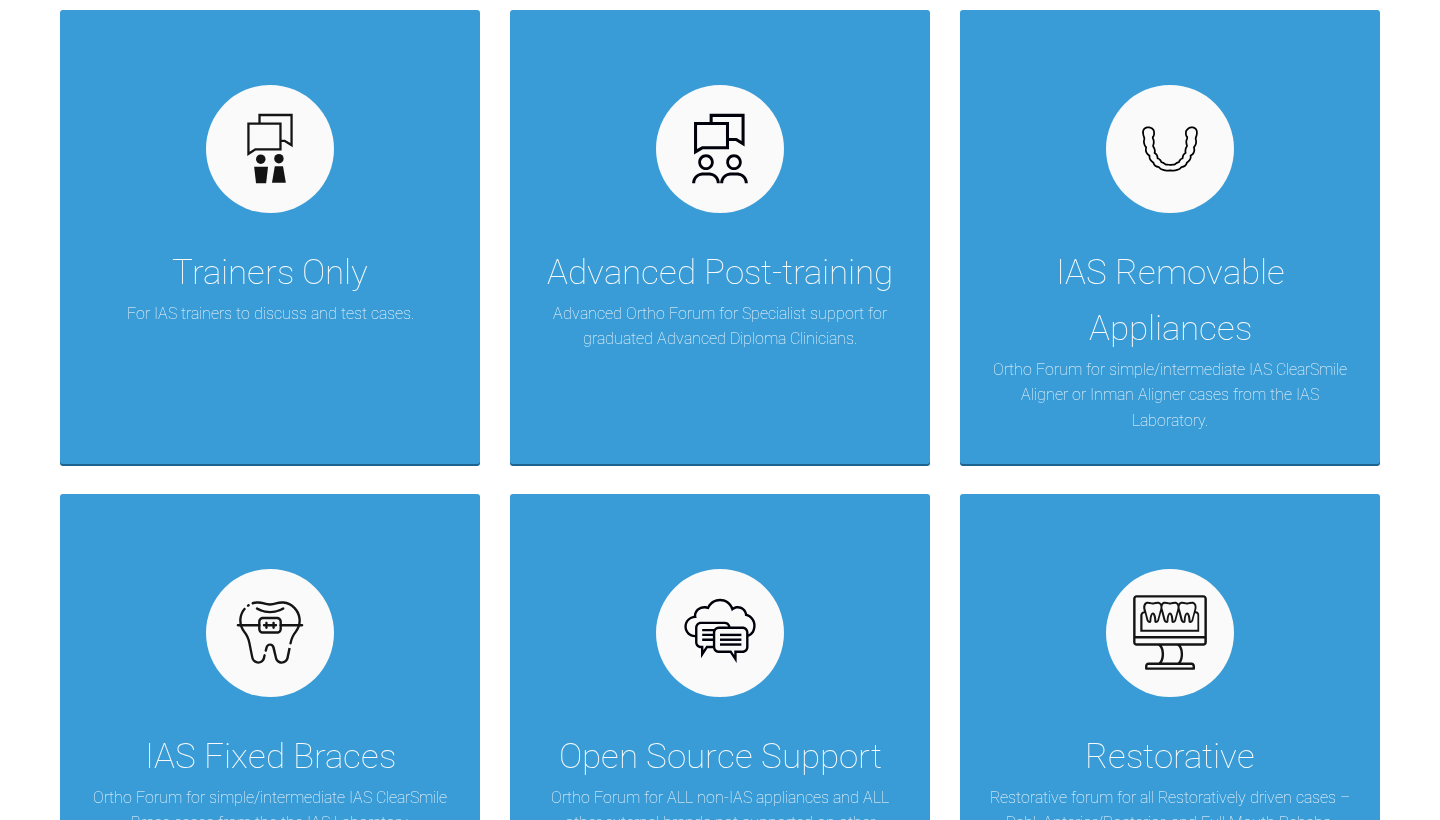 scroll, scrollTop: 448, scrollLeft: 0, axis: vertical 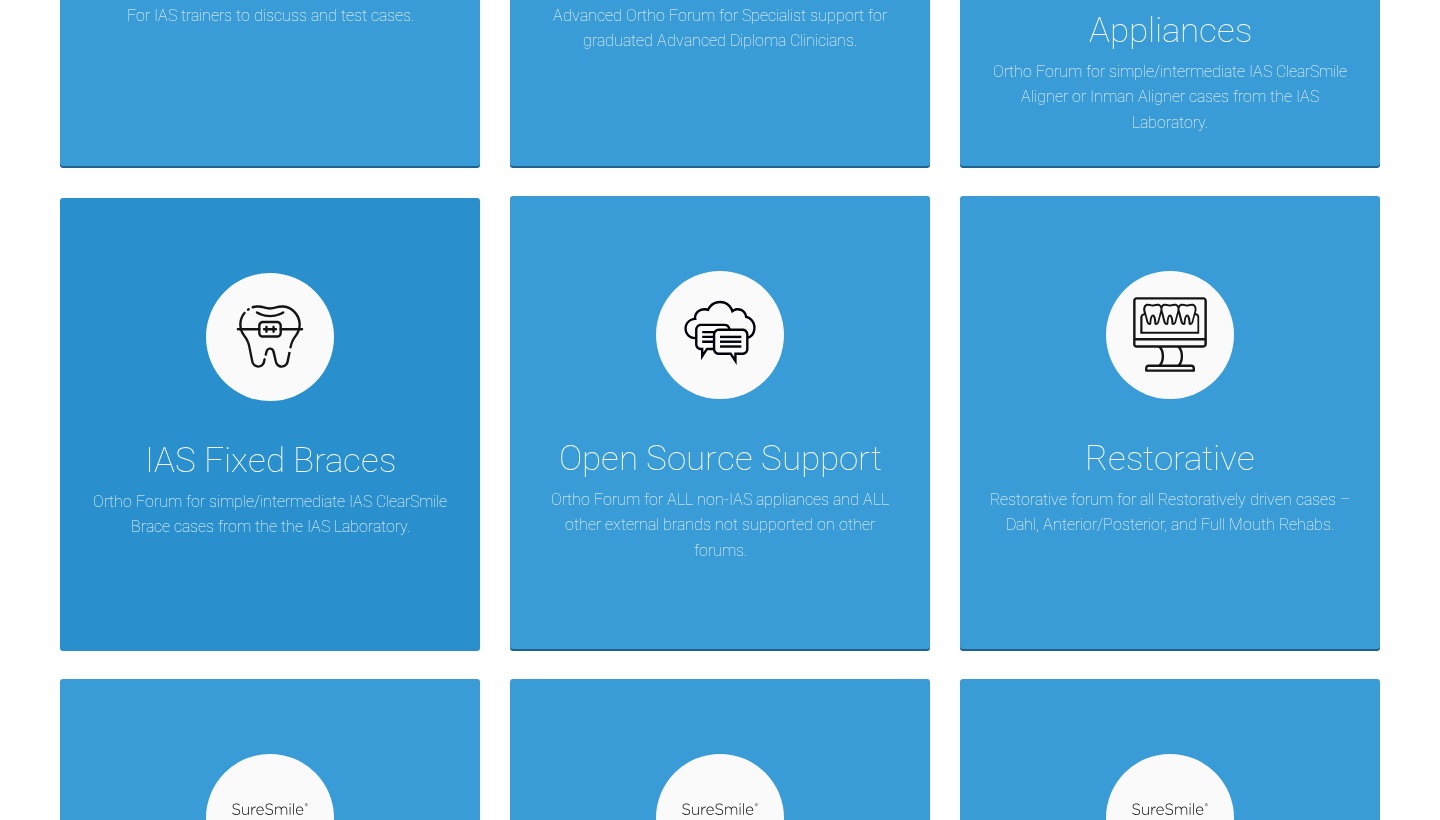 click on "IAS Fixed Braces Ortho Forum for simple/intermediate IAS ClearSmile Brace cases from the the IAS Laboratory." at bounding box center (270, 425) 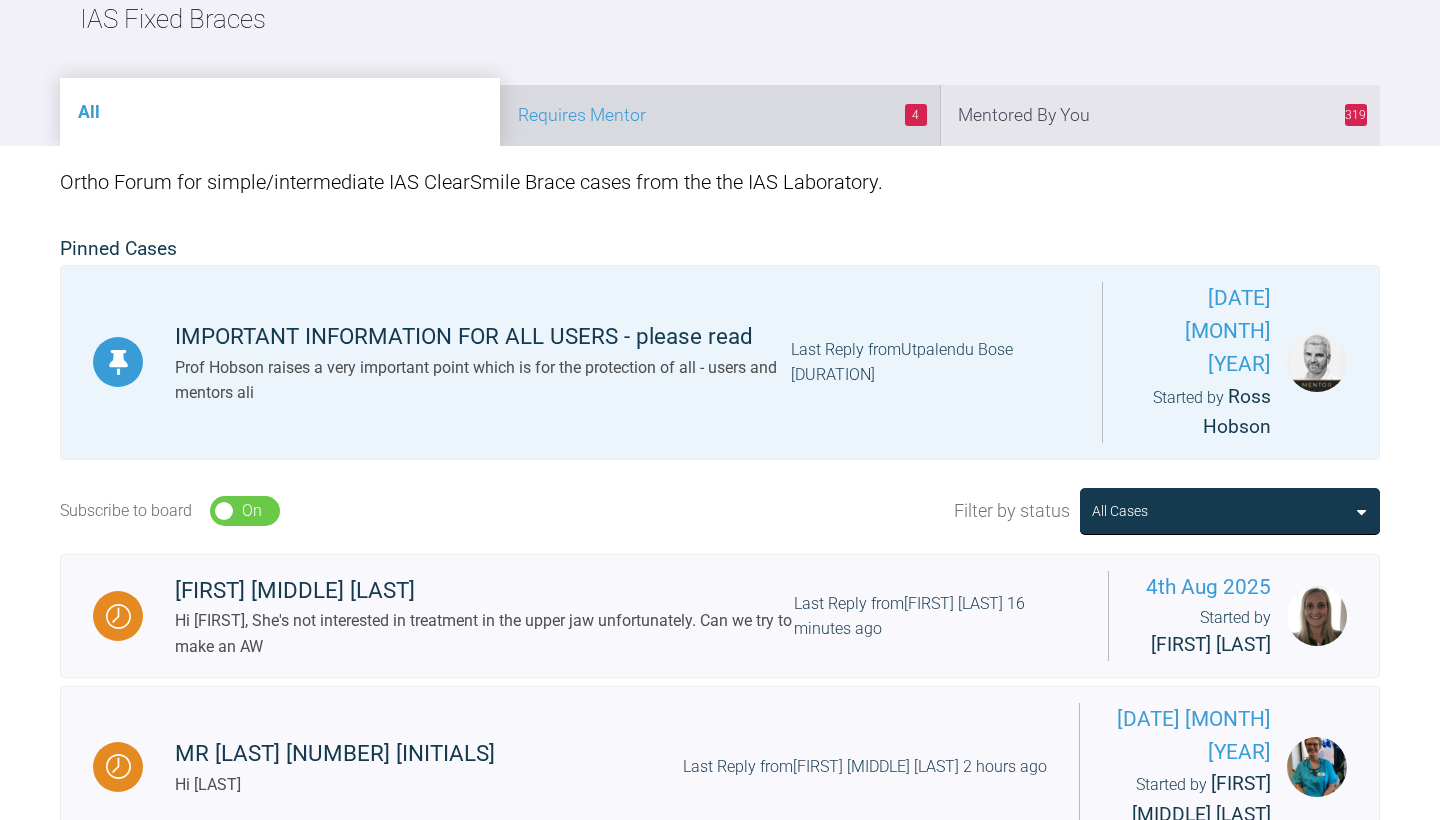 click on "4 Requires Mentor" at bounding box center [720, 115] 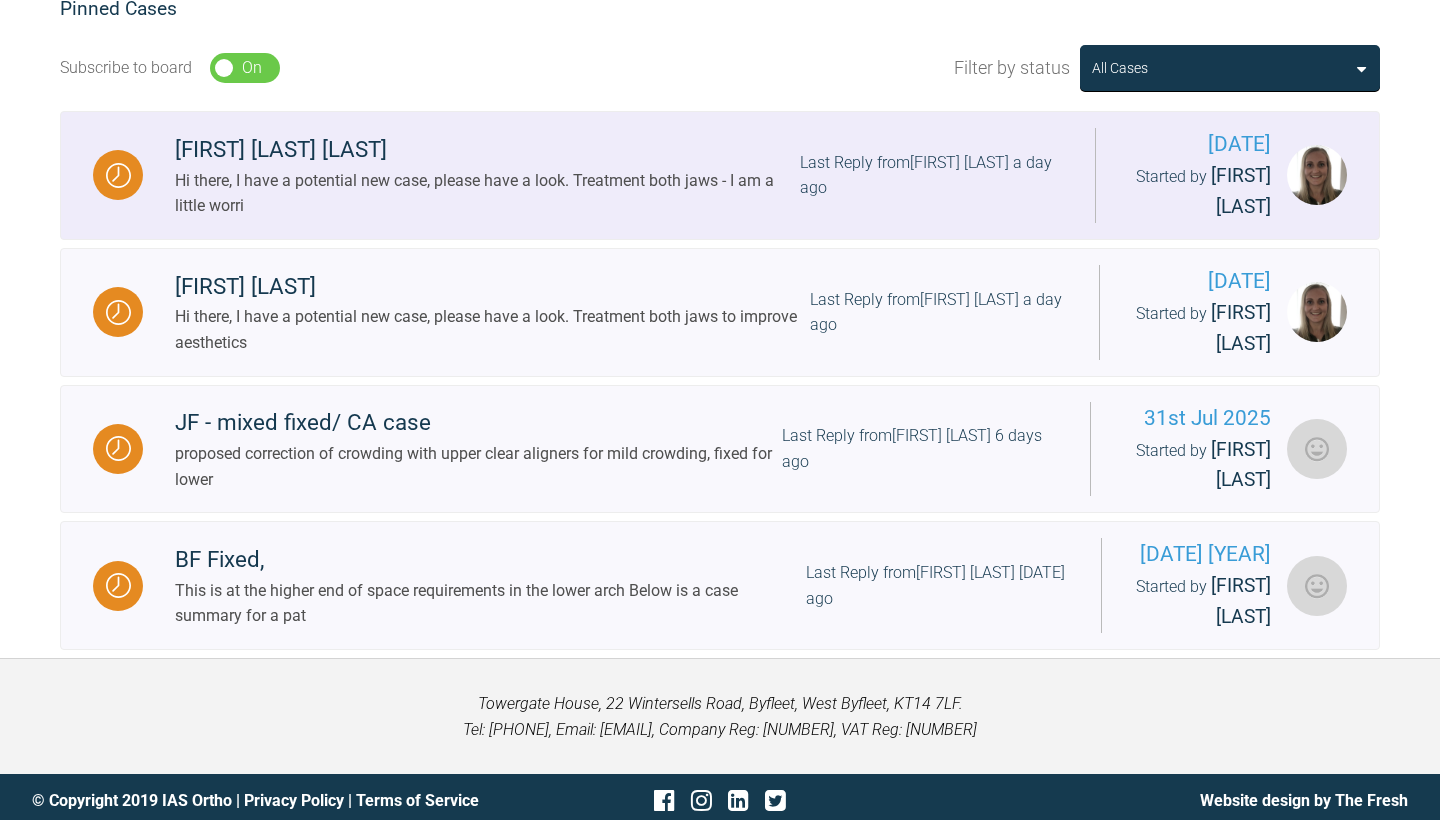scroll, scrollTop: 497, scrollLeft: 0, axis: vertical 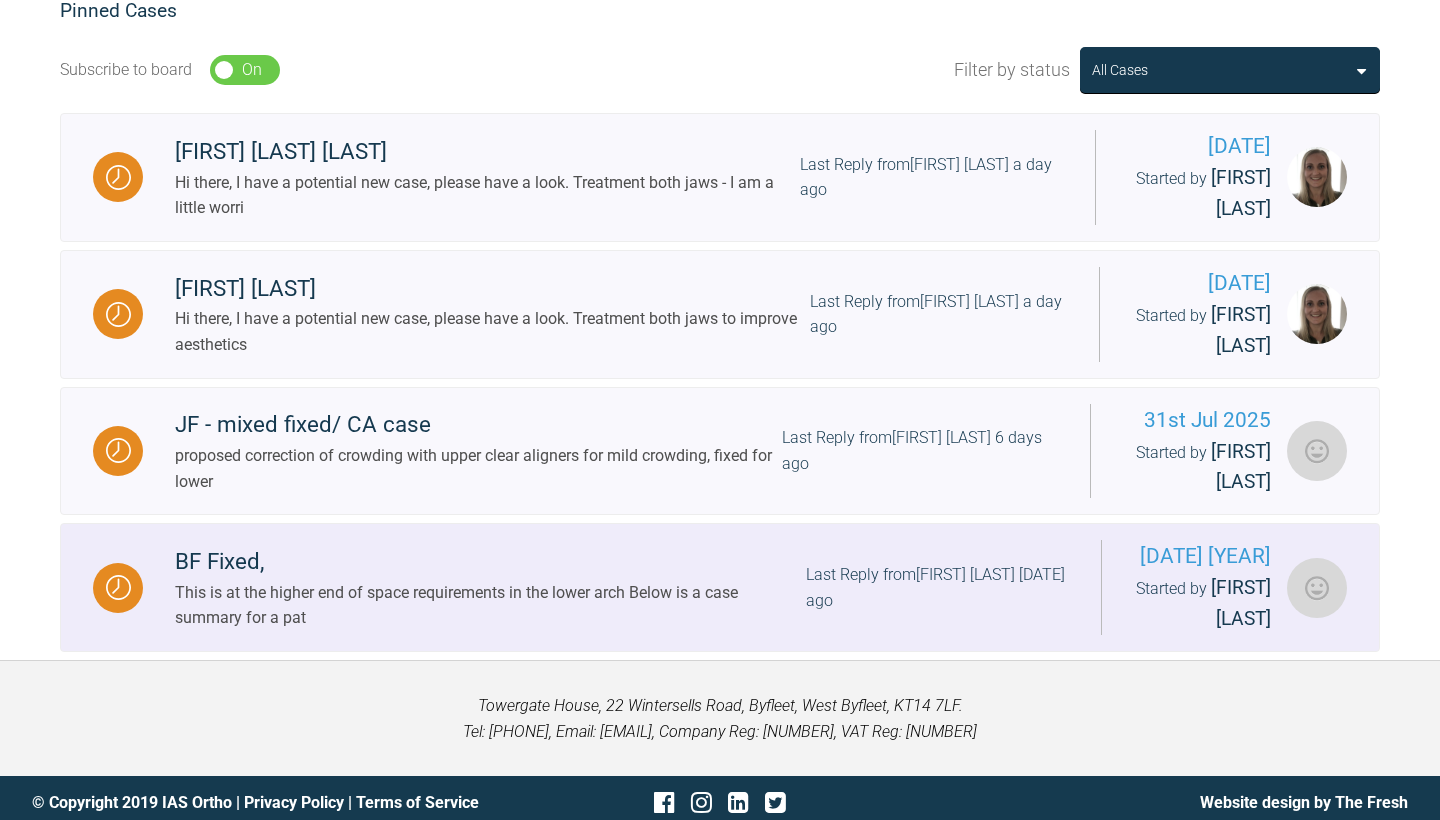 click on "BF Fixed,   This is at the higher end of space requirements in the lower arch
Below is a case summary for a pat Last Reply from  [FIRST] [LAST]   15 days ago 22nd Jul 2025 Started by   [FIRST] [LAST]" at bounding box center (720, 587) 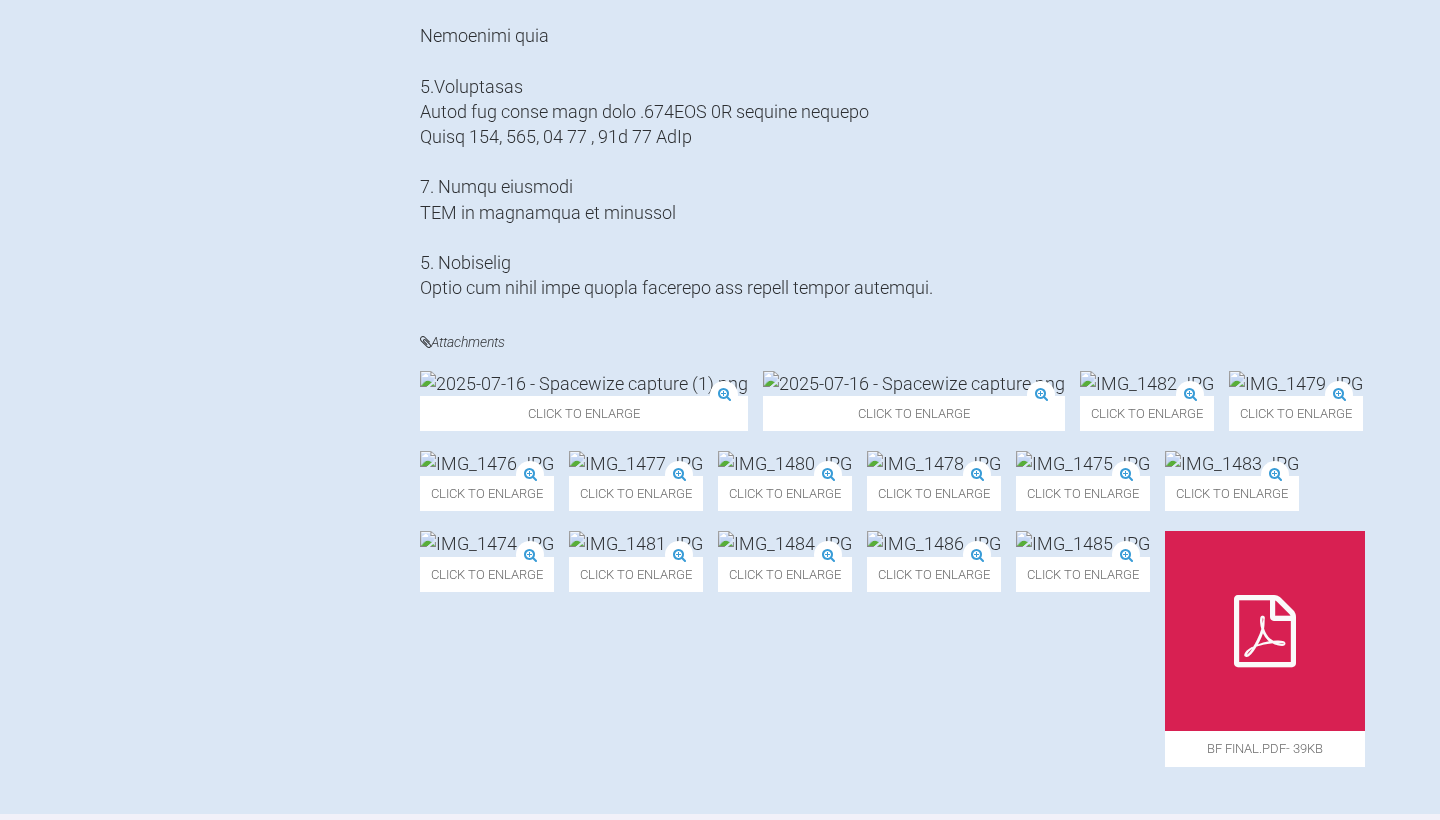 scroll, scrollTop: 1772, scrollLeft: 0, axis: vertical 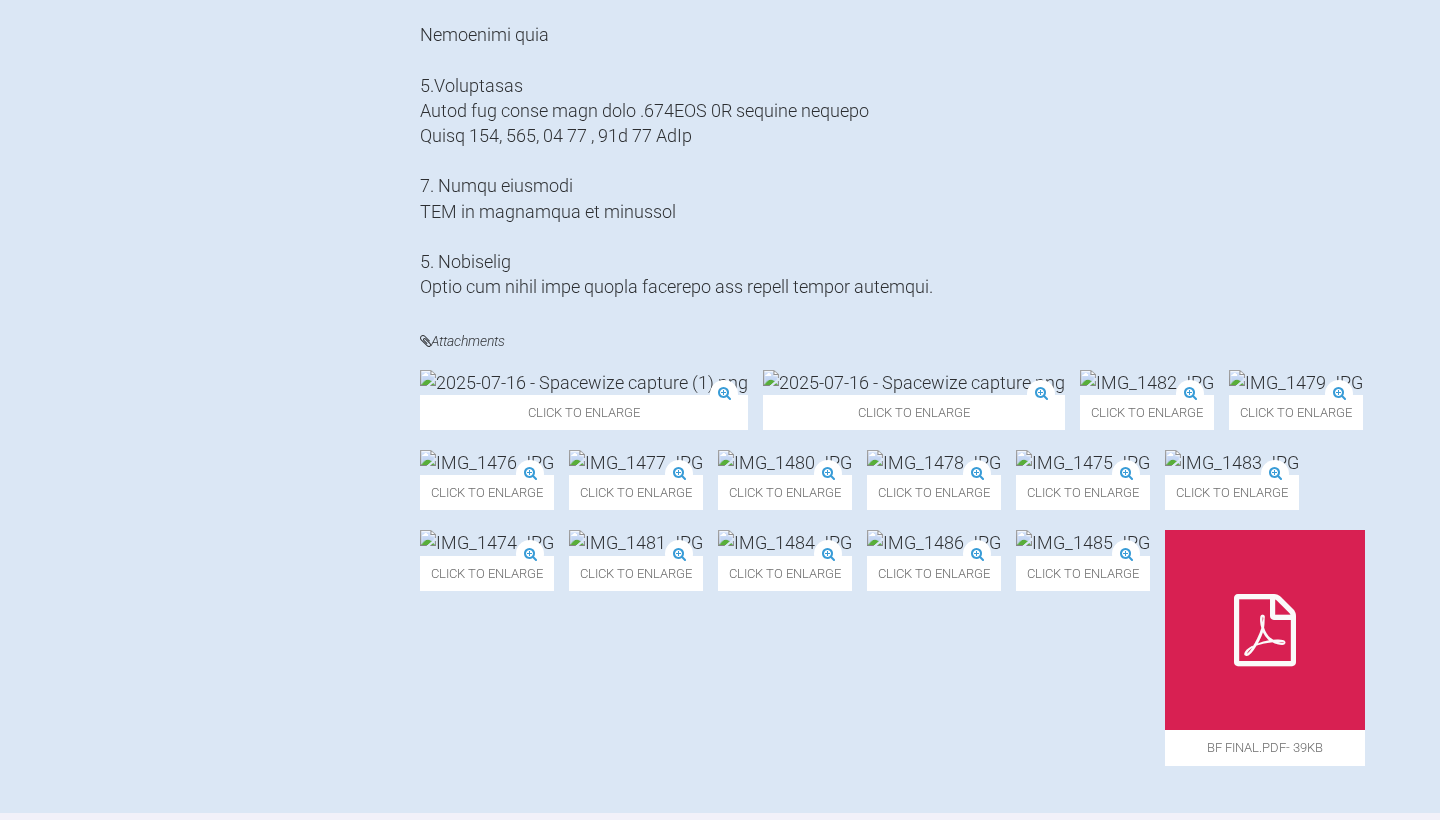 click at bounding box center [584, 382] 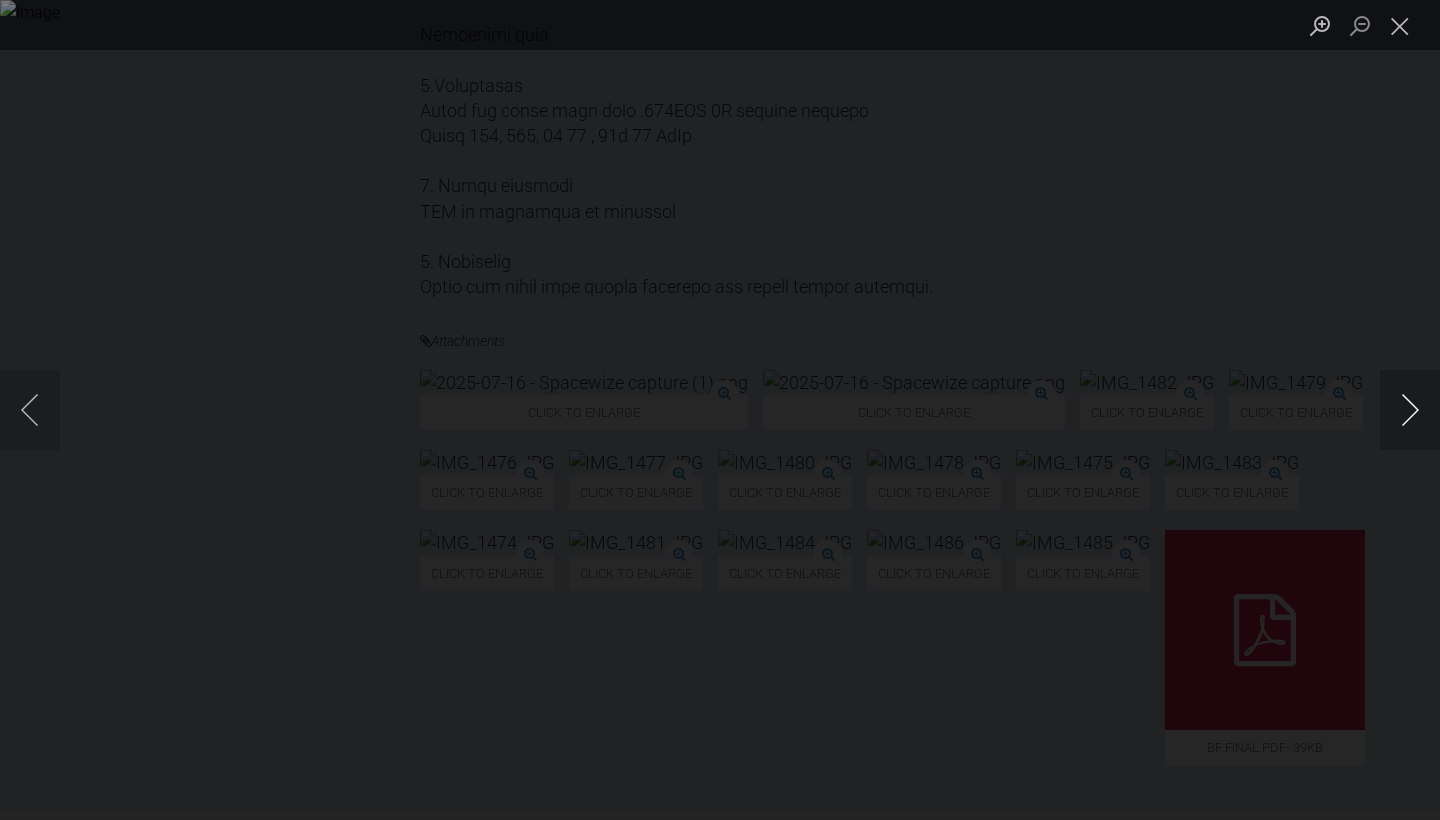 click at bounding box center (1410, 410) 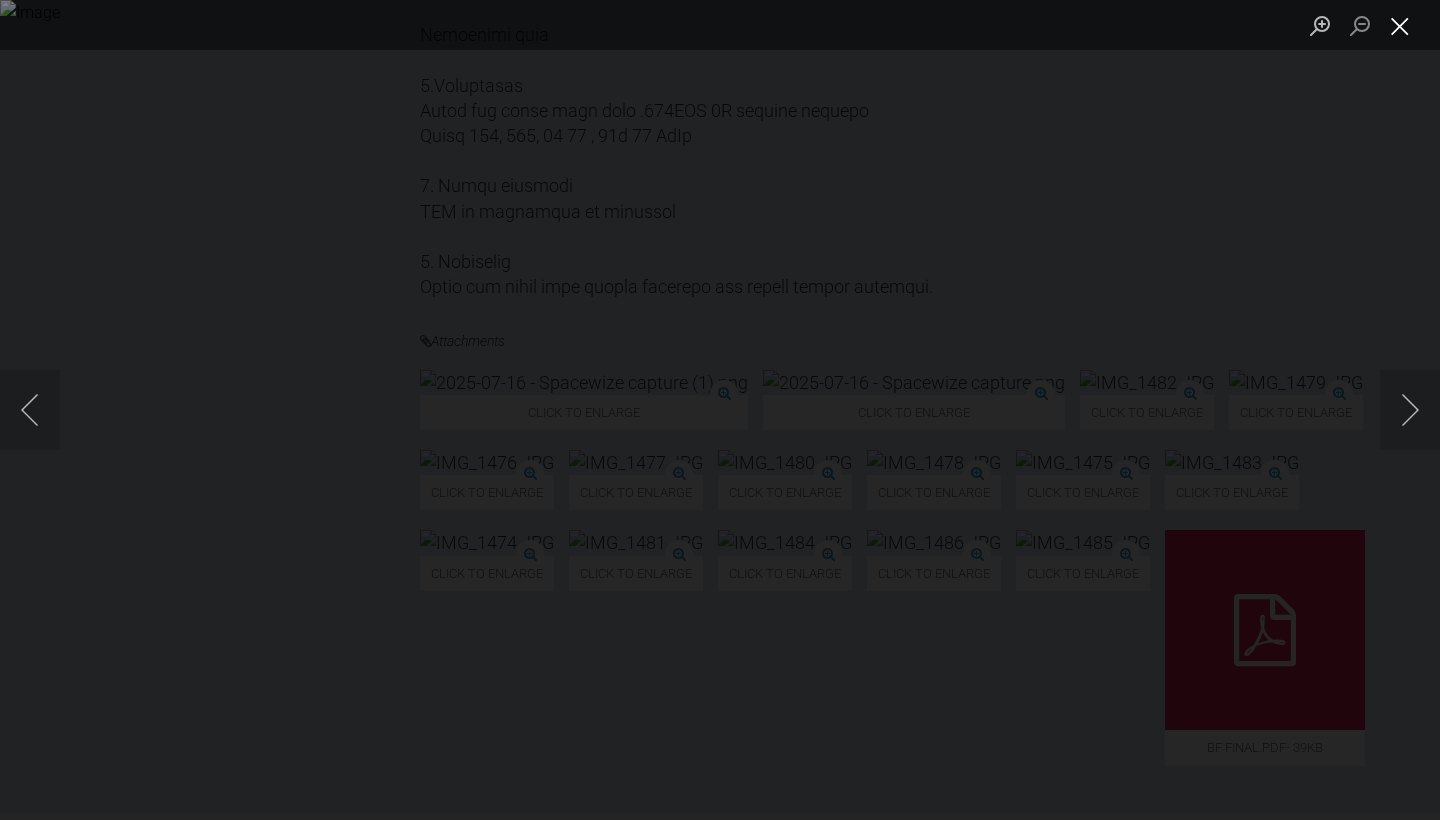 click at bounding box center (1400, 25) 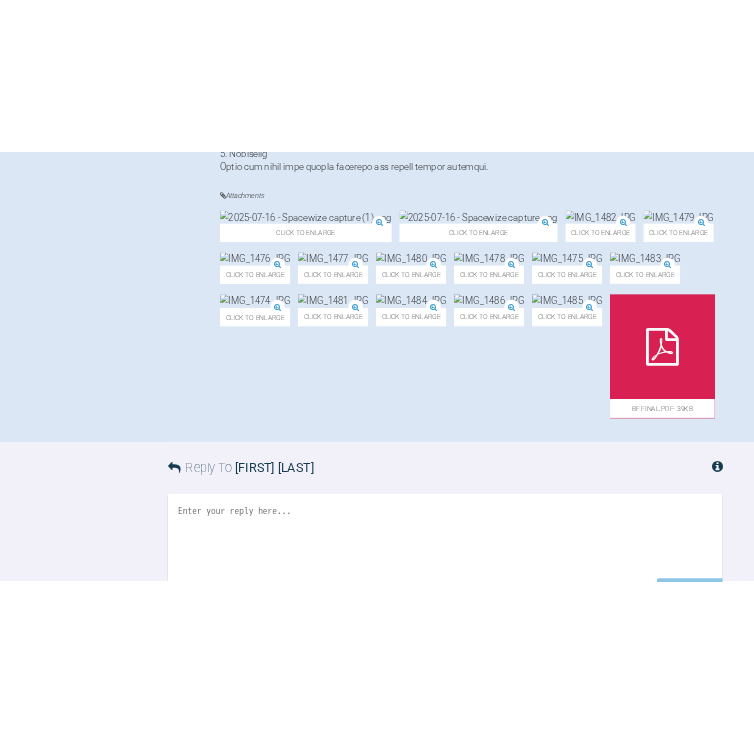 scroll, scrollTop: 2087, scrollLeft: 0, axis: vertical 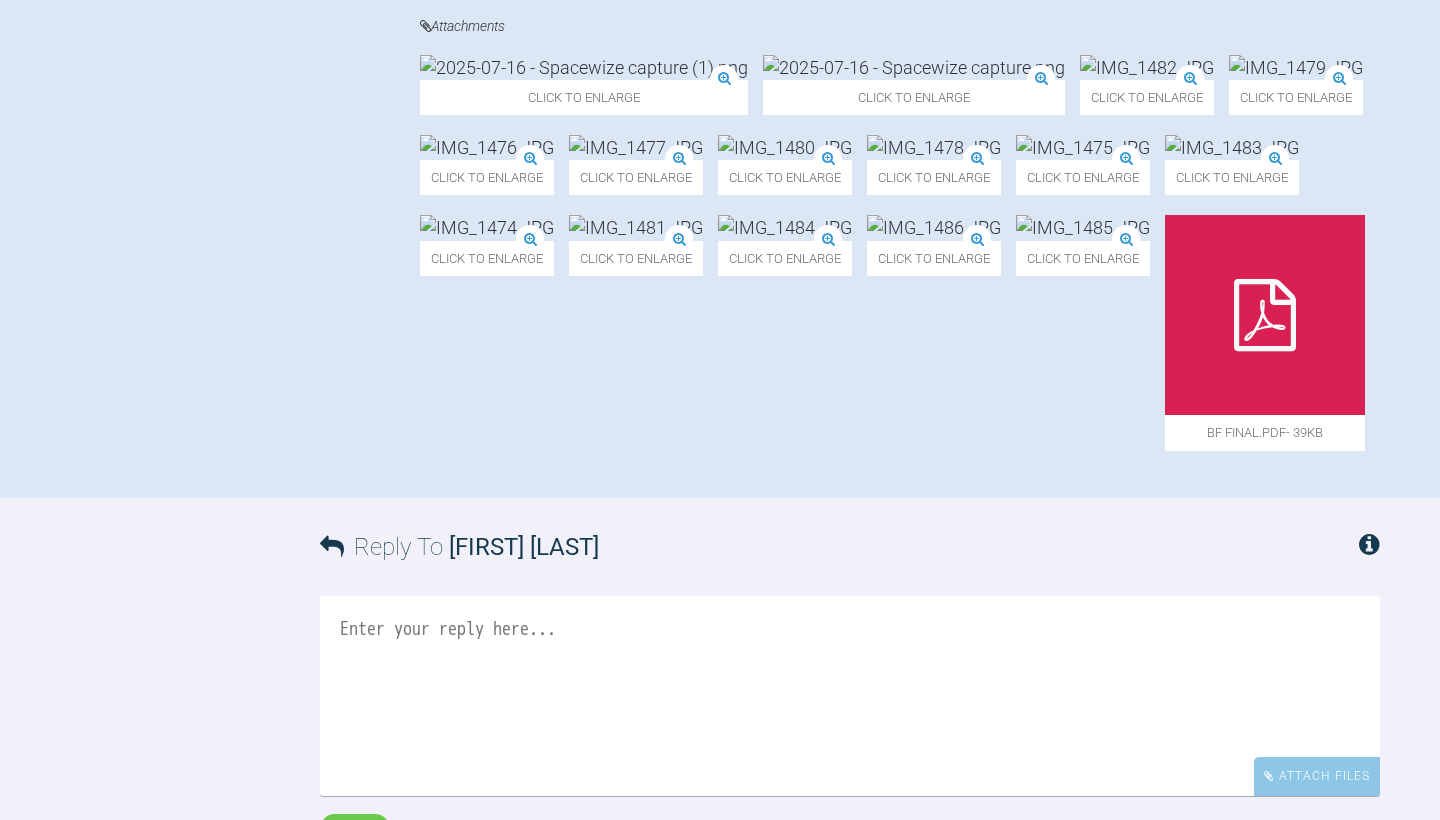 click at bounding box center (1265, 315) 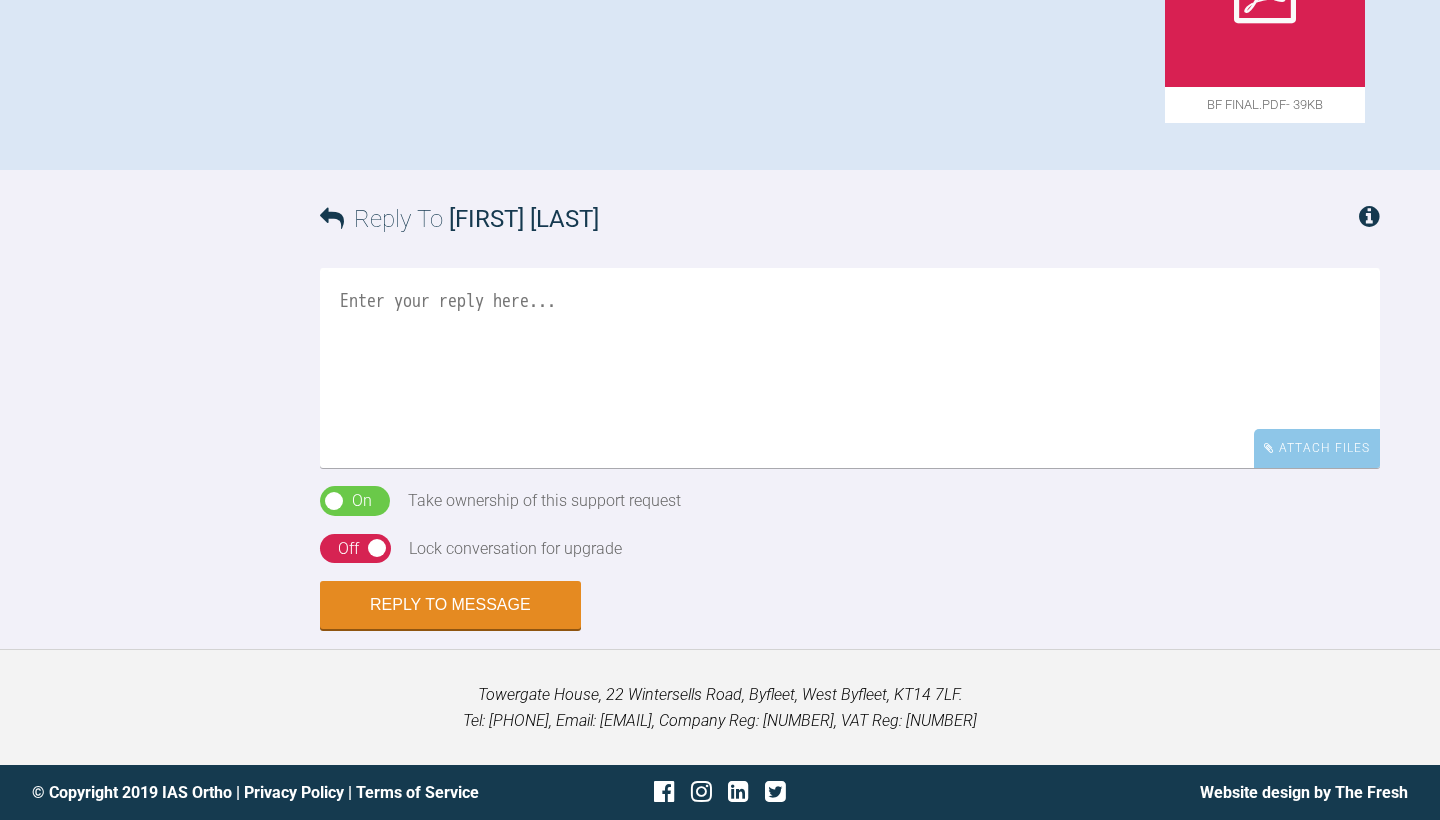 scroll, scrollTop: 2544, scrollLeft: 0, axis: vertical 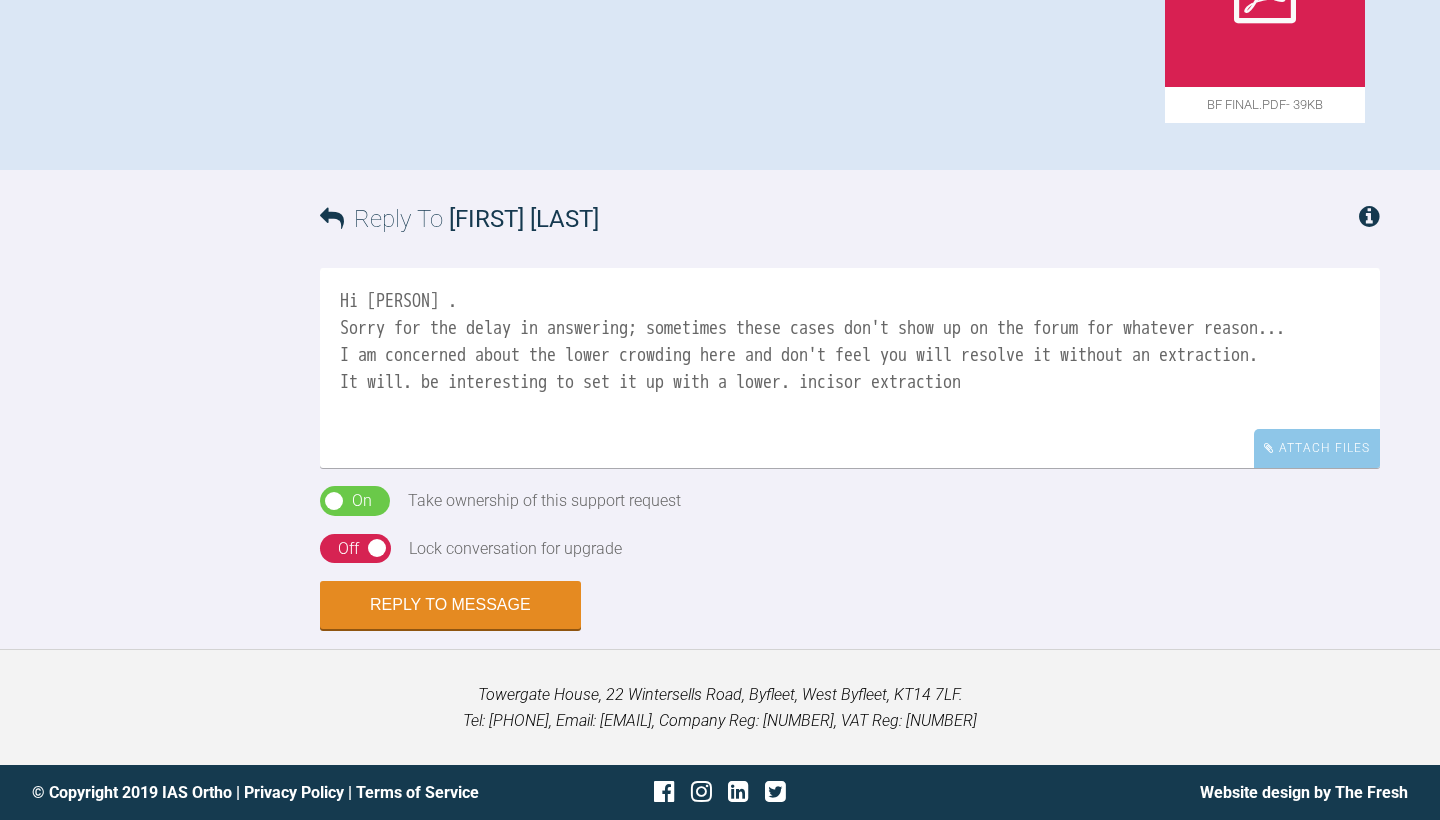 click on "Hi [PERSON] .
Sorry for the delay in answering; sometimes these cases don't show up on the forum for whatever reason...
I am concerned about the lower crowding here and don't feel you will resolve it without an extraction.
It will. be interesting to set it up with a lower. incisor extraction" at bounding box center [850, 368] 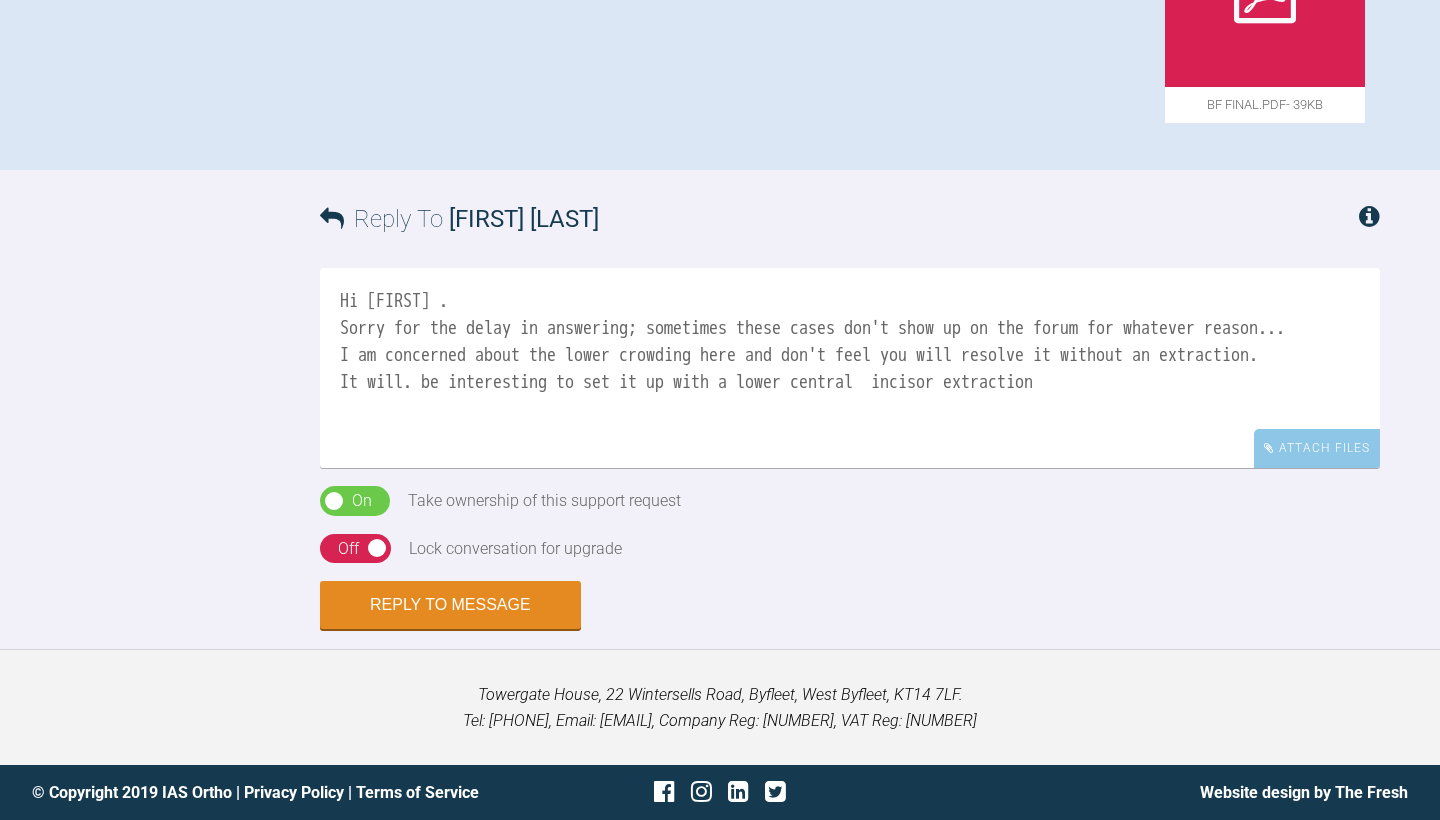 click on "Hi [FIRST] .
Sorry for the delay in answering; sometimes these cases don't show up on the forum for whatever reason...
I am concerned about the lower crowding here and don't feel you will resolve it without an extraction.
It will. be interesting to set it up with a lower central  incisor extraction" at bounding box center [850, 368] 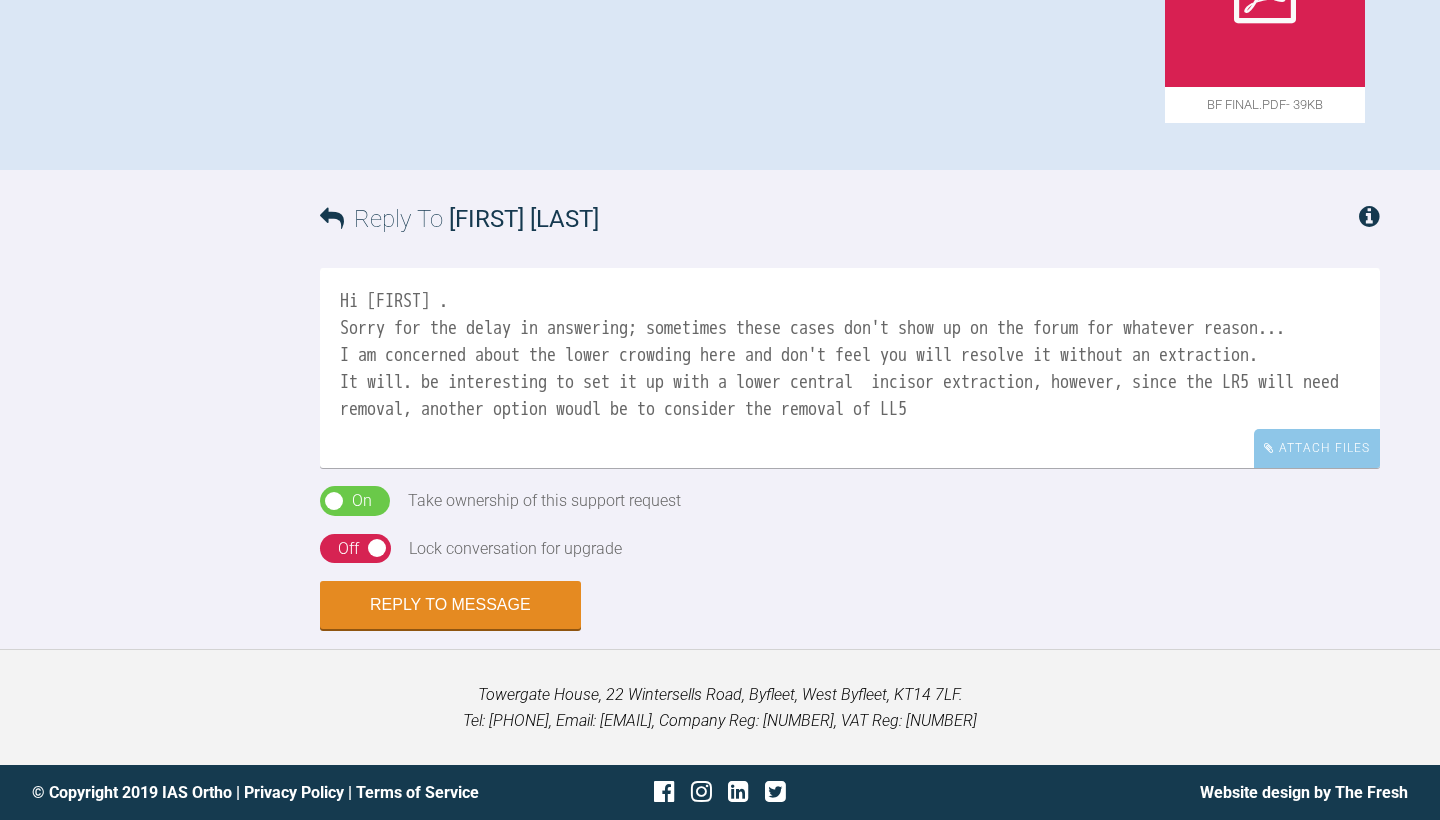 drag, startPoint x: 388, startPoint y: 662, endPoint x: 377, endPoint y: 662, distance: 11 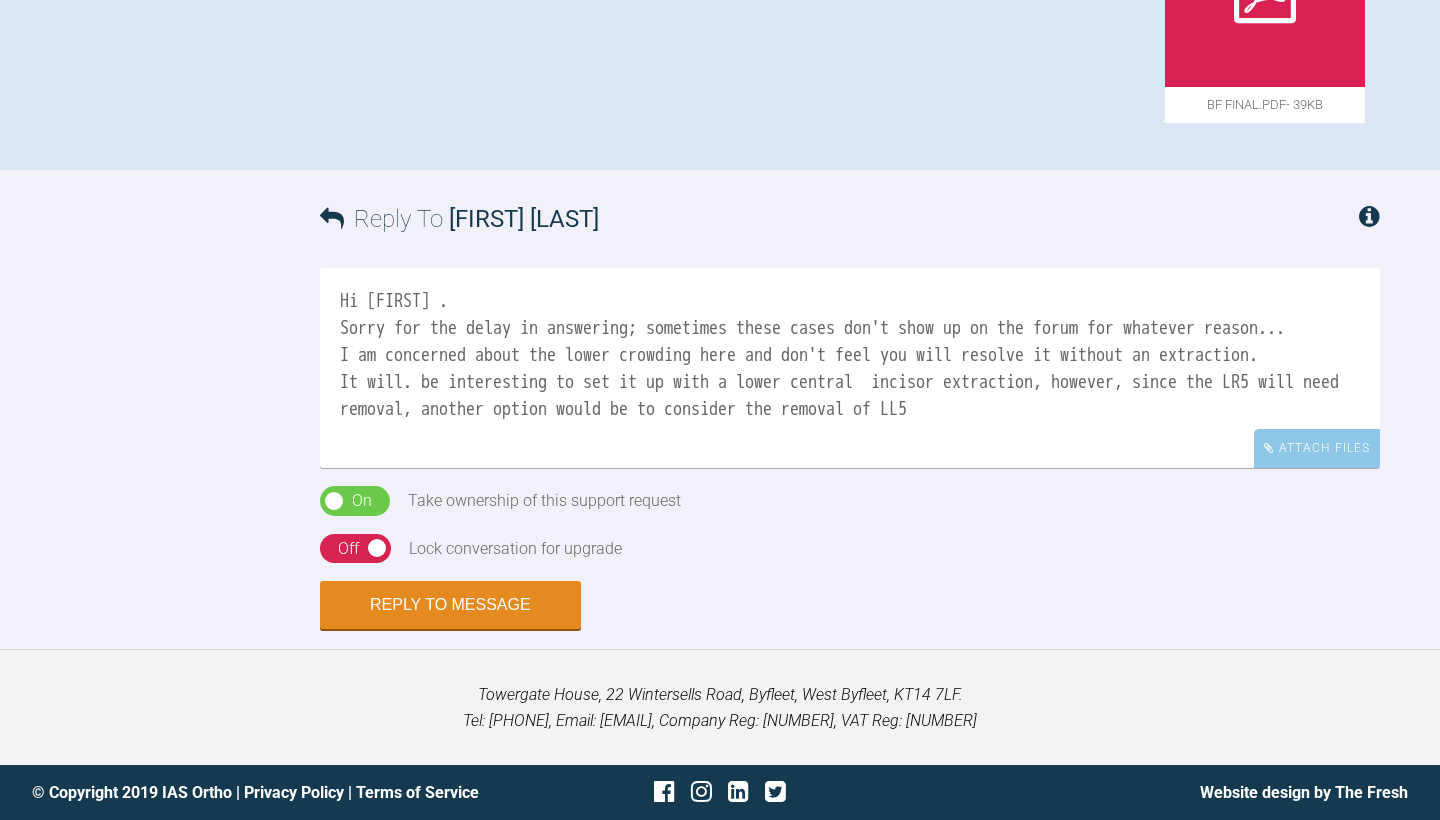 click on "Hi [FIRST] .
Sorry for the delay in answering; sometimes these cases don't show up on the forum for whatever reason...
I am concerned about the lower crowding here and don't feel you will resolve it without an extraction.
It will. be interesting to set it up with a lower central  incisor extraction, however, since the LR5 will need removal, another option would be to consider the removal of LL5" at bounding box center [850, 368] 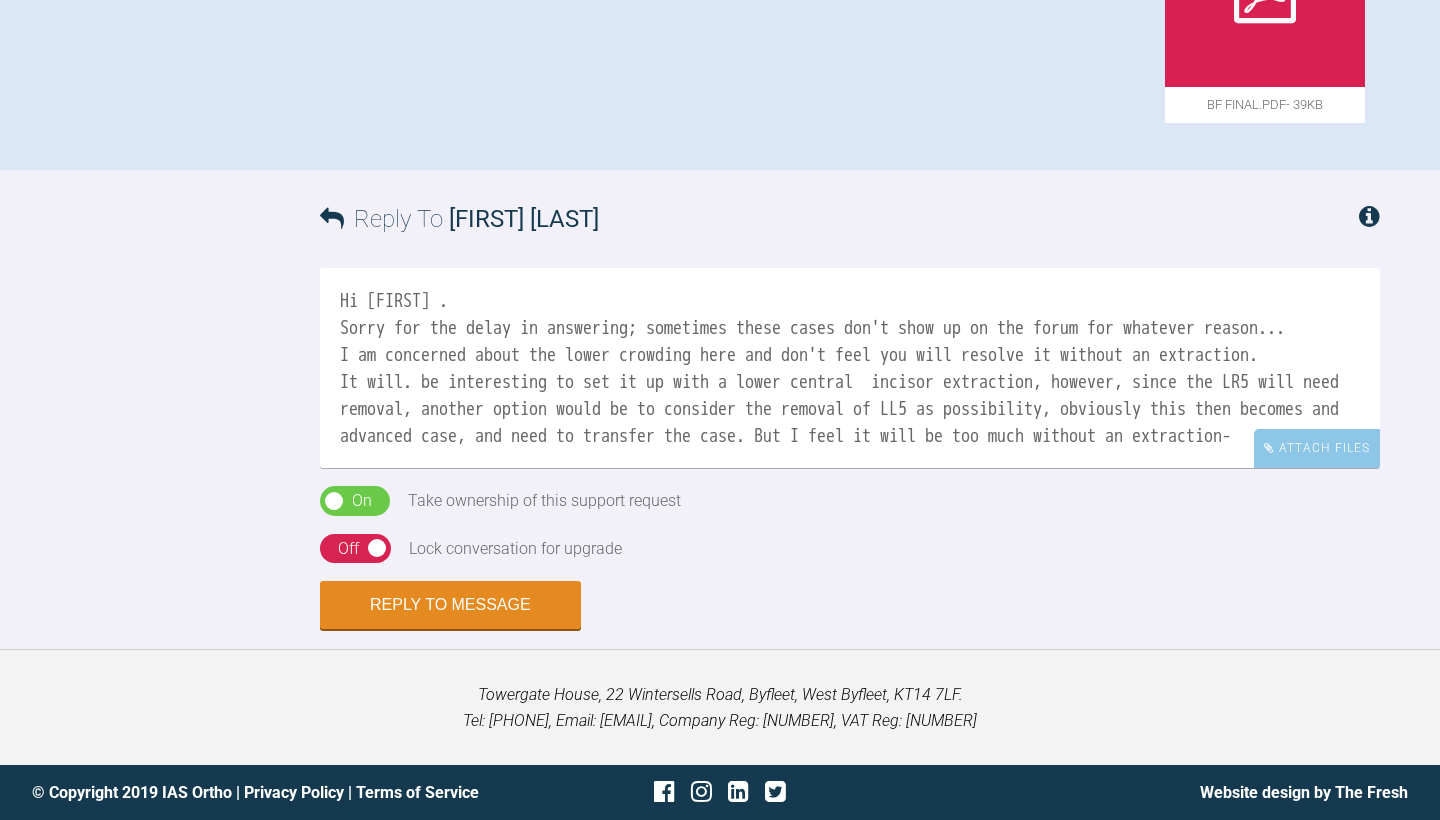 scroll, scrollTop: 2464, scrollLeft: 0, axis: vertical 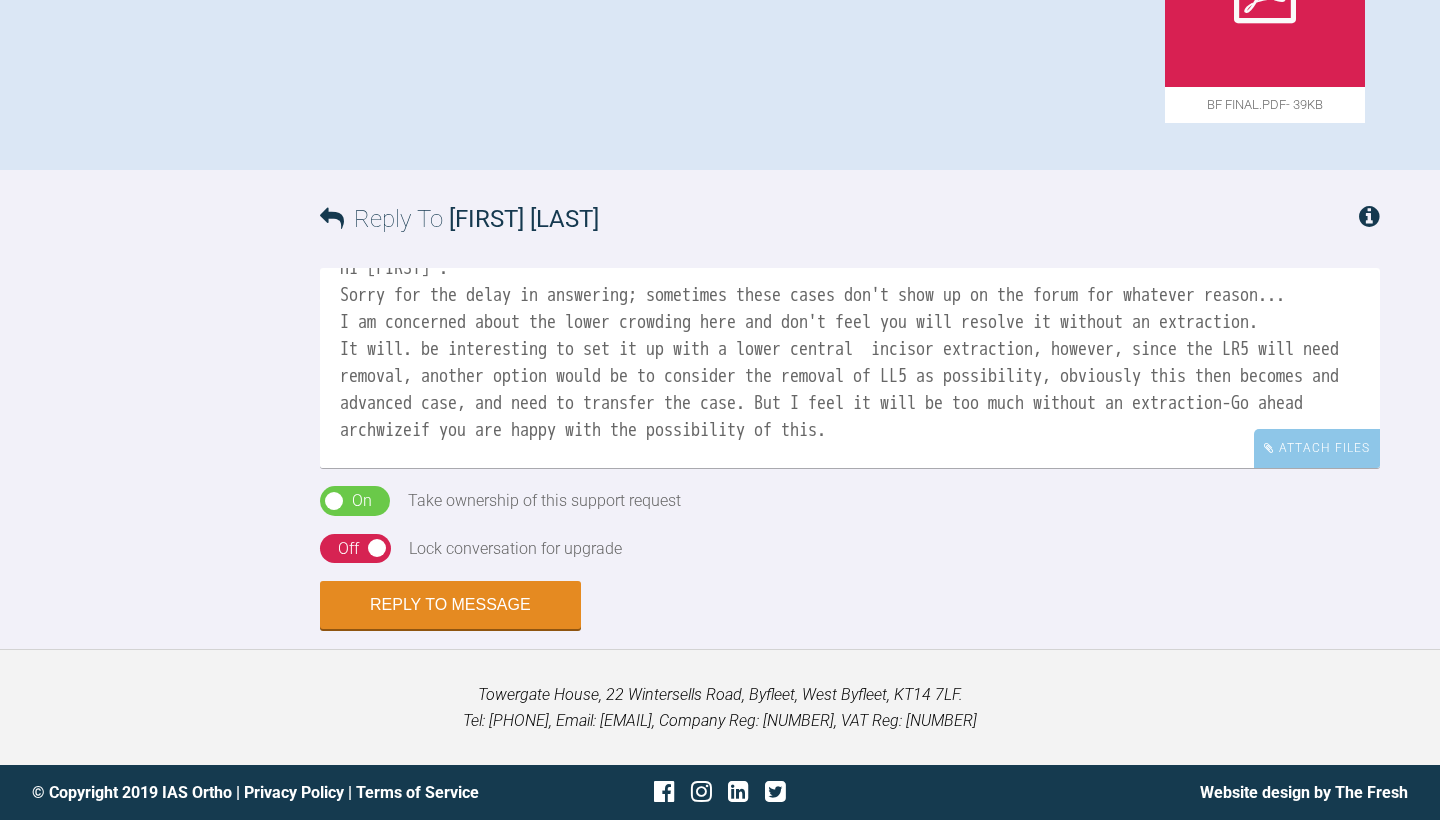 click on "Hi [FIRST] .
Sorry for the delay in answering; sometimes these cases don't show up on the forum for whatever reason...
I am concerned about the lower crowding here and don't feel you will resolve it without an extraction.
It will. be interesting to set it up with a lower central  incisor extraction, however, since the LR5 will need removal, another option would be to consider the removal of LL5 as possibility, obviously this then becomes and advanced case, and need to transfer the case. But I feel it will be too much without an extraction-Go ahead archwizeif you are happy with the possibility of this.
Other" at bounding box center [850, 368] 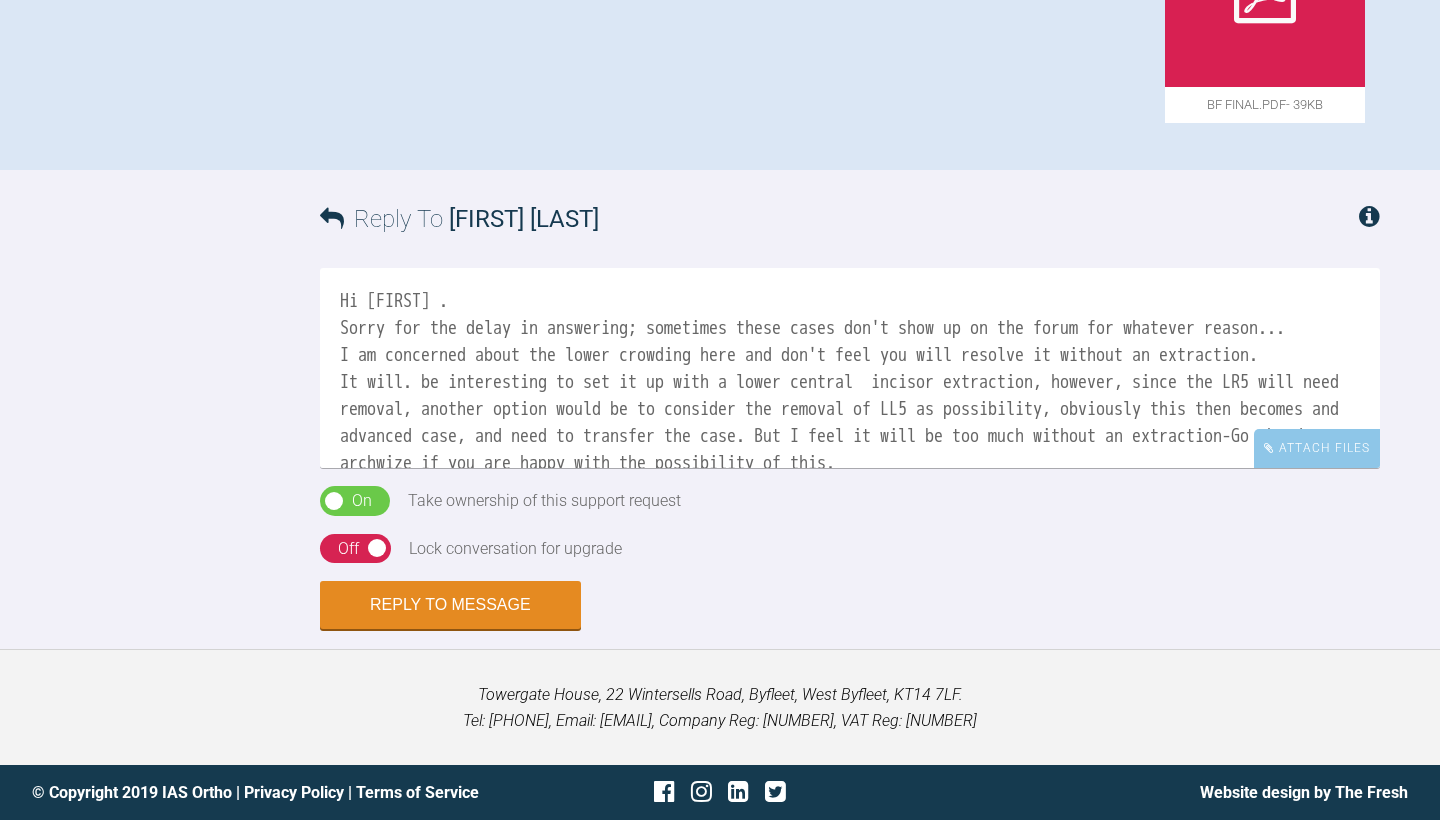 scroll, scrollTop: -1, scrollLeft: 0, axis: vertical 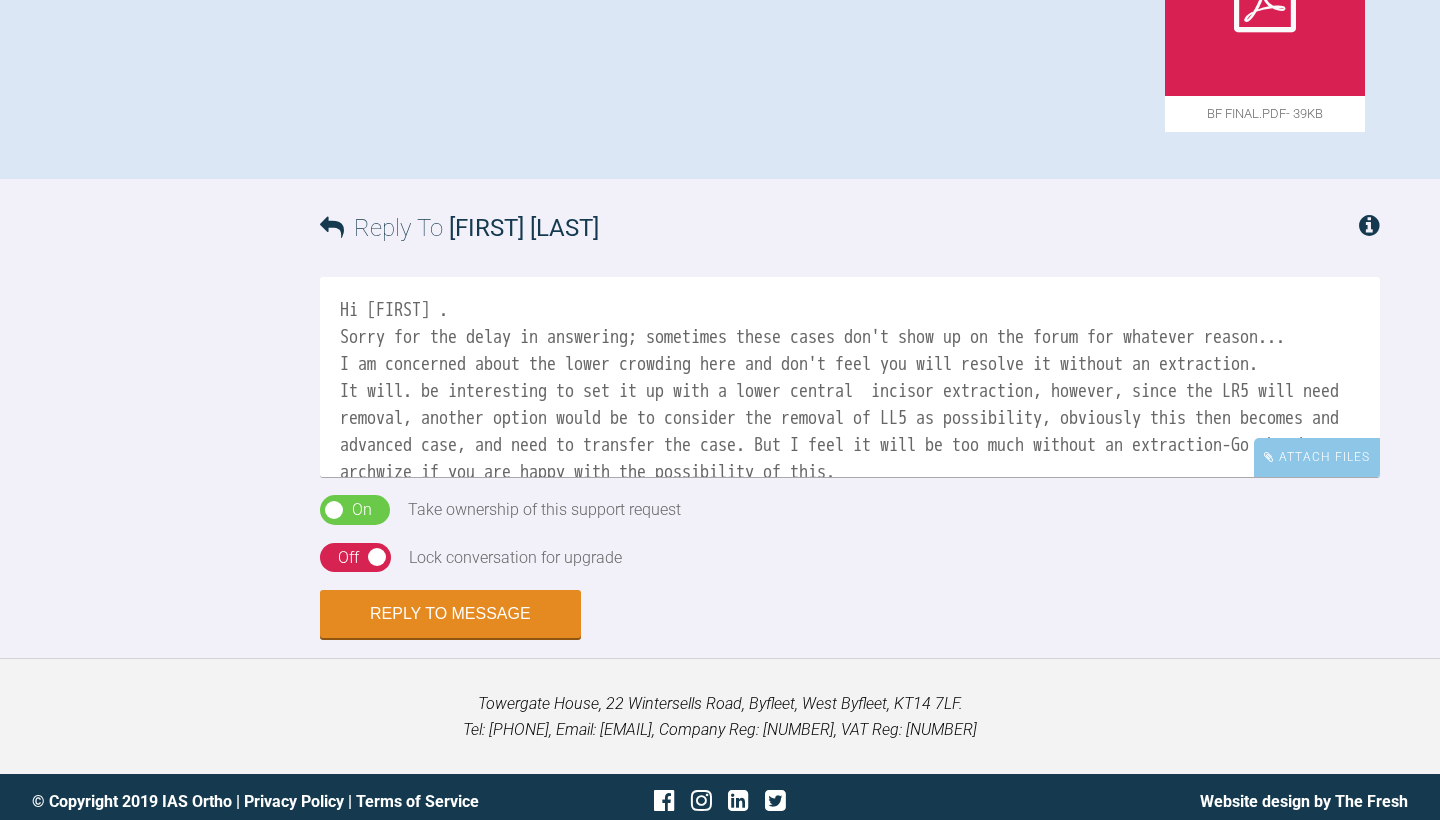 click at bounding box center [785, -92] 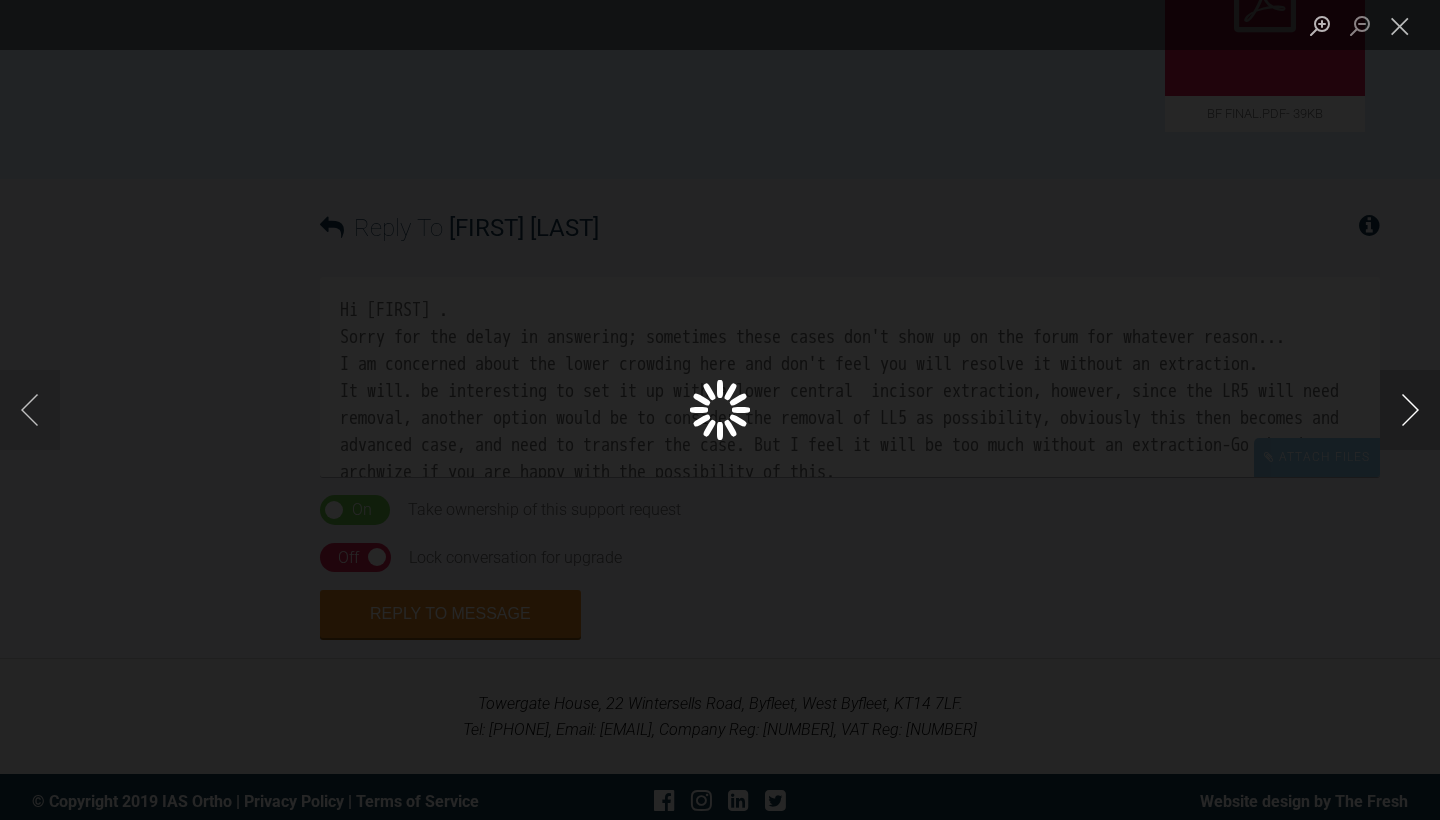 click at bounding box center (1410, 410) 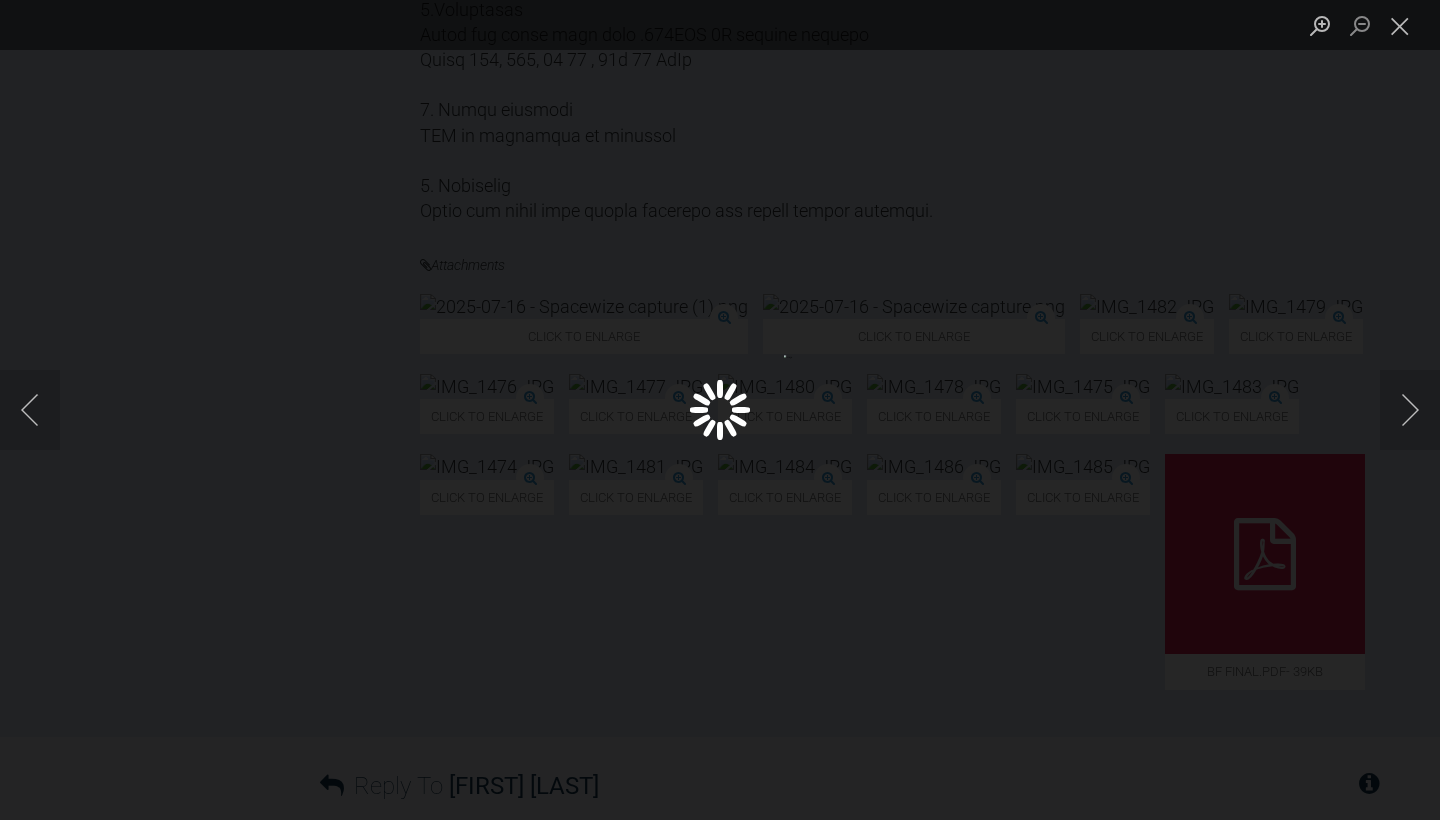 scroll, scrollTop: 1812, scrollLeft: 0, axis: vertical 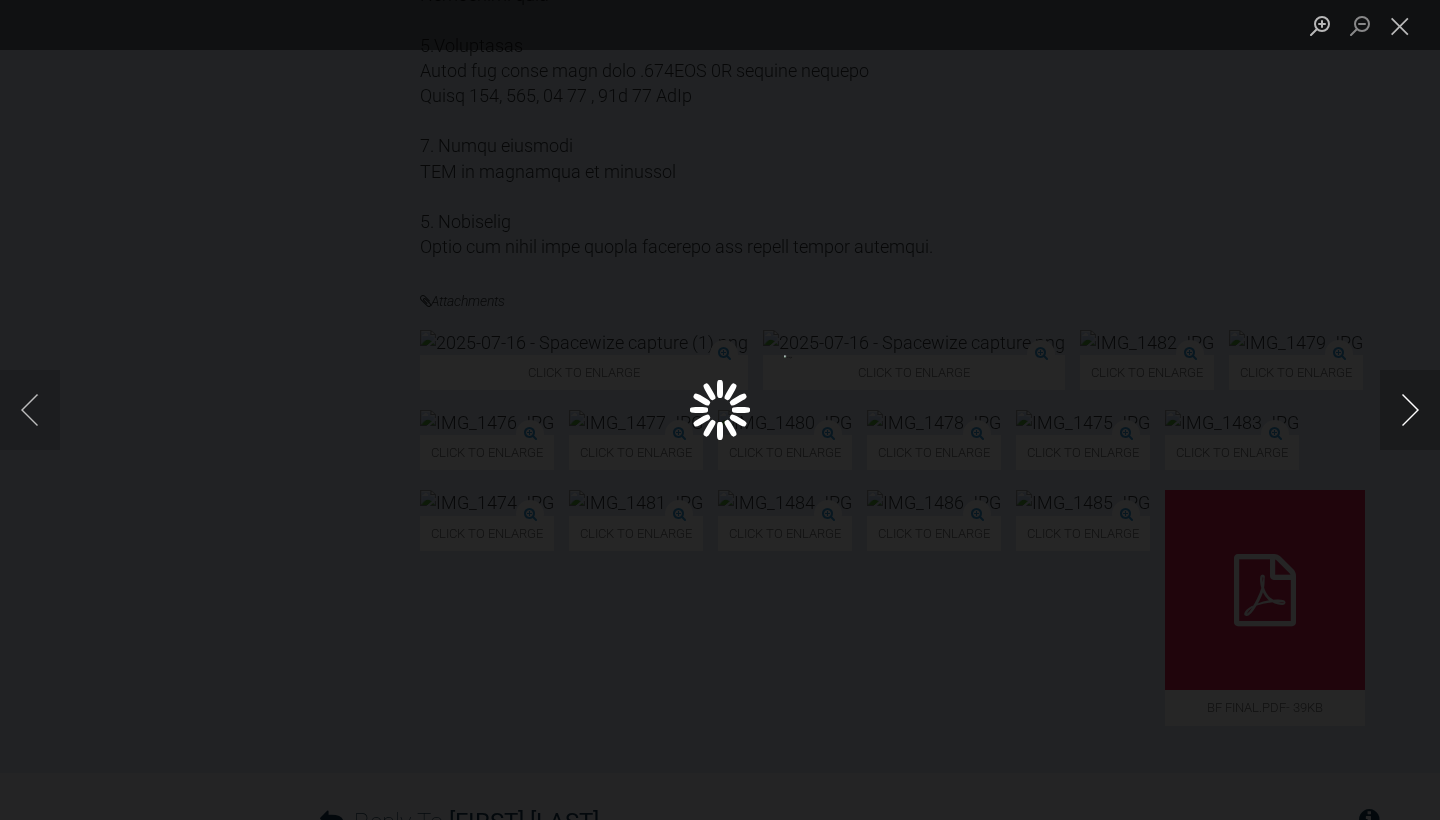 click at bounding box center [1410, 410] 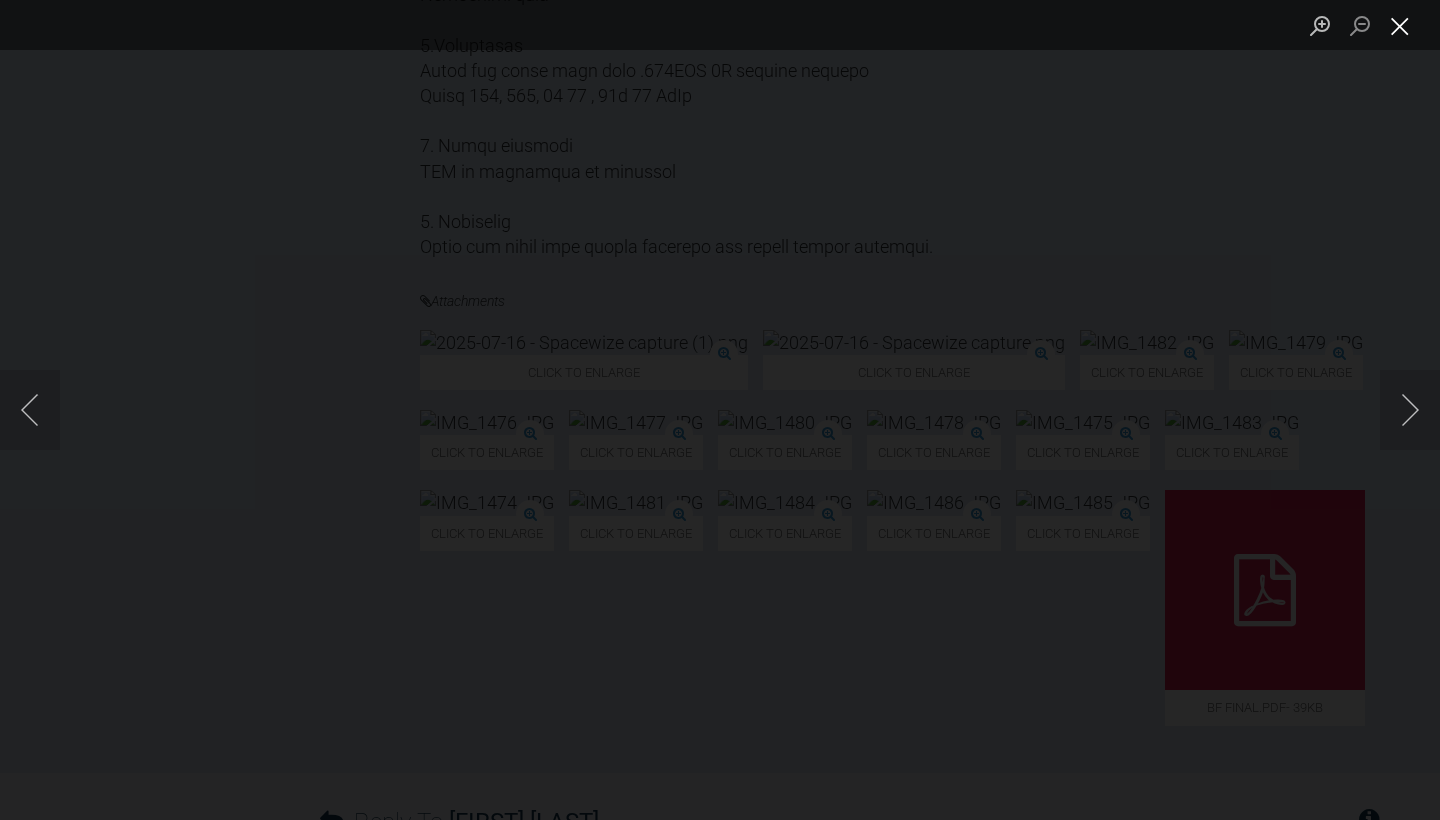 click at bounding box center (1400, 25) 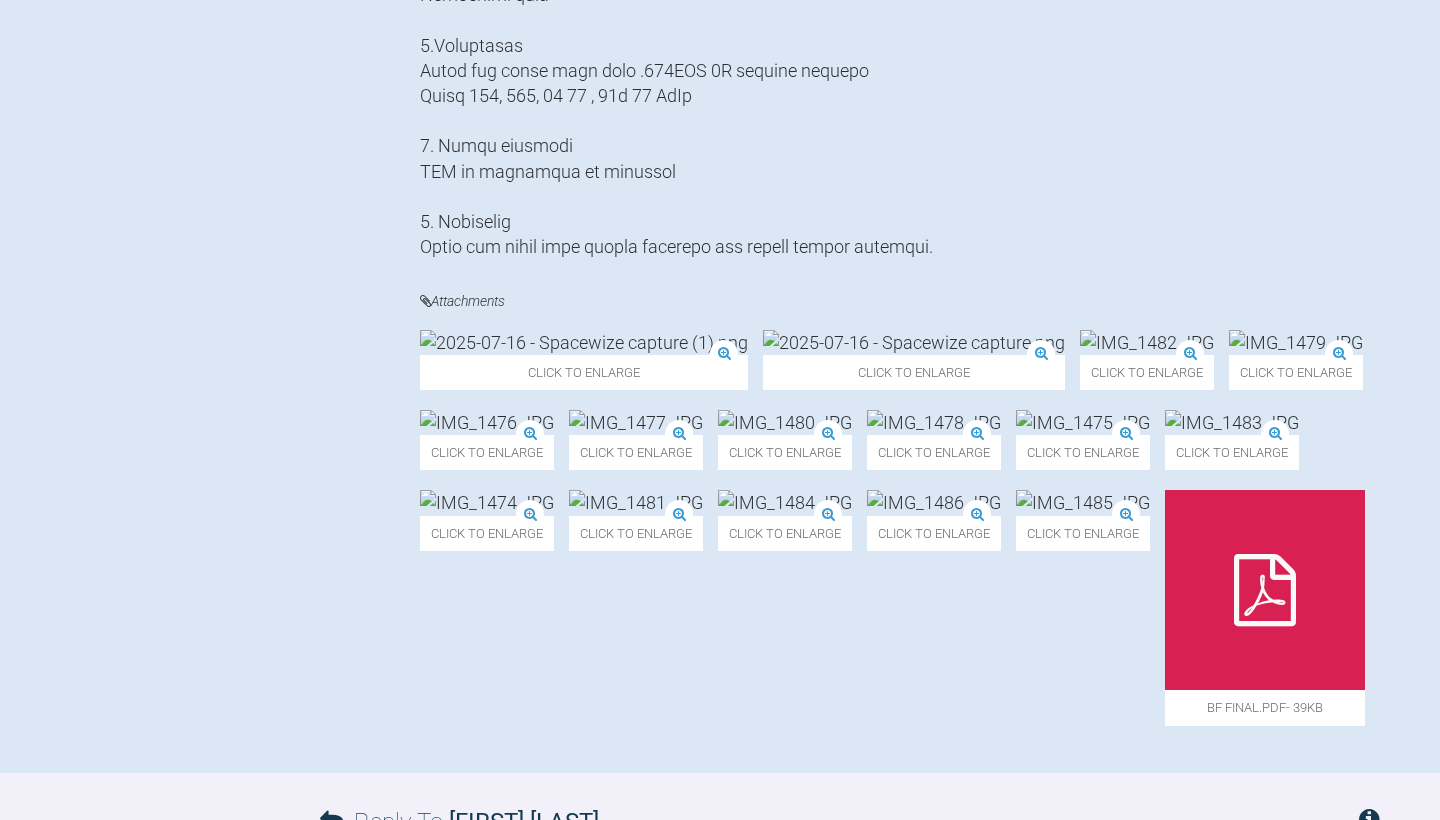 click at bounding box center [914, 342] 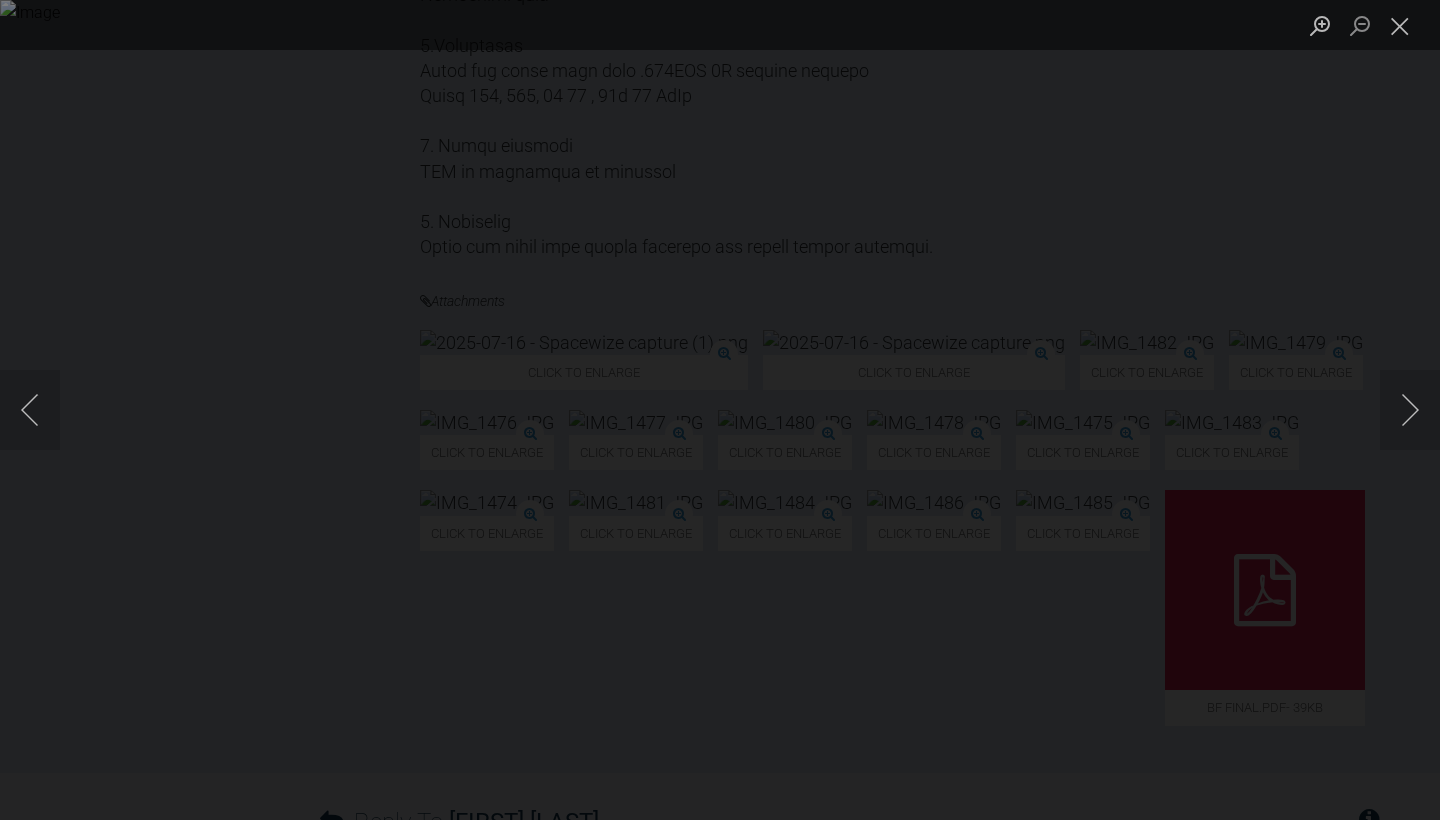 click at bounding box center [720, 410] 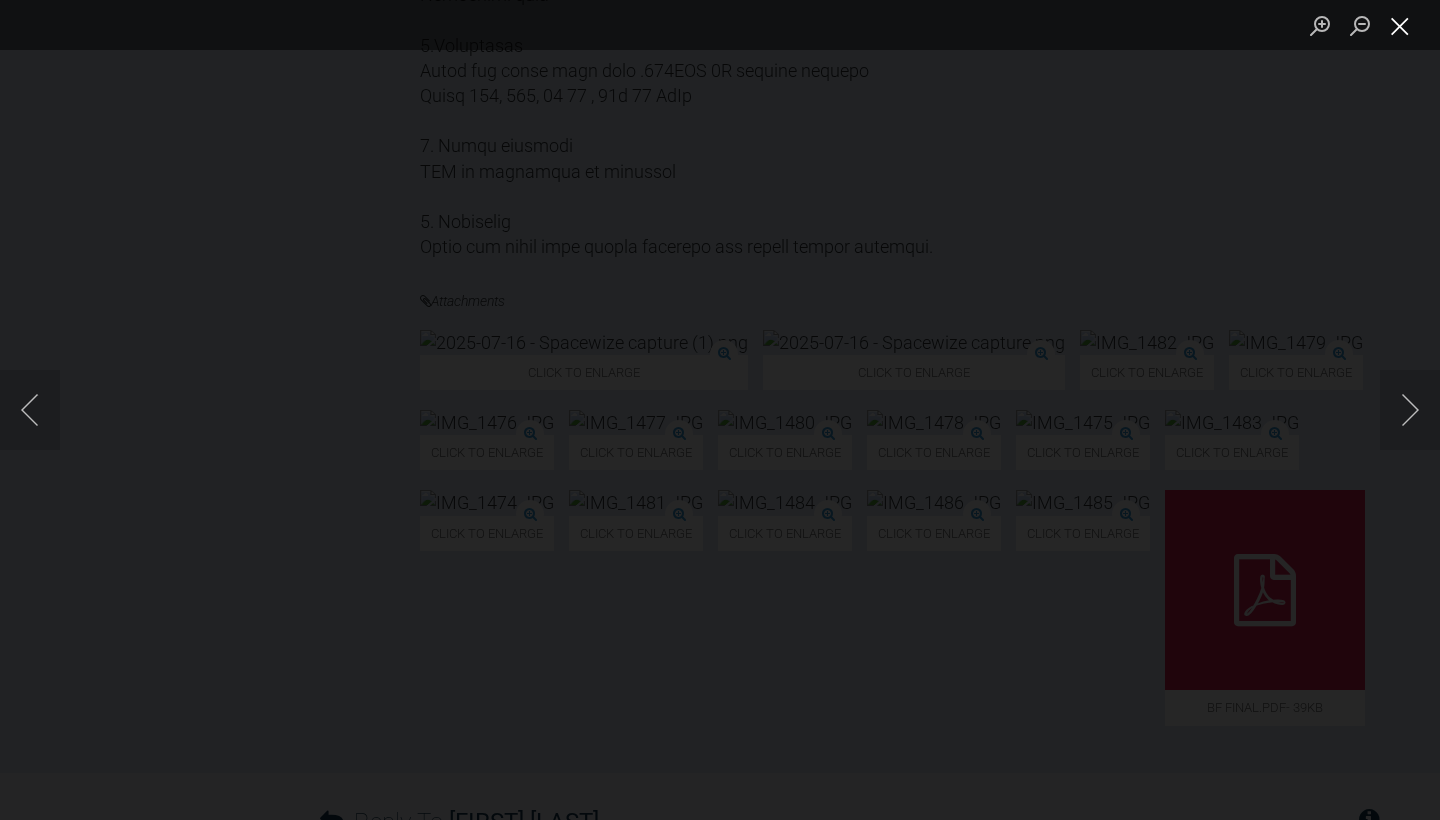 click at bounding box center [1400, 25] 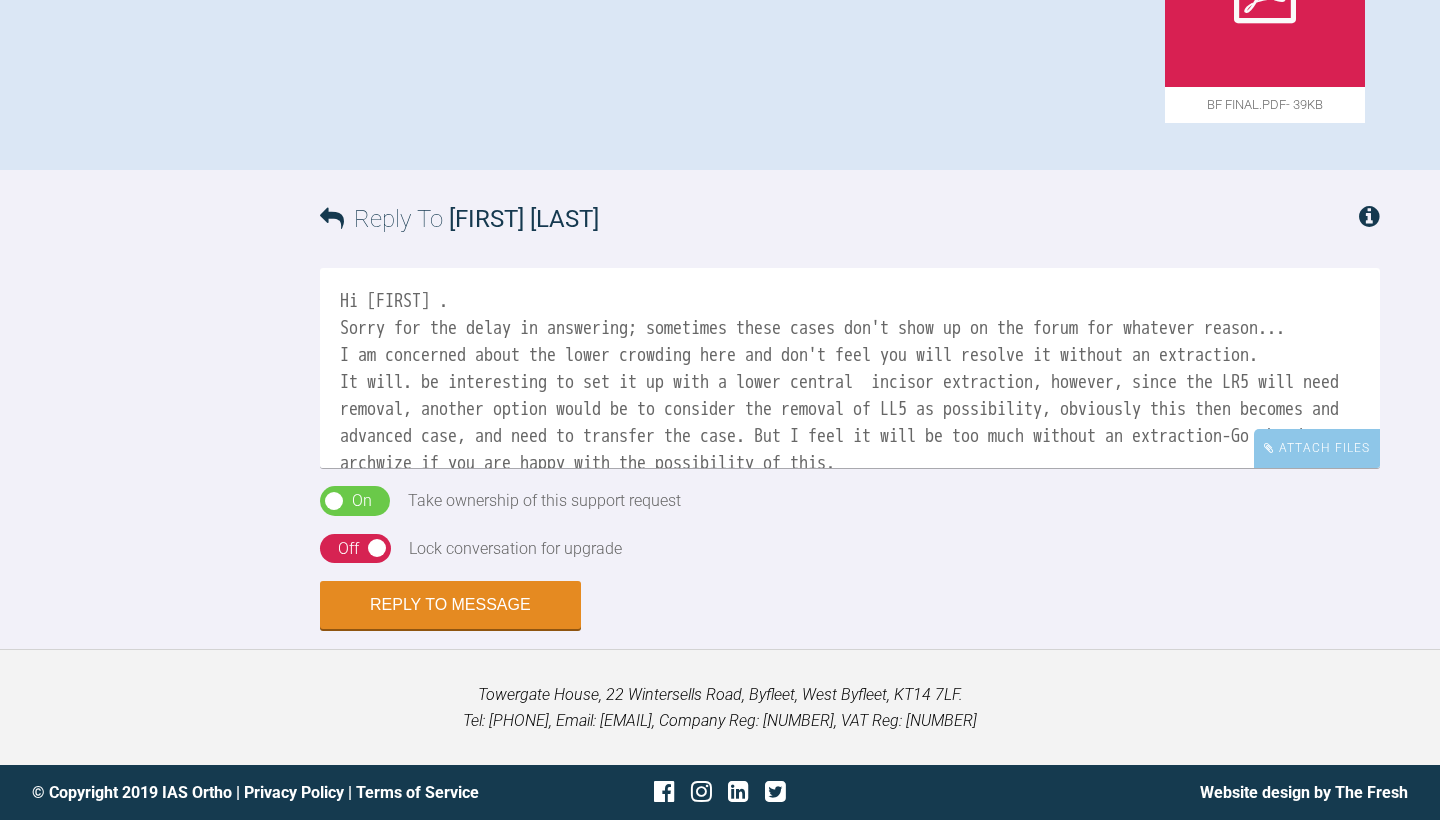 scroll, scrollTop: 2796, scrollLeft: 0, axis: vertical 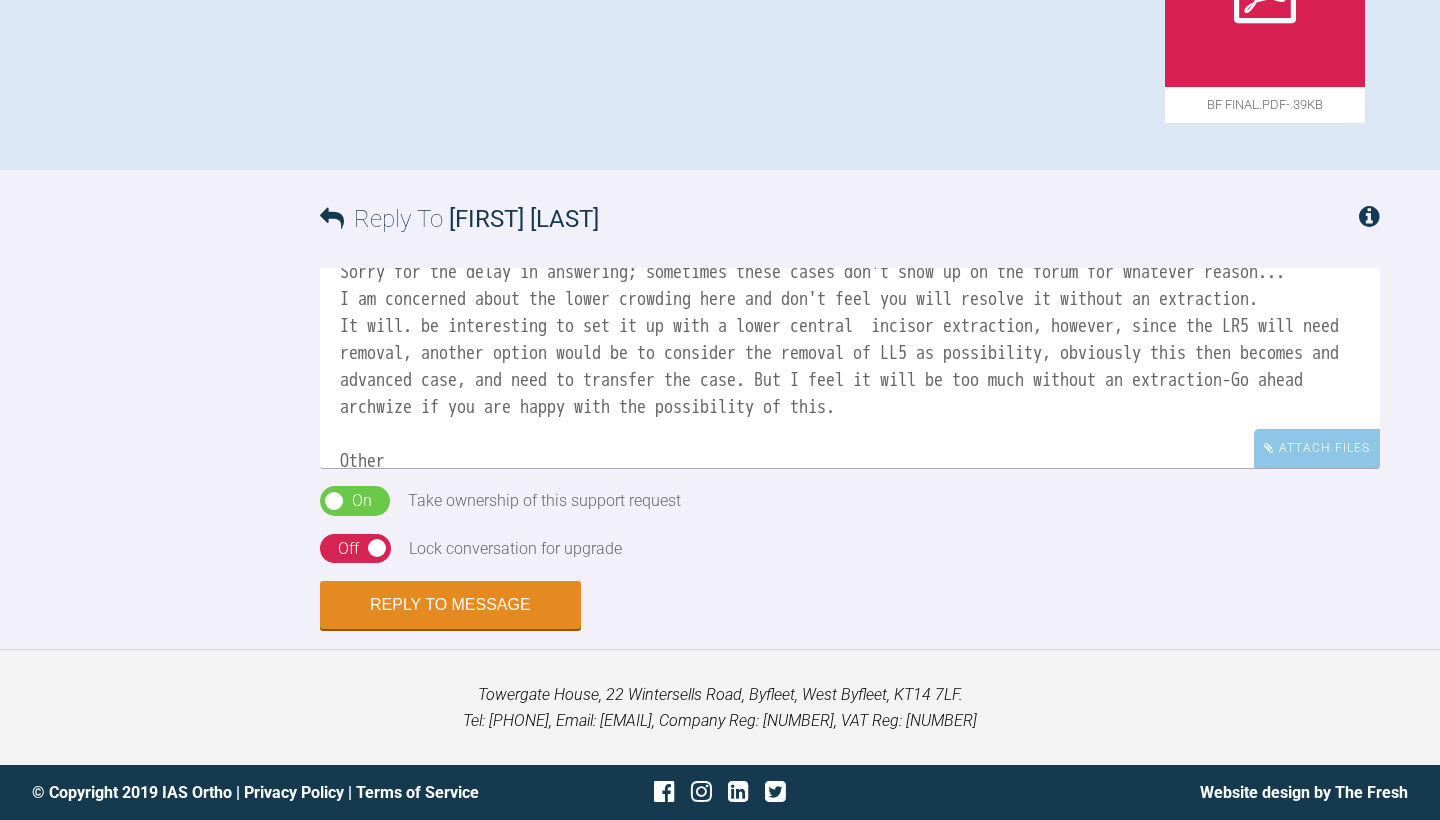 drag, startPoint x: 402, startPoint y: 438, endPoint x: 254, endPoint y: 435, distance: 148.0304 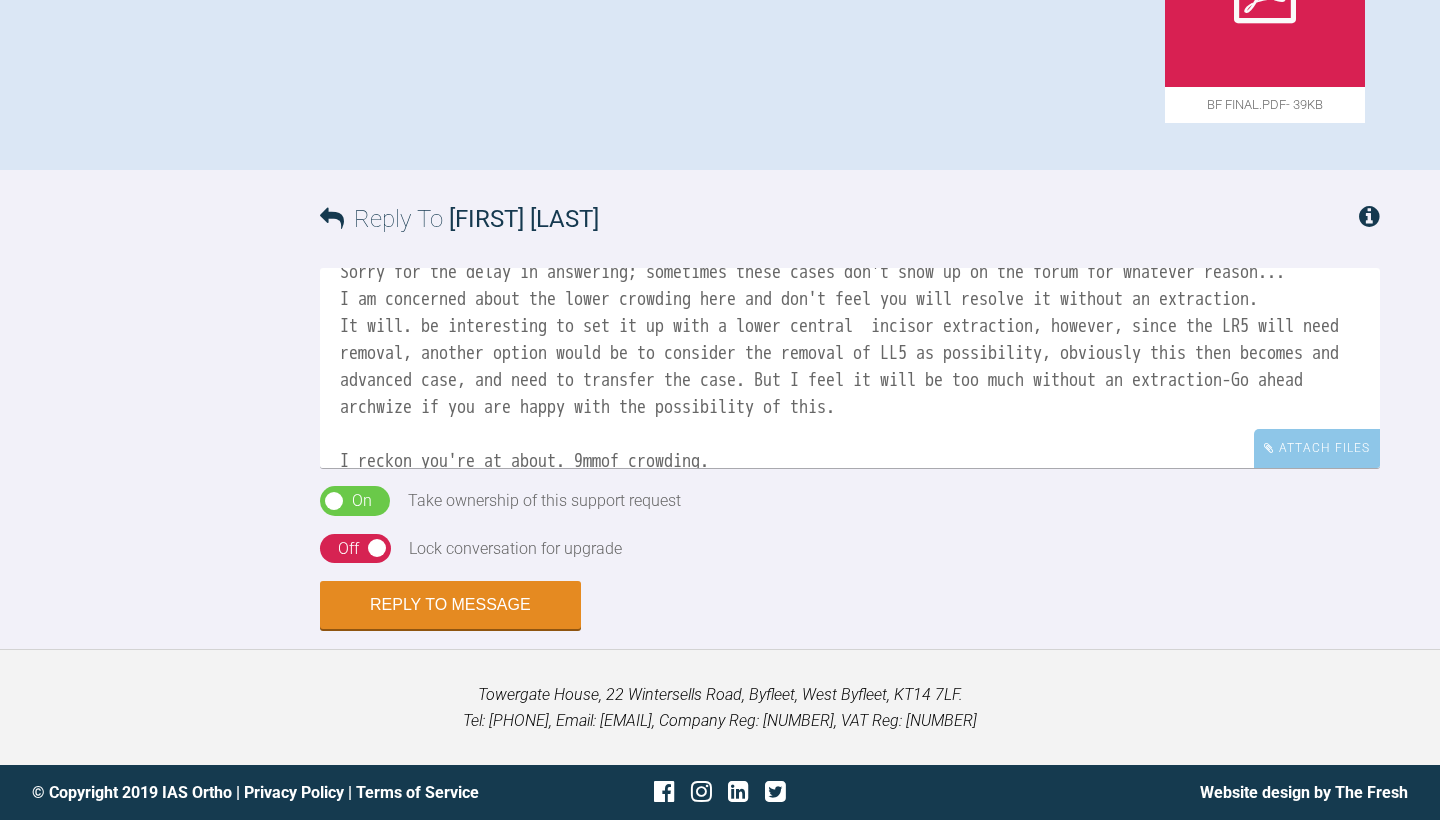 click on "Hi [FIRST] .
Sorry for the delay in answering; sometimes these cases don't show up on the forum for whatever reason...
I am concerned about the lower crowding here and don't feel you will resolve it without an extraction.
It will. be interesting to set it up with a lower central  incisor extraction, however, since the LR5 will need removal, another option would be to consider the removal of LL5 as possibility, obviously this then becomes and advanced case, and need to transfer the case. But I feel it will be too much without an extraction-Go ahead archwize if you are happy with the possibility of this.
I reckon you're at about. 9mmof crowding." at bounding box center [850, 368] 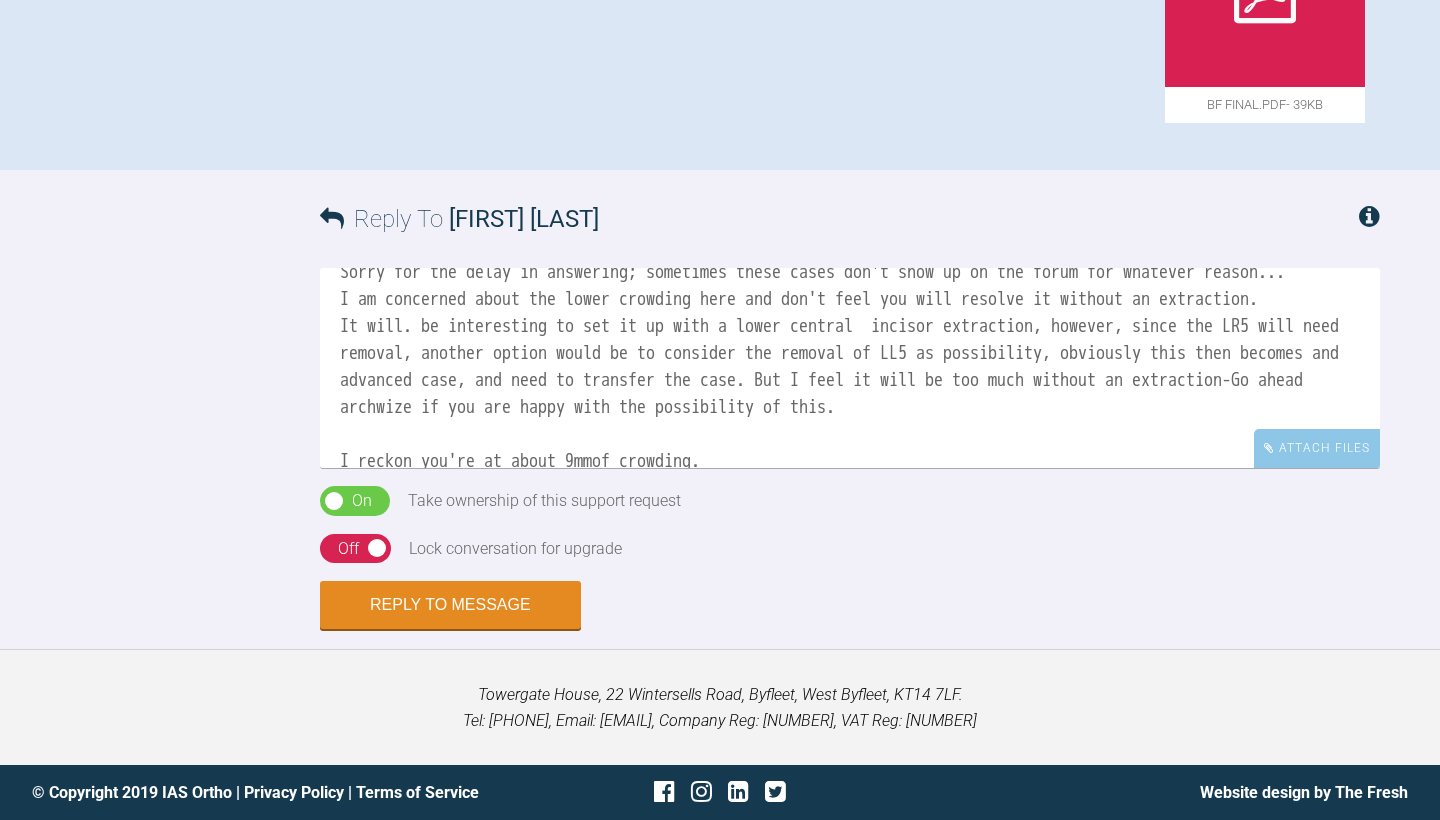 click on "Hi [FIRST] .
Sorry for the delay in answering; sometimes these cases don't show up on the forum for whatever reason...
I am concerned about the lower crowding here and don't feel you will resolve it without an extraction.
It will. be interesting to set it up with a lower central  incisor extraction, however, since the LR5 will need removal, another option would be to consider the removal of LL5 as possibility, obviously this then becomes and advanced case, and need to transfer the case. But I feel it will be too much without an extraction-Go ahead archwize if you are happy with the possibility of this.
I reckon you're at about 9mmof crowding." at bounding box center (850, 368) 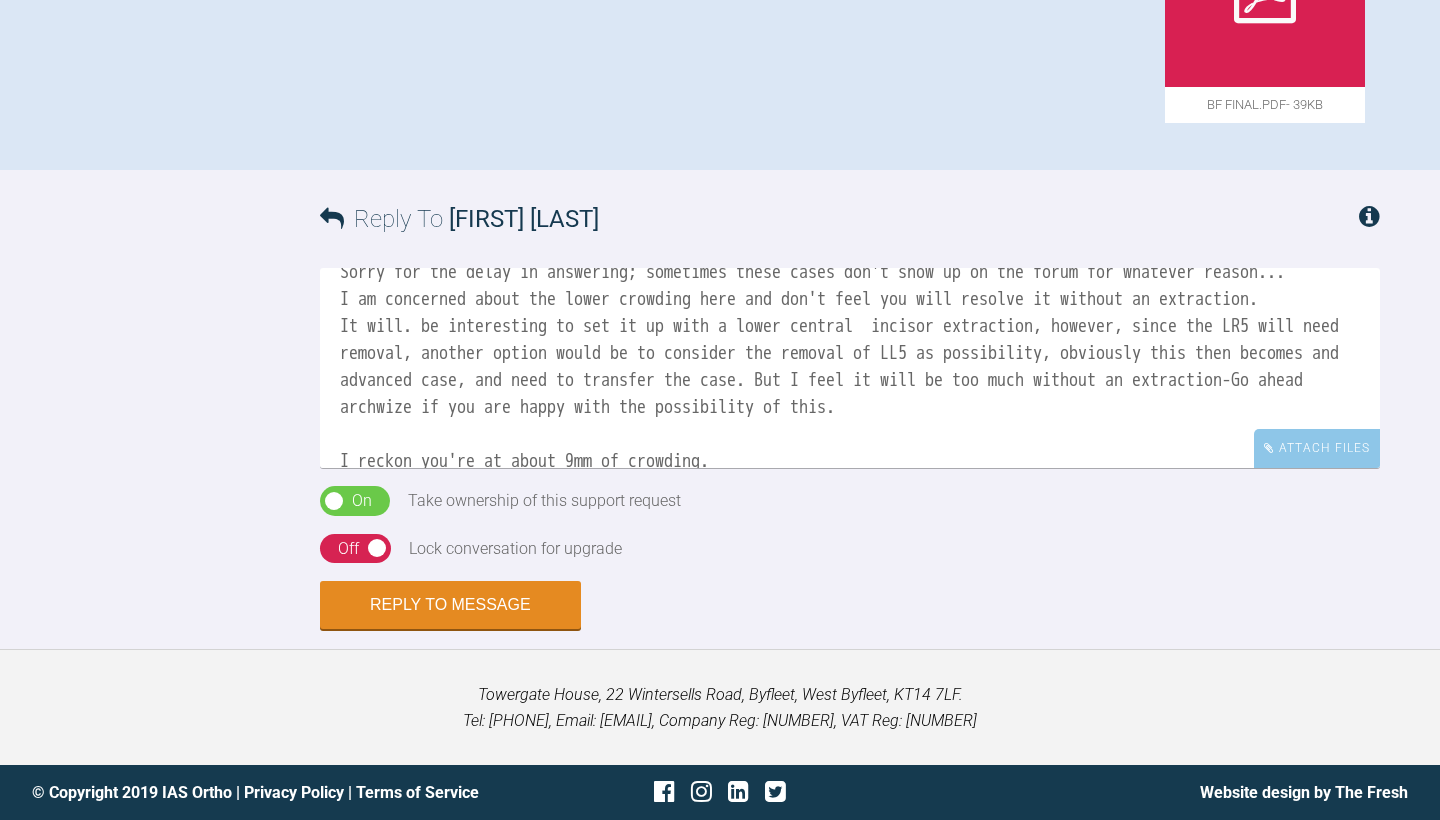 click on "Hi [FIRST] .
Sorry for the delay in answering; sometimes these cases don't show up on the forum for whatever reason...
I am concerned about the lower crowding here and don't feel you will resolve it without an extraction.
It will. be interesting to set it up with a lower central  incisor extraction, however, since the LR5 will need removal, another option would be to consider the removal of LL5 as possibility, obviously this then becomes and advanced case, and need to transfer the case. But I feel it will be too much without an extraction-Go ahead archwize if you are happy with the possibility of this.
I reckon you're at about 9mm of crowding." at bounding box center [850, 368] 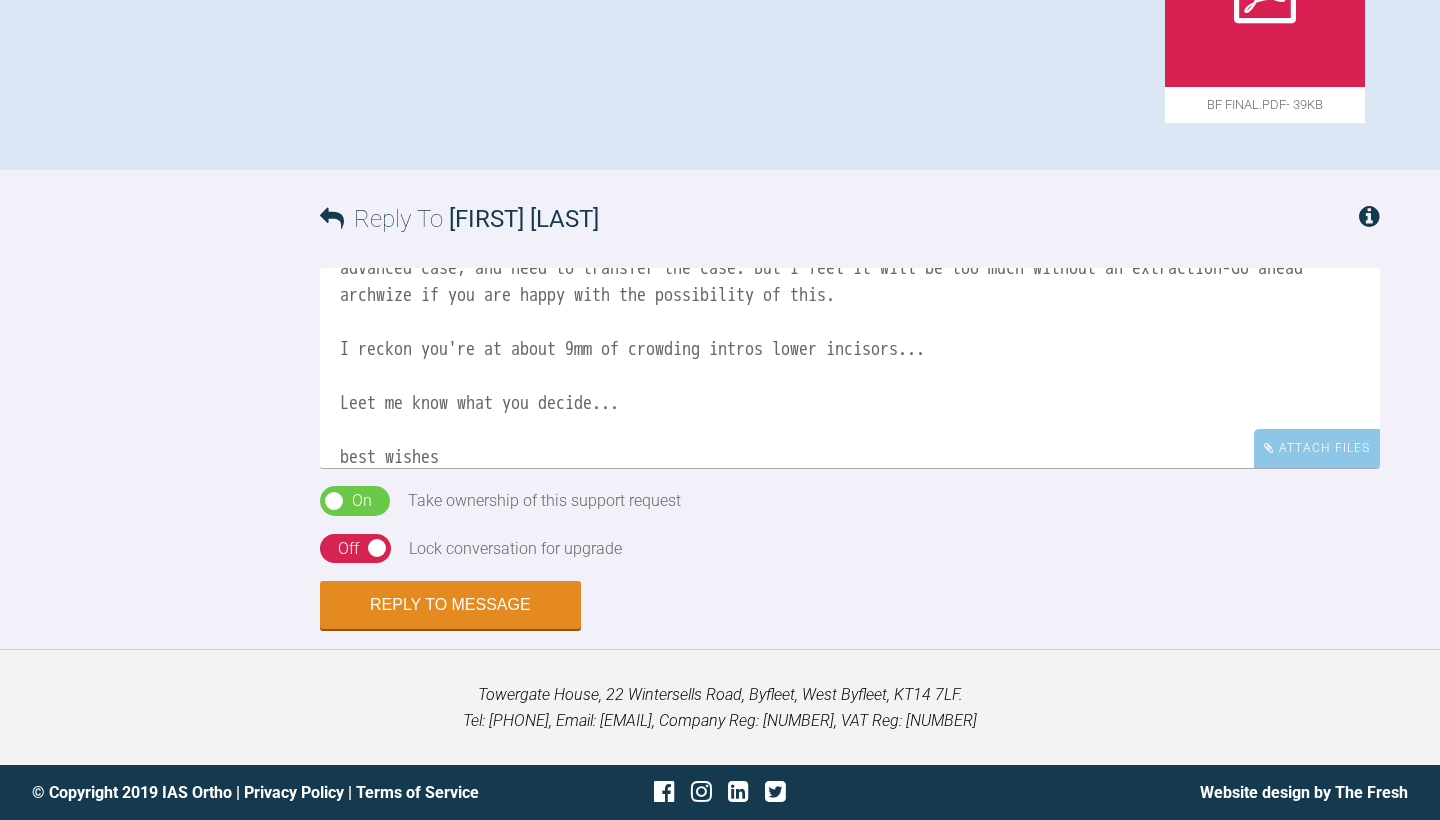 scroll, scrollTop: 195, scrollLeft: 0, axis: vertical 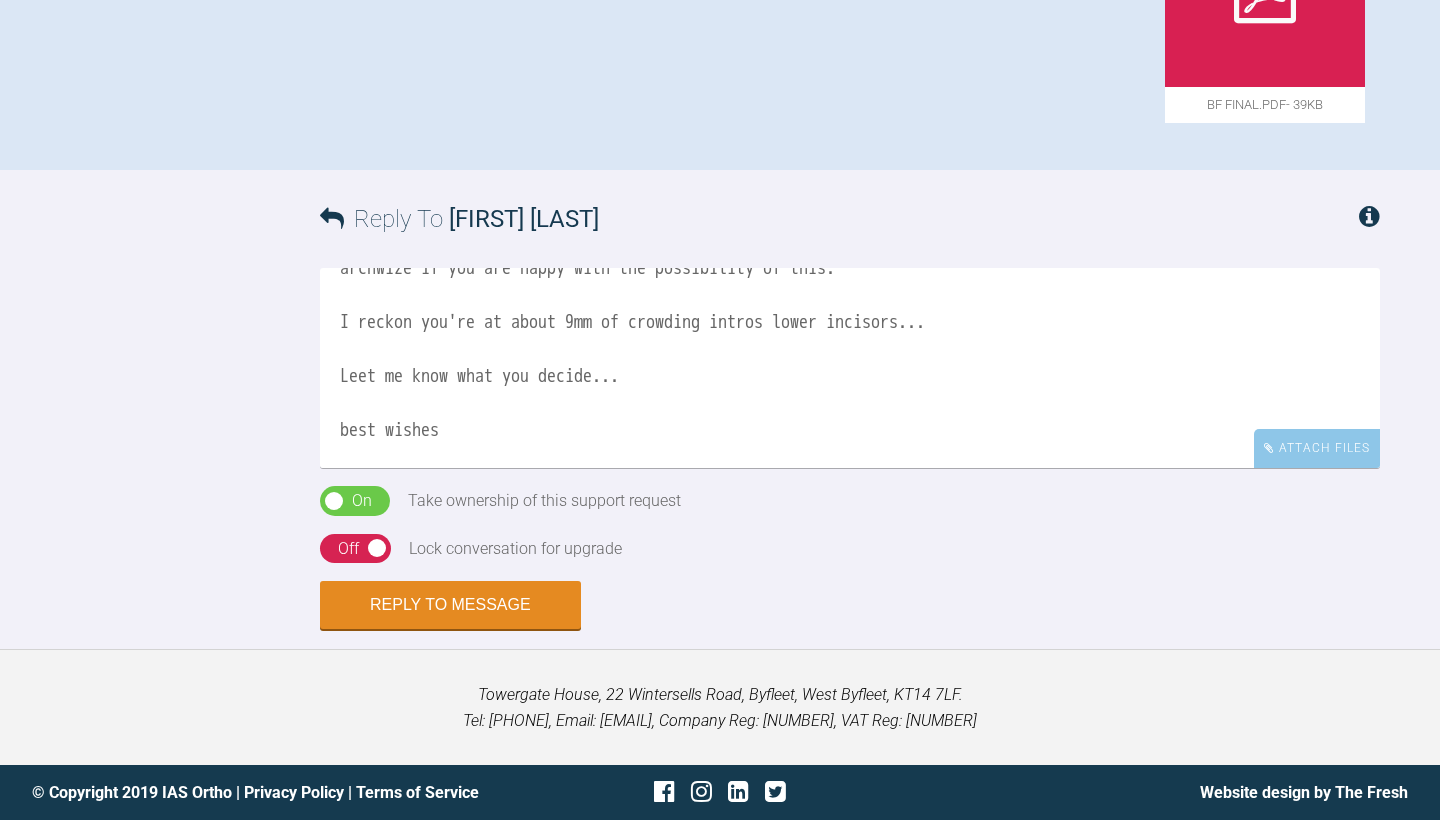 click on "Hi [FIRST] .
Sorry for the delay in answering; sometimes these cases don't show up on the forum for whatever reason...
I am concerned about the lower crowding here and don't feel you will resolve it without an extraction.
It will. be interesting to set it up with a lower central  incisor extraction, however, since the LR5 will need removal, another option would be to consider the removal of LL5 as possibility, obviously this then becomes and advanced case, and need to transfer the case. But I feel it will be too much without an extraction-Go ahead archwize if you are happy with the possibility of this.
I reckon you're at about 9mm of crowding intros lower incisors...
Leet me know what you decide...
best wishes
[FIRST]" at bounding box center [850, 368] 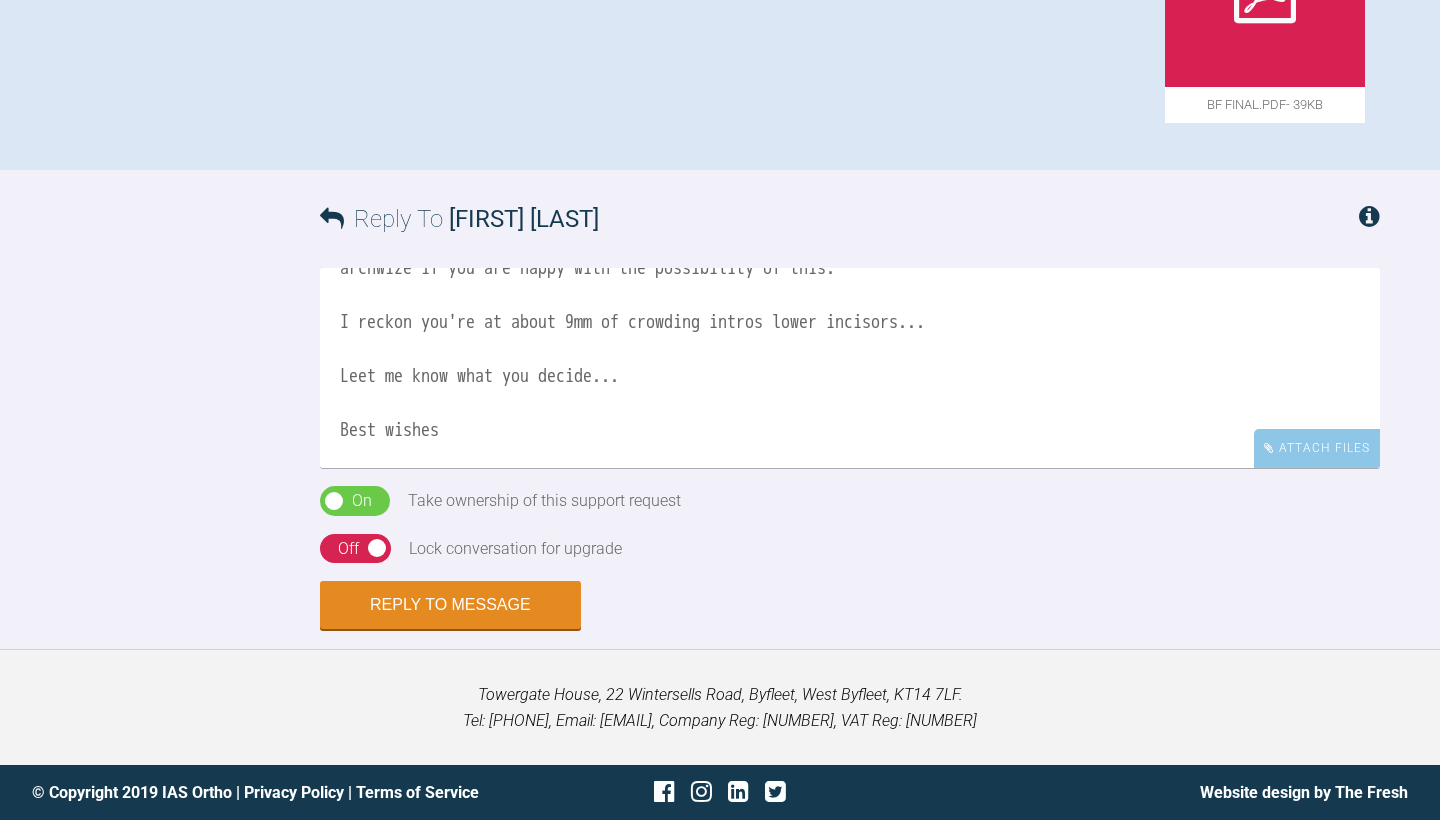 click on "Hi [FIRST] .
Sorry for the delay in answering; sometimes these cases don't show up on the forum for whatever reason...
I am concerned about the lower crowding here and don't feel you will resolve it without an extraction.
It will. be interesting to set it up with a lower central  incisor extraction, however, since the LR5 will need removal, another option would be to consider the removal of LL5 as possibility, obviously this then becomes and advanced case, and need to transfer the case. But I feel it will be too much without an extraction-Go ahead archwize if you are happy with the possibility of this.
I reckon you're at about 9mm of crowding intros lower incisors...
Leet me know what you decide...
Best wishes
[LAST]" at bounding box center [850, 368] 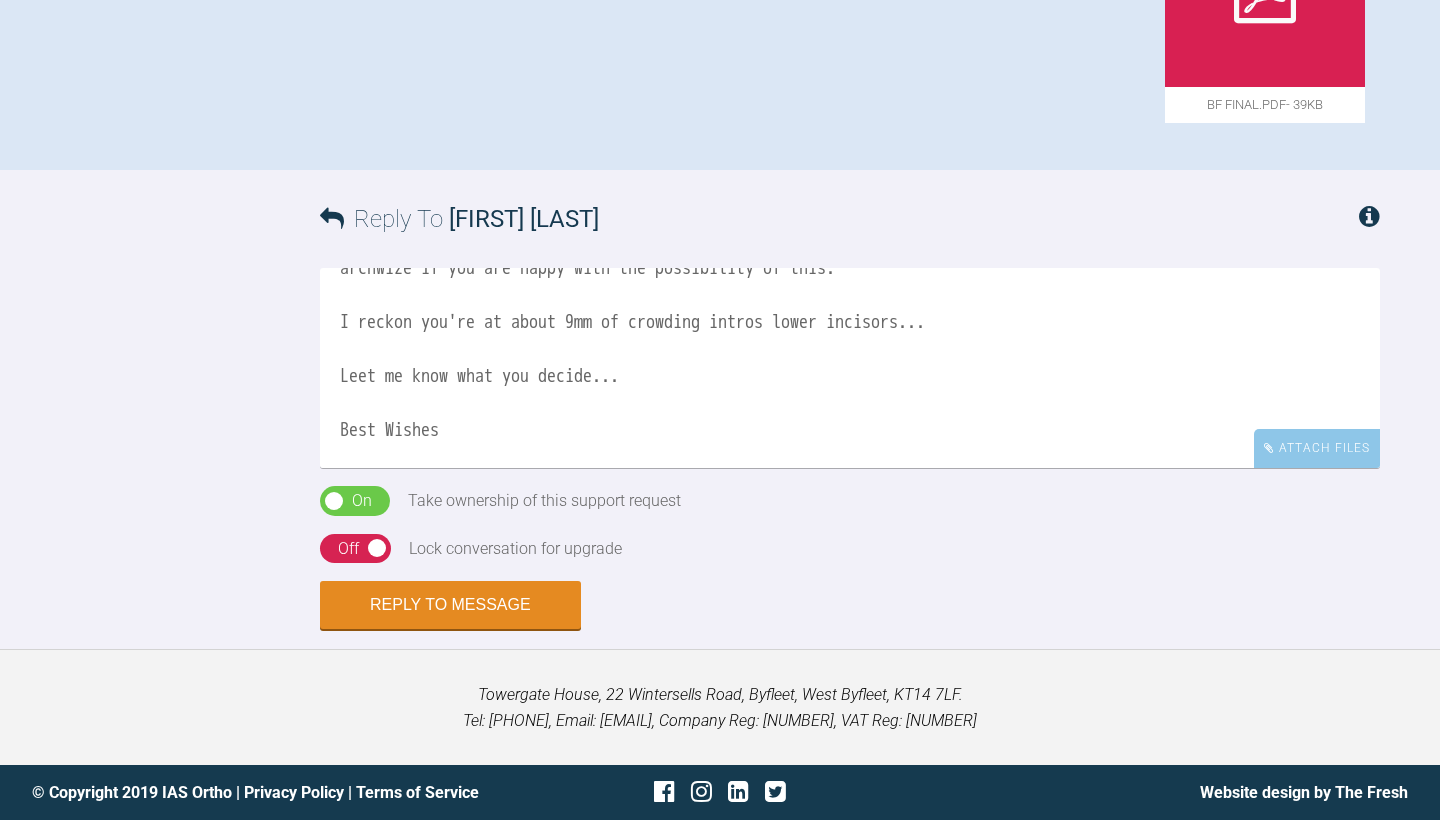 click on "Hi [PERSON] .
Sorry for the delay in answering; sometimes these cases don't show up on the forum for whatever reason...
I am concerned about the lower crowding here and don't feel you will resolve it without an extraction.
It will. be interesting to set it up with a lower central  incisor extraction, however, since the LR5 will need removal, another option would be to consider the removal of LL5 as possibility, obviously this then becomes and advanced case, and need to transfer the case. But I feel it will be too much without an extraction-Go ahead archwize if you are happy with the possibility of this.
I reckon you're at about 9mm of crowding intros lower incisors...
Leet me know what you decide...
Best Wishes
[PERSON]" at bounding box center [850, 368] 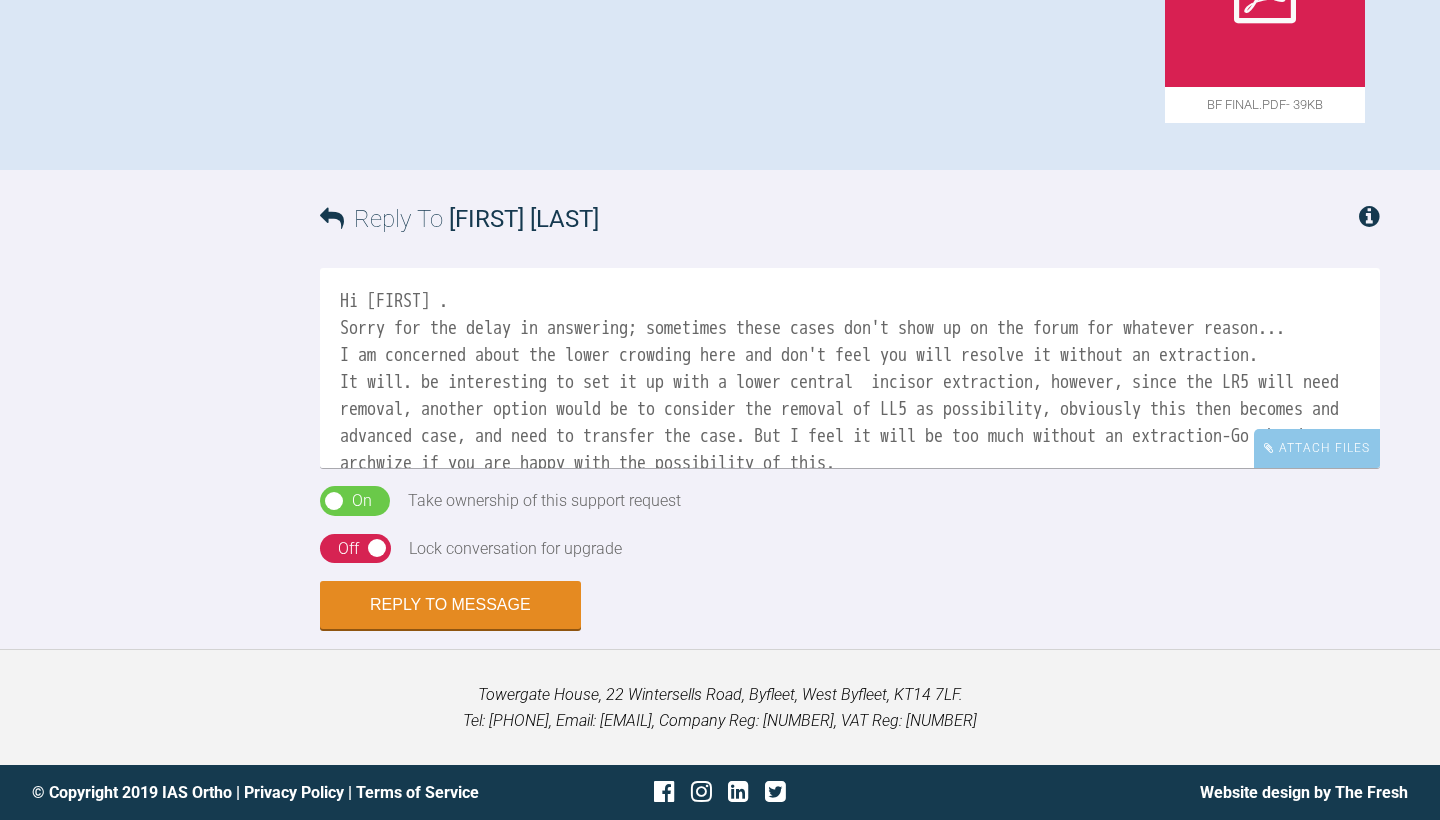 scroll, scrollTop: 0, scrollLeft: 0, axis: both 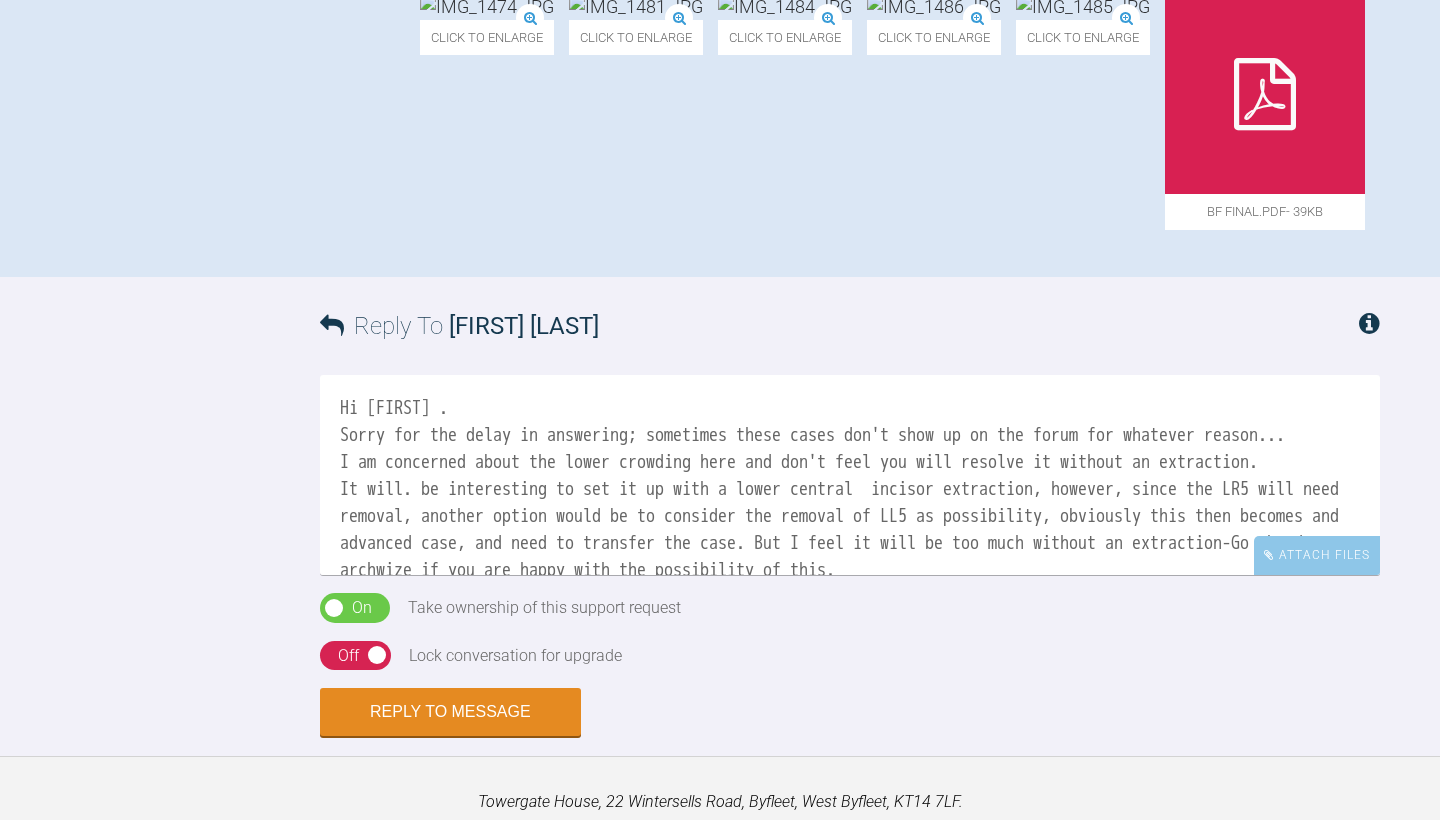 click at bounding box center [934, -74] 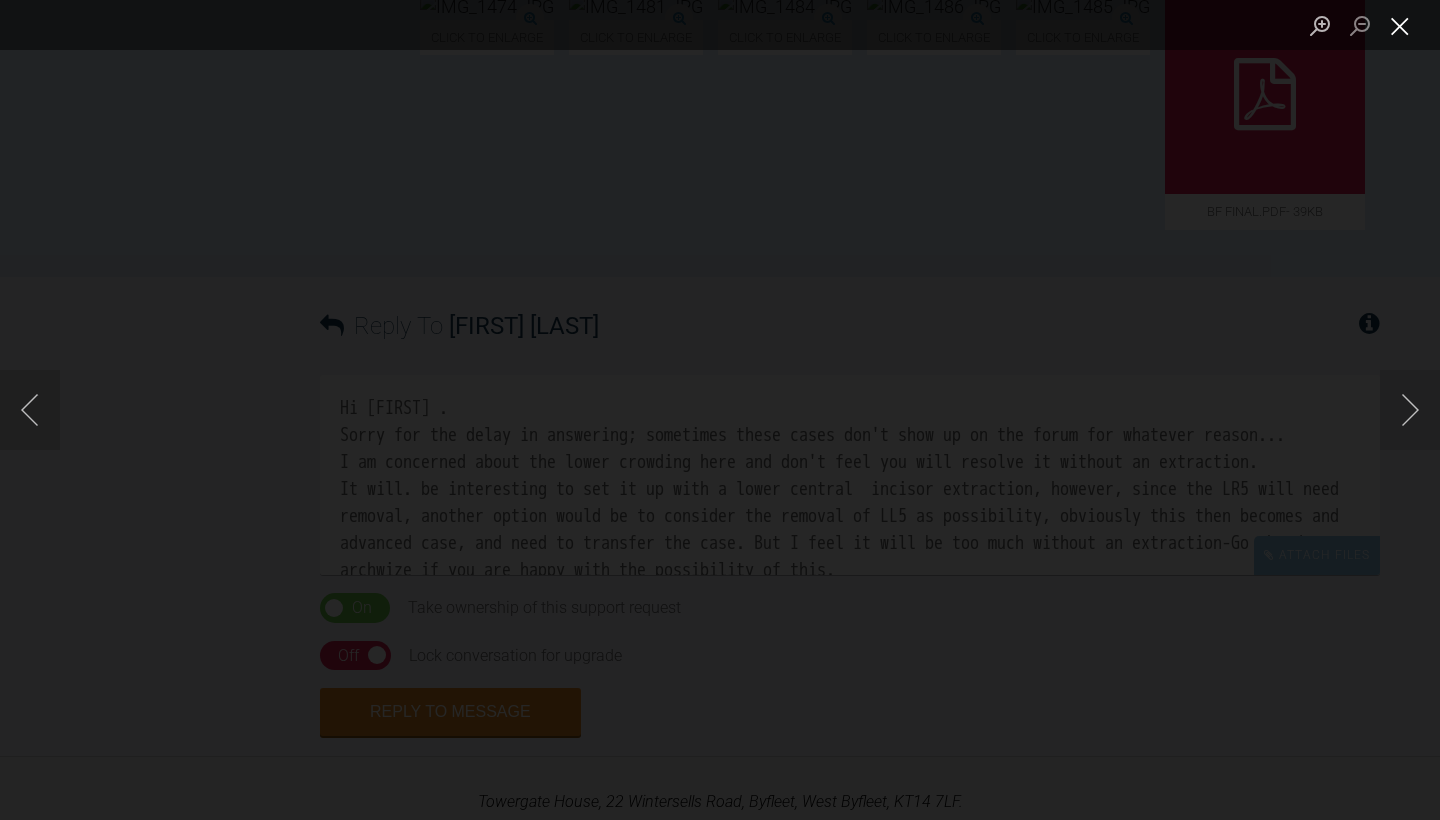 click at bounding box center (1400, 25) 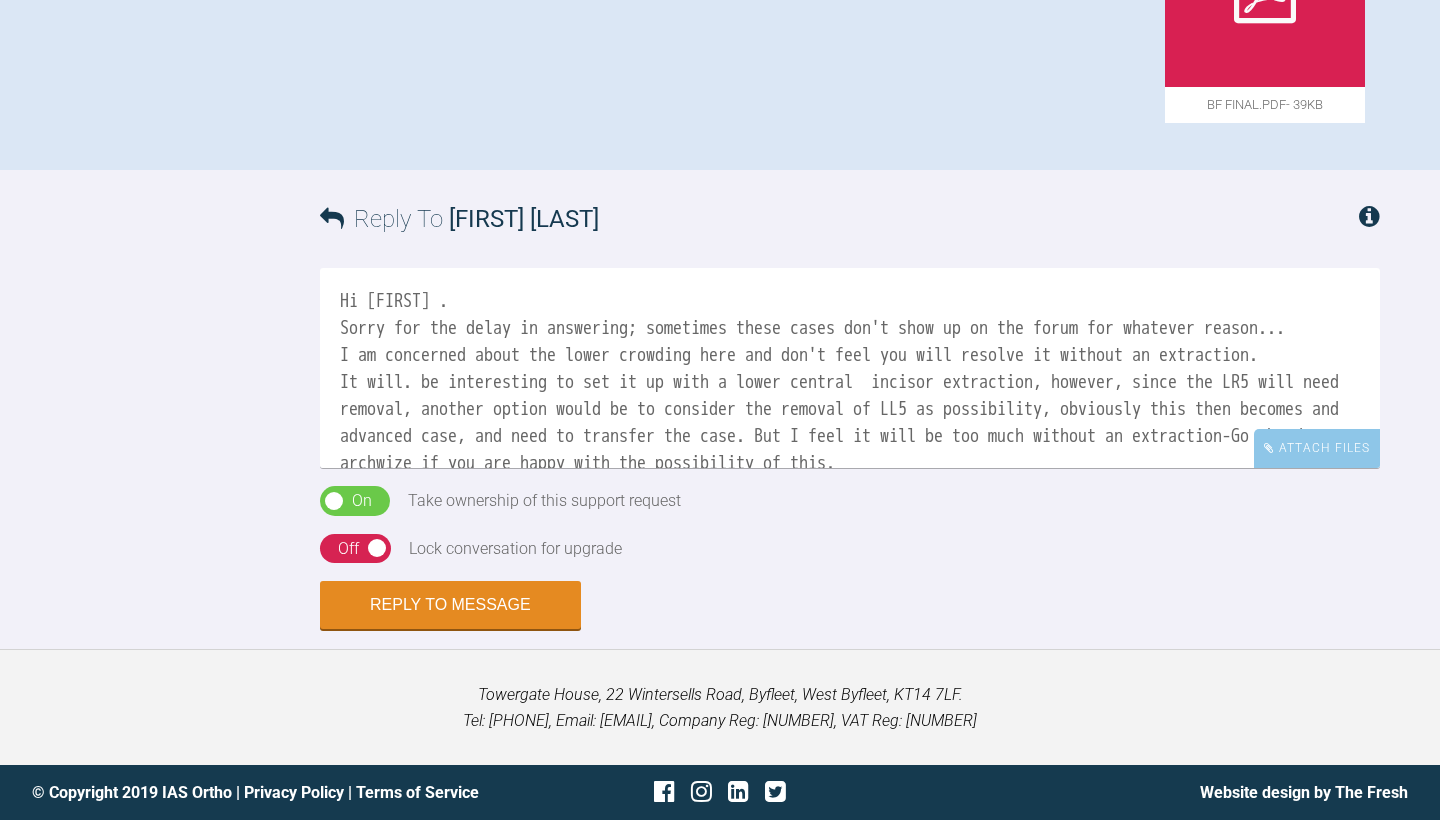 scroll, scrollTop: 2796, scrollLeft: 0, axis: vertical 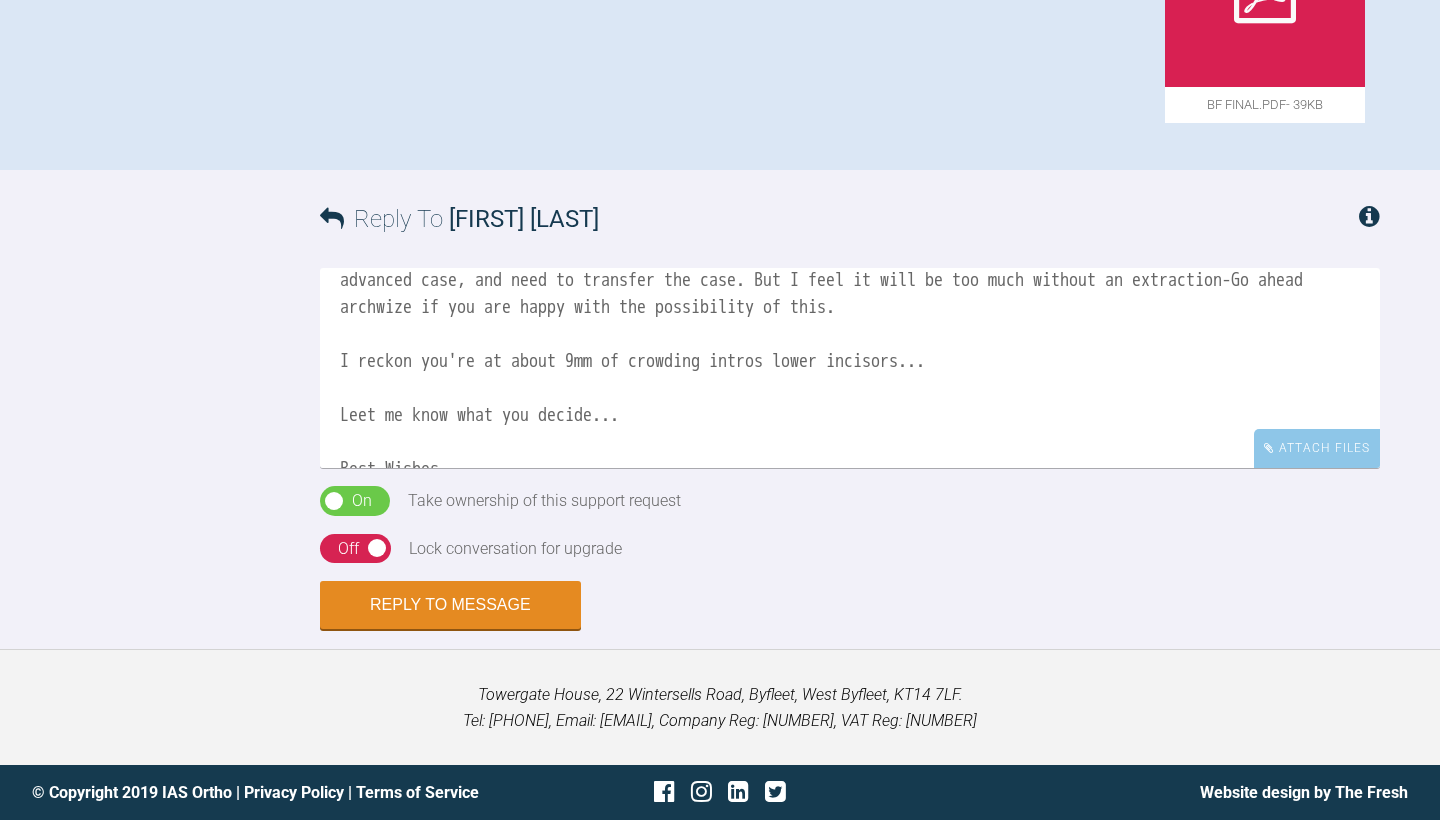 drag, startPoint x: 676, startPoint y: 337, endPoint x: 717, endPoint y: 339, distance: 41.04875 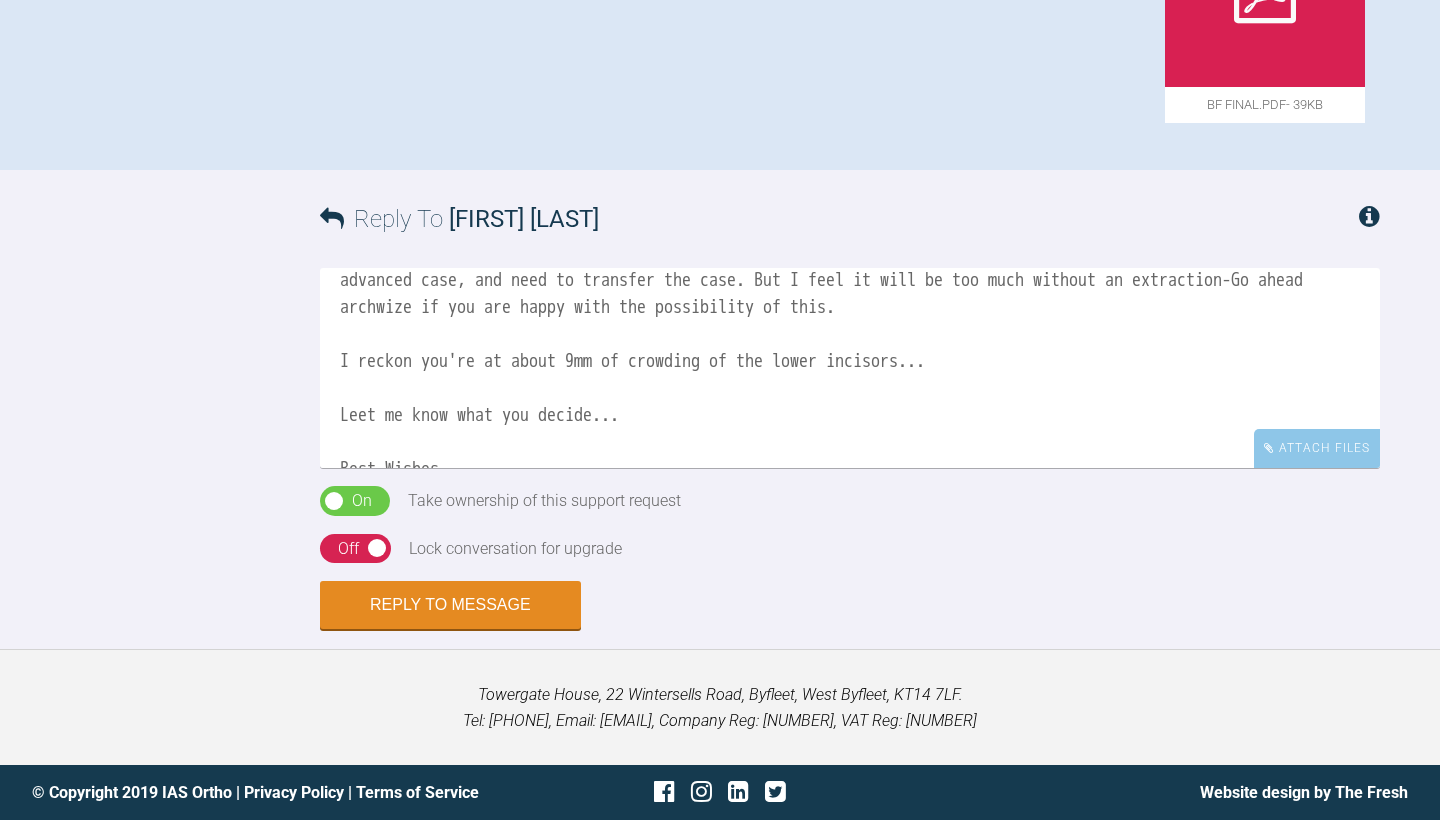 drag, startPoint x: 855, startPoint y: 337, endPoint x: 832, endPoint y: 338, distance: 23.021729 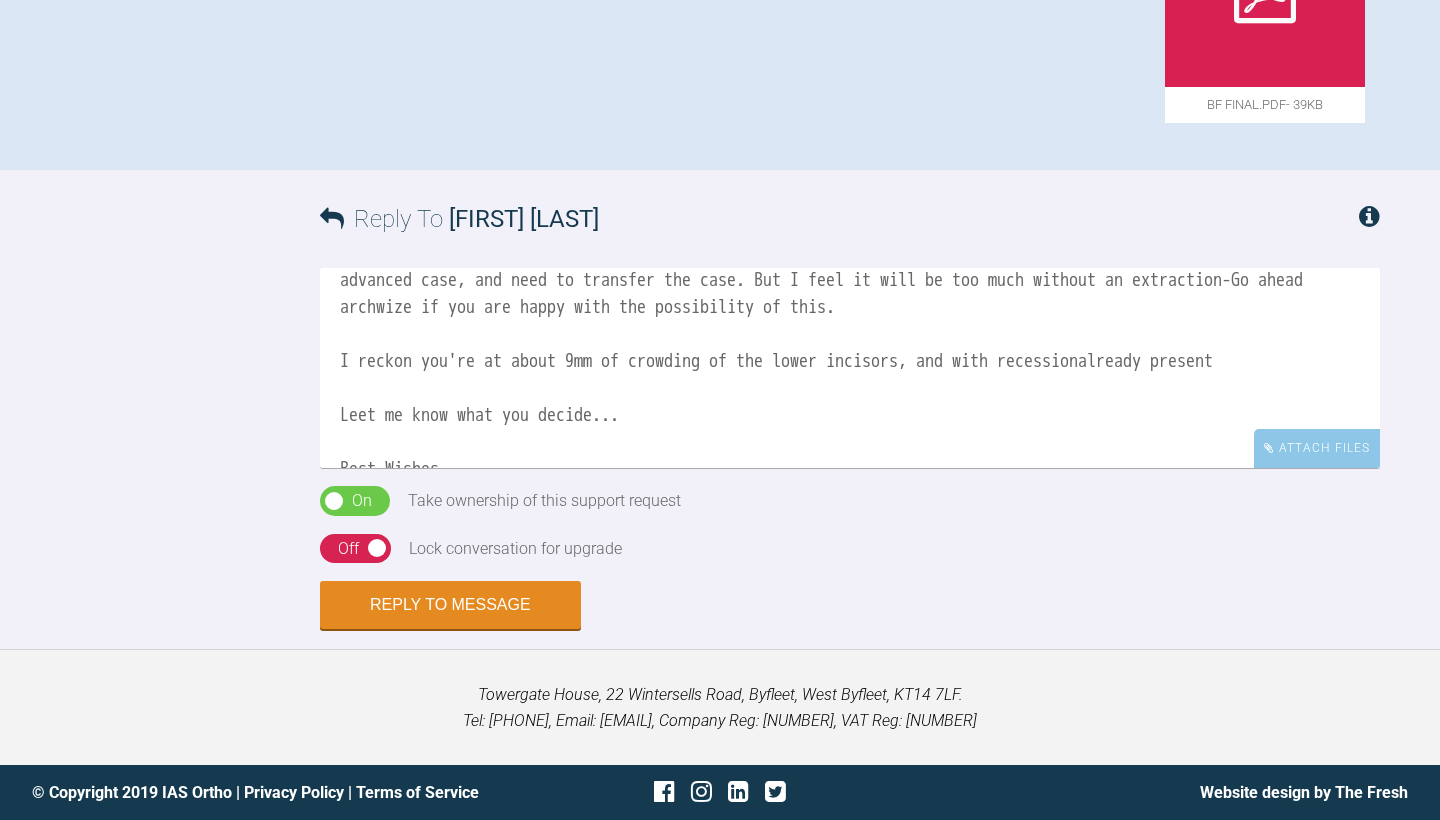 click on "Hi [FIRST] .
Sorry for the delay in answering; sometimes these cases don't show up on the forum for whatever reason...
I am concerned about the lower crowding here and don't feel you will resolve it without an extraction.
It will. be interesting to set it up with a lower central  incisor extraction, however, since the LR5 will need removal, another option would be to consider the removal of LL5 as possibility, obviously this then becomes and advanced case, and need to transfer the case. But I feel it will be too much without an extraction-Go ahead archwize if you are happy with the possibility of this.
I reckon you're at about 9mm of crowding of the lower incisors, and with recessionalready present
Leet me know what you decide...
Best Wishes,
[LAST]" at bounding box center (850, 368) 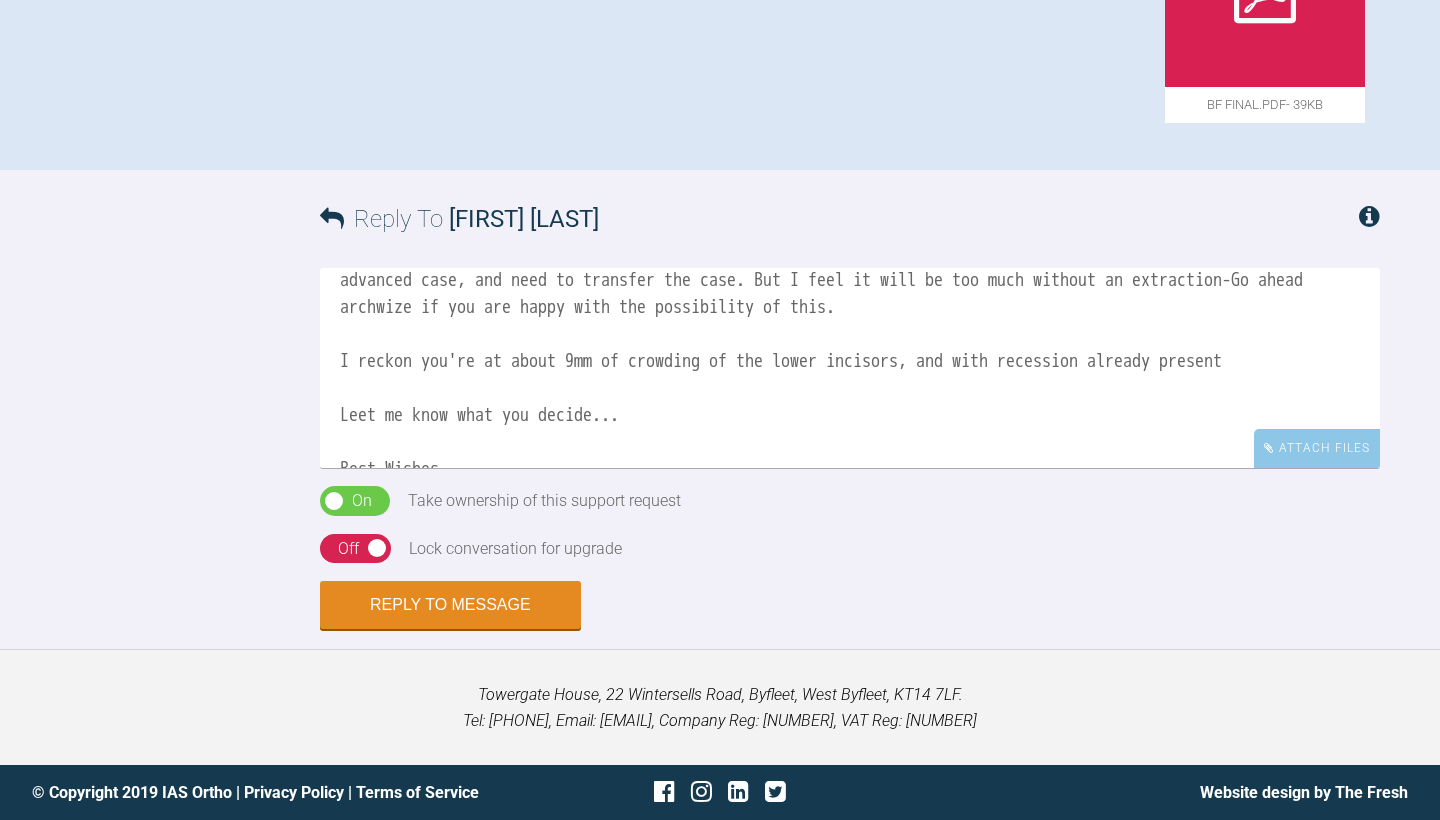click on "Hi [FIRST] .
Sorry for the delay in answering; sometimes these cases don't show up on the forum for whatever reason...
I am concerned about the lower crowding here and don't feel you will resolve it without an extraction.
It will. be interesting to set it up with a lower central  incisor extraction, however, since the LR5 will need removal, another option would be to consider the removal of LL5 as possibility, obviously this then becomes and advanced case, and need to transfer the case. But I feel it will be too much without an extraction-Go ahead archwize if you are happy with the possibility of this.
I reckon you're at about 9mm of crowding of the lower incisors, and with recession already present
Leet me know what you decide...
Best Wishes,
[LAST]" at bounding box center [850, 368] 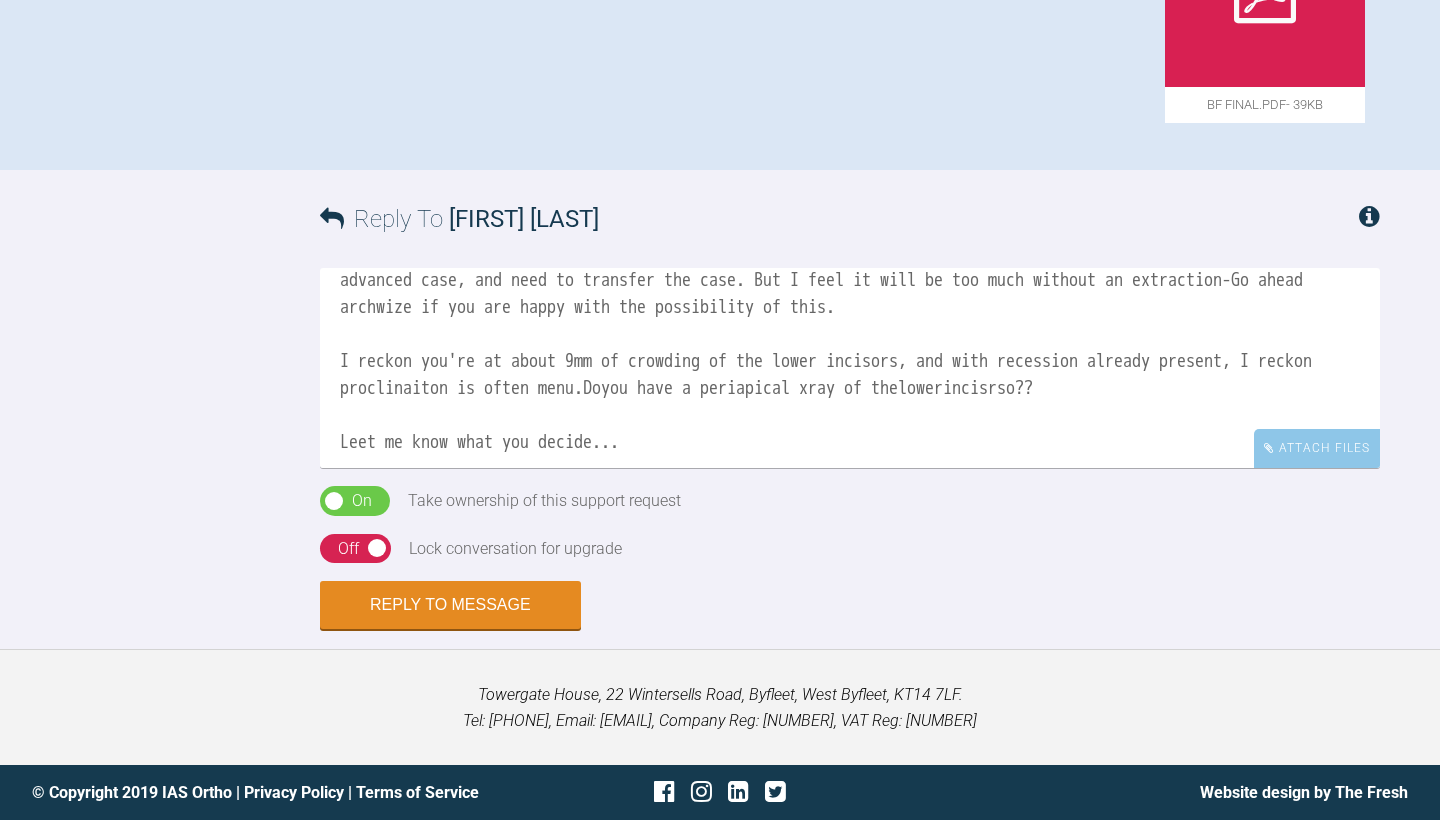 drag, startPoint x: 770, startPoint y: 369, endPoint x: 706, endPoint y: 368, distance: 64.00781 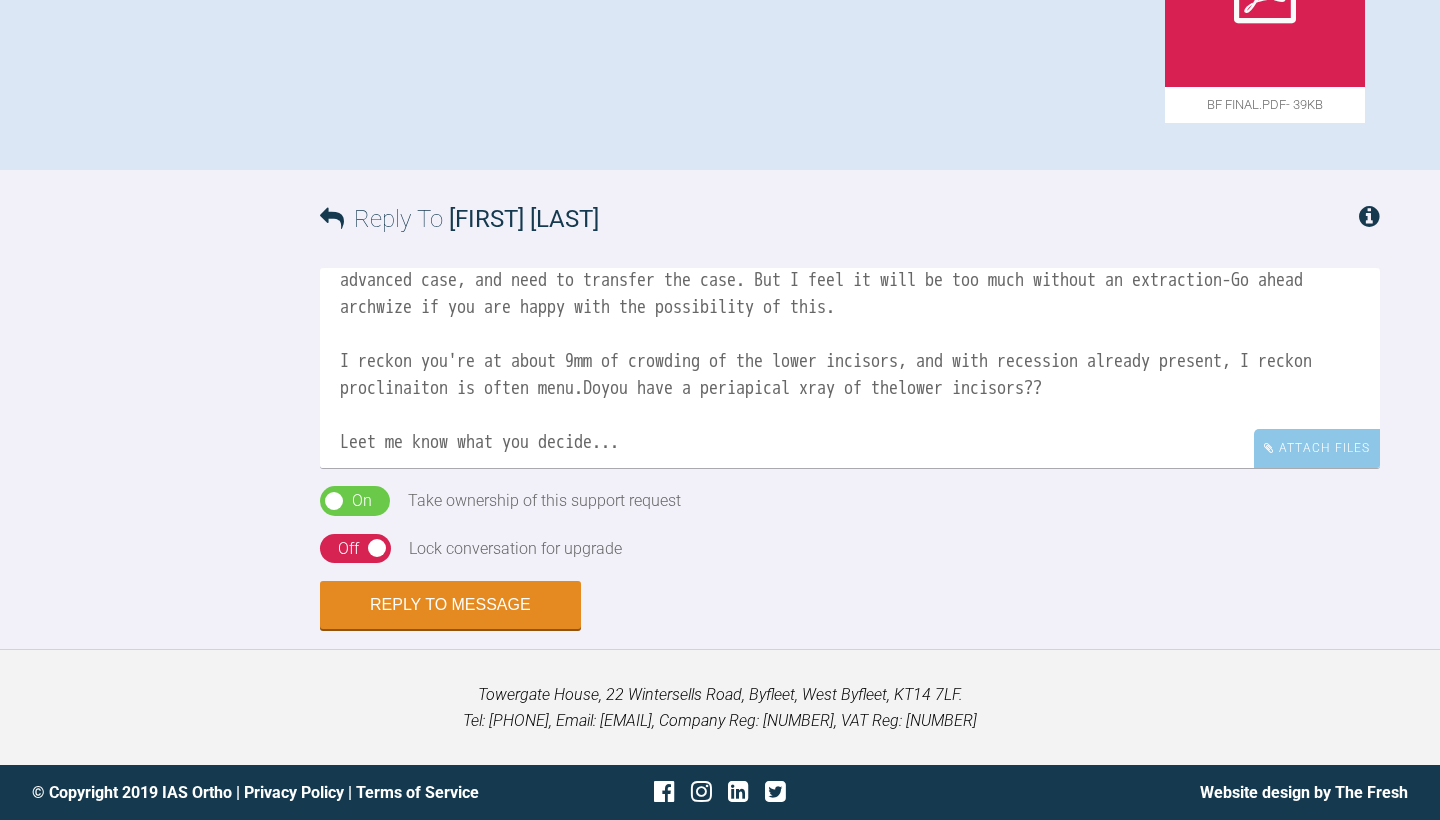 click on "Hi [FIRST].
Sorry for the delay in answering; sometimes these cases don't show up on the forum for whatever reason...
I am concerned about the lower crowding here and don't feel you will resolve it without an extraction.
It will. be interesting to set it up with a lower central  incisor extraction, however, since the LR5 will need removal, another option would be to consider the removal of LL5 as possibility, obviously this then becomes and advanced case, and need to transfer the case. But I feel it will be too much without an extraction-Go ahead archwize if you are happy with the possibility of this.
I reckon you're at about 9mm of crowding of the lower incisors, and with recession already present, I reckon proclinaiton is often menu.Doyou have a periapical xray of thelower incisors??
Leet me know what you decide...
Best Wishes,
[LAST]" at bounding box center (850, 368) 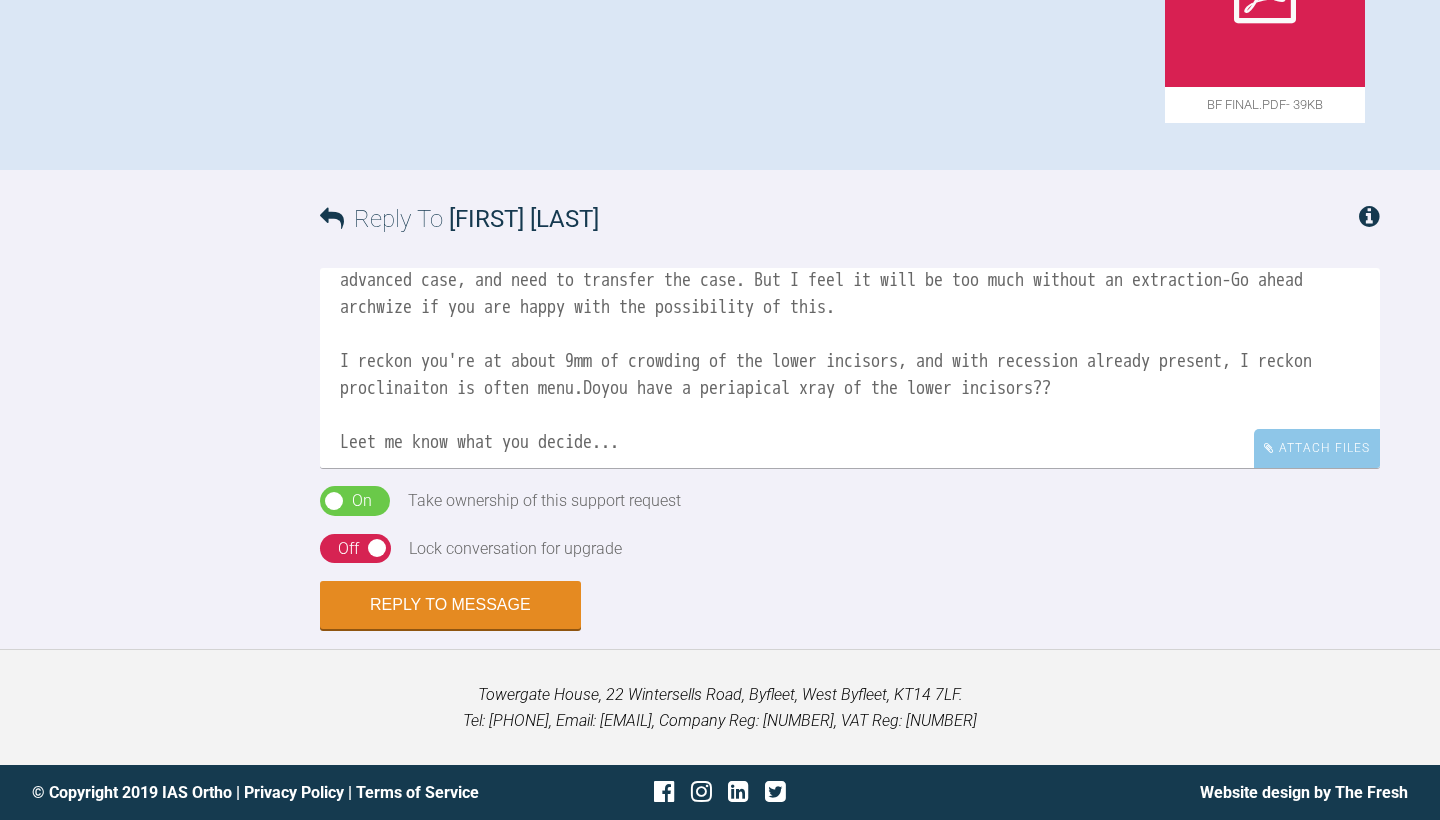 click on "Hi [FIRST] .
Sorry for the delay in answering; sometimes these cases don't show up on the forum for whatever reason...
I am concerned about the lower crowding here and don't feel you will resolve it without an extraction.
It will. be interesting to set it up with a lower central  incisor extraction, however, since the LR5 will need removal, another option would be to consider the removal of LL5 as possibility, obviously this then becomes and advanced case, and need to transfer the case. But I feel it will be too much without an extraction-Go ahead archwize if you are happy with the possibility of this.
I reckon you're at about 9mm of crowding of the lower incisors, and with recession already present, I reckon proclinaiton is often menu.Doyou have a periapical xray of the lower incisors??
Leet me know what you decide...
Best Wishes,
[FIRST]" at bounding box center [850, 368] 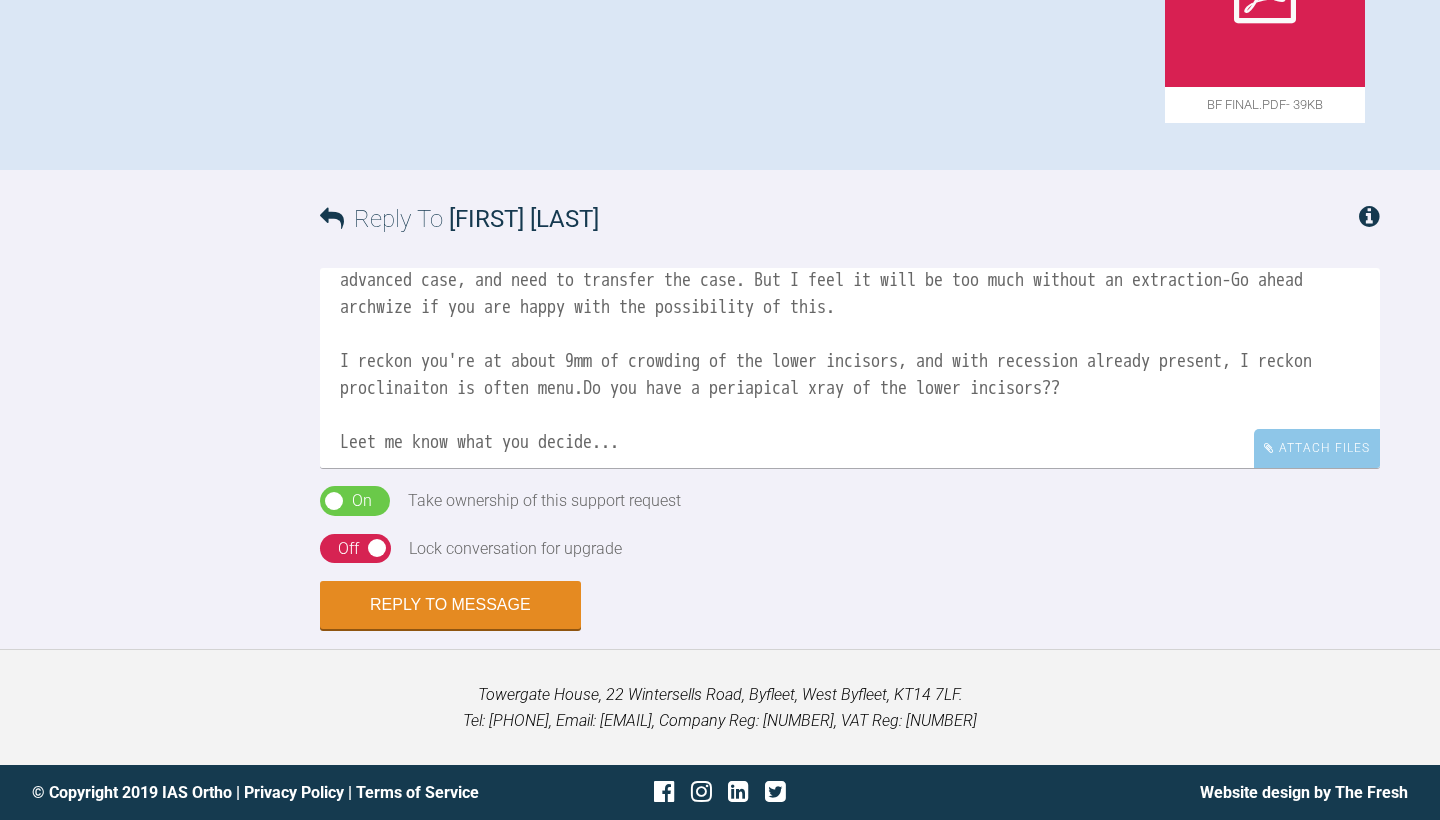 click on "Hi [PERSON] .
Sorry for the delay in answering; sometimes these cases don't show up on the forum for whatever reason...
I am concerned about the lower crowding here and don't feel you will resolve it without an extraction.
It will. be interesting to set it up with a lower central  incisor extraction, however, since the LR5 will need removal, another option would be to consider the removal of LL5 as possibility, obviously this then becomes and advanced case, and need to transfer the case. But I feel it will be too much without an extraction-Go ahead archwize if you are happy with the possibility of this.
I reckon you're at about 9mm of crowding of the lower incisors, and with recession already present, I reckon proclinaiton is often menu.Do you have a periapical xray of the lower incisors??
Leet me know what you decide...
Best Wishes,
[PERSON]" at bounding box center [850, 368] 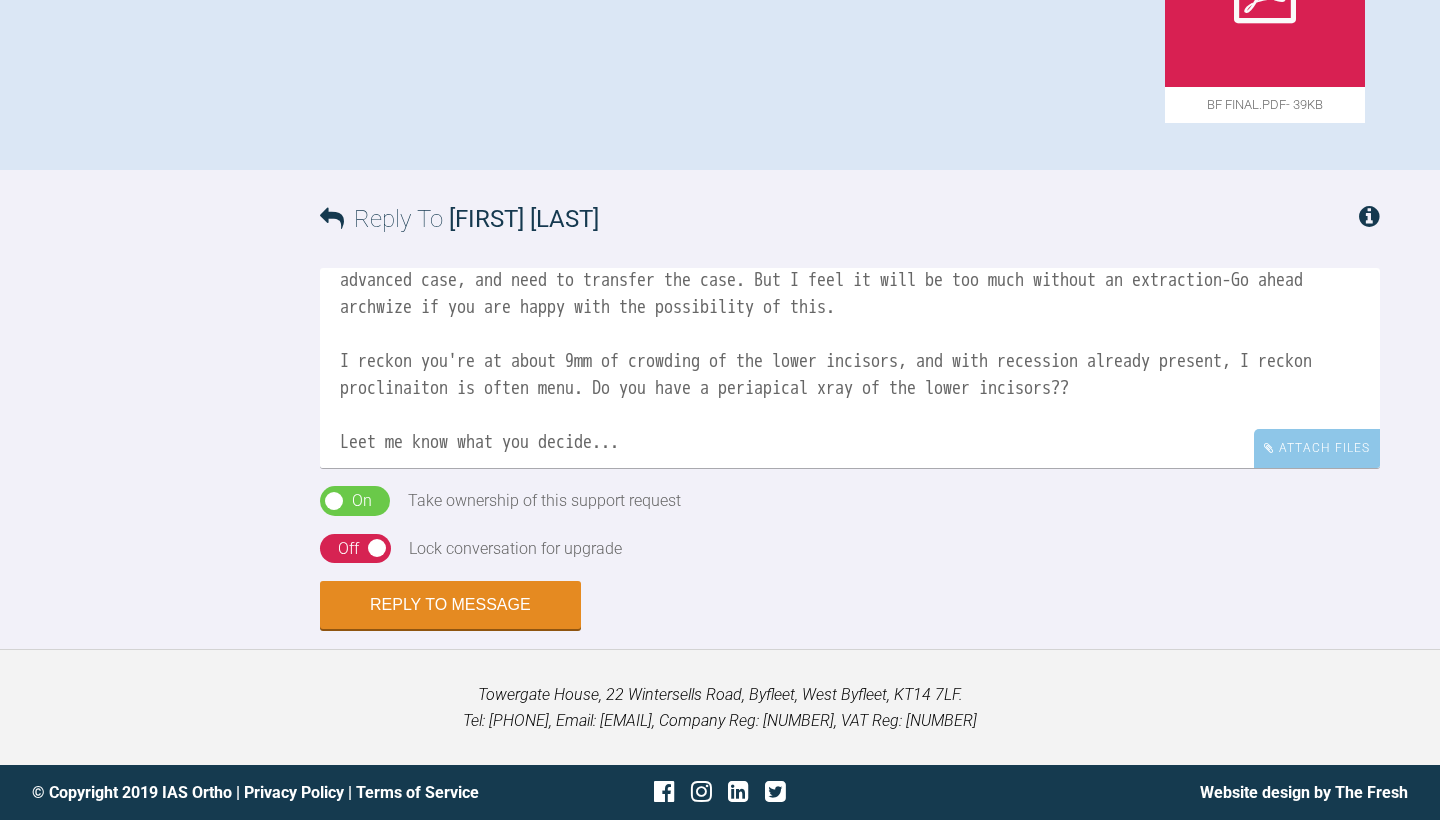click on "Hi [FIRST] .
Sorry for the delay in answering; sometimes these cases don't show up on the forum for whatever reason...
I am concerned about the lower crowding here and don't feel you will resolve it without an extraction.
It will. be interesting to set it up with a lower central  incisor extraction, however, since the LR5 will need removal, another option would be to consider the removal of LL5 as possibility, obviously this then becomes and advanced case, and need to transfer the case. But I feel it will be too much without an extraction-Go ahead archwize if you are happy with the possibility of this.
I reckon you're at about 9mm of crowding of the lower incisors, and with recession already present, I reckon proclinaiton is often menu. Do you have a periapical xray of the lower incisors??
Leet me know what you decide...
Best Wishes,
[LAST]" at bounding box center (850, 368) 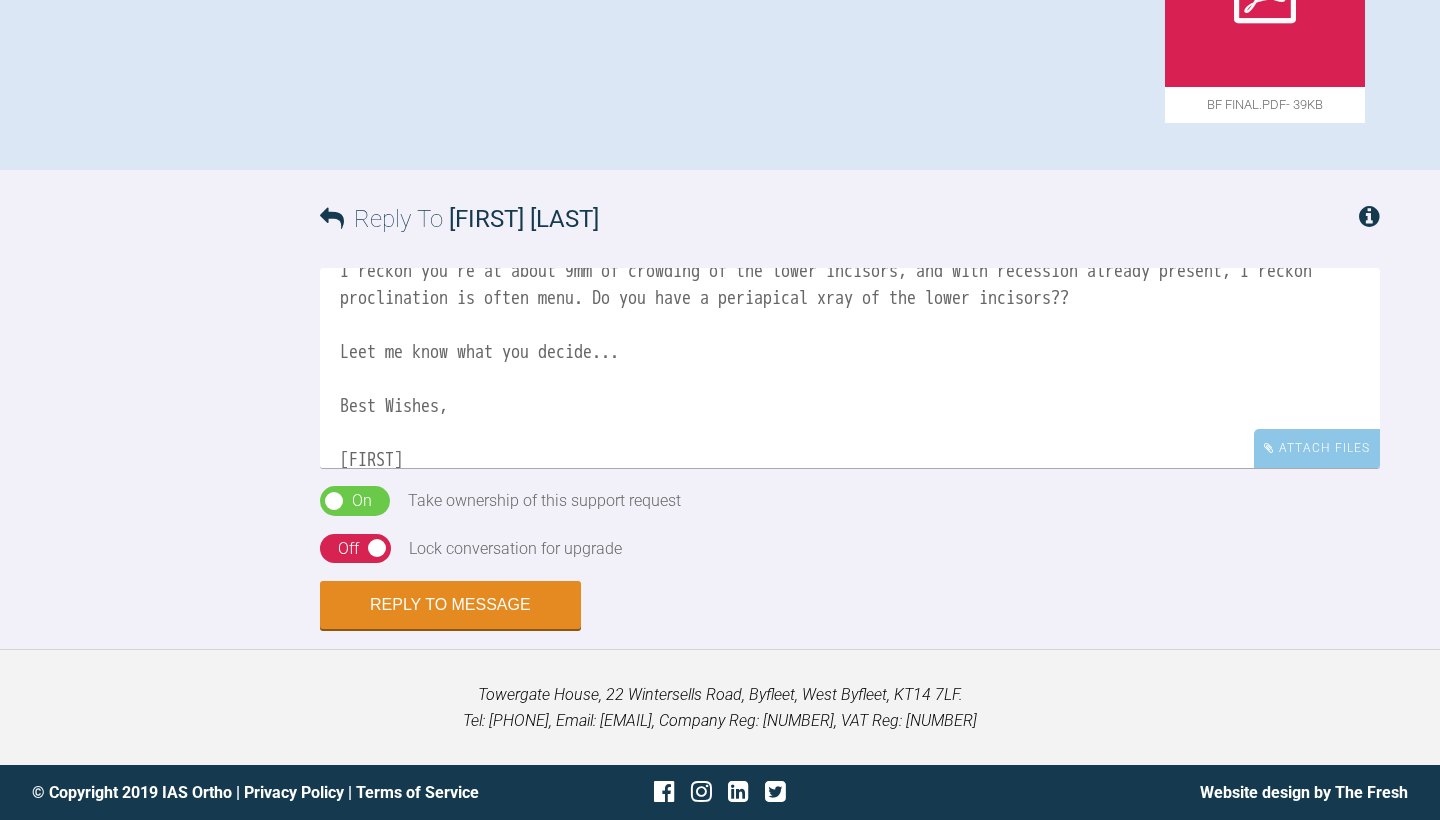 scroll, scrollTop: 245, scrollLeft: 0, axis: vertical 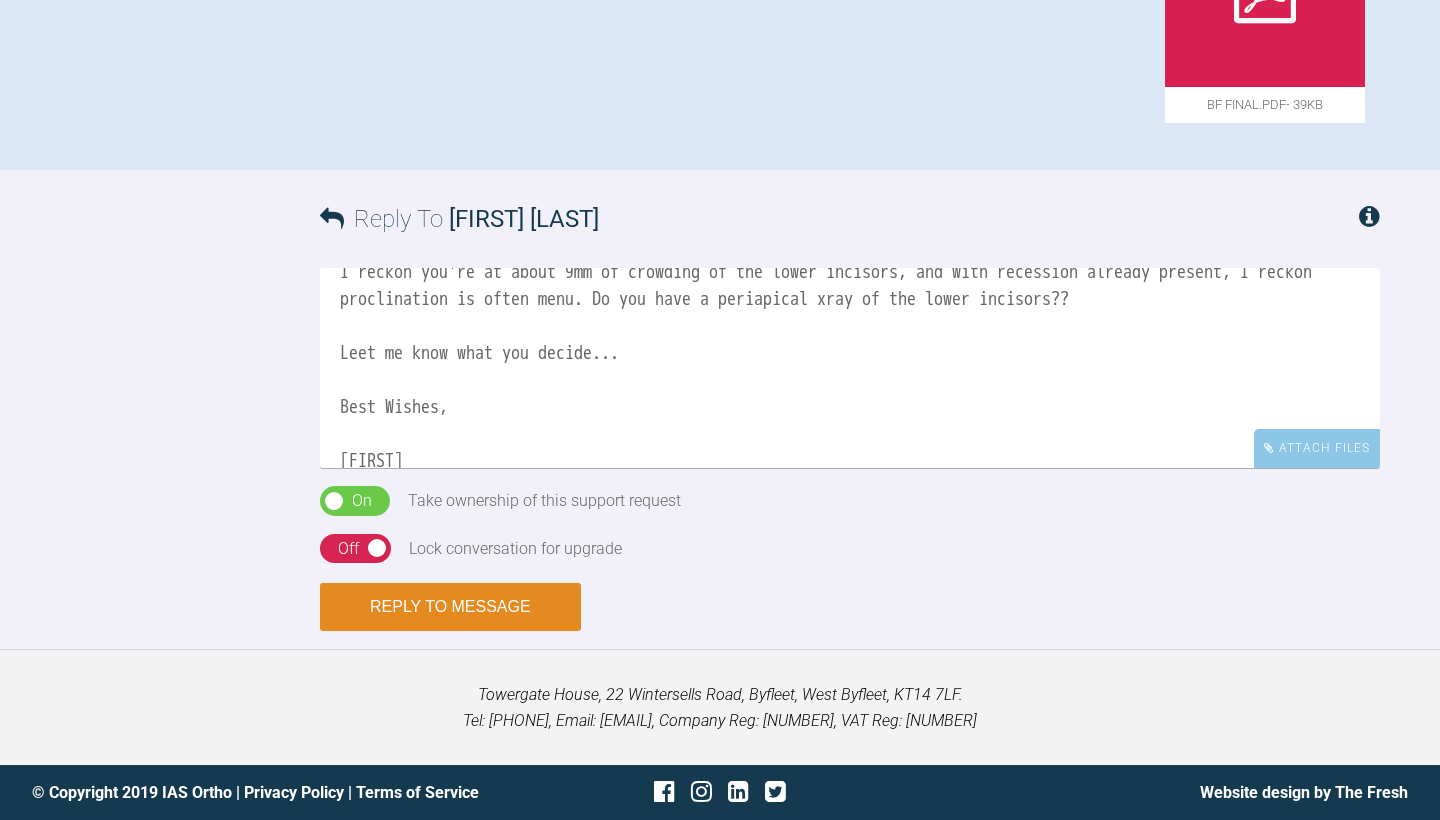 type on "Hi [FIRST] .
Sorry for the delay in answering; sometimes these cases don't show up on the forum for whatever reason...
I am concerned about the lower crowding here and don't feel you will resolve it without an extraction.
It will. be interesting to set it up with a lower central  incisor extraction, however, since the LR5 will need removal, another option would be to consider the removal of LL5 as possibility, obviously this then becomes and advanced case, and need to transfer the case. But I feel it will be too much without an extraction-Go ahead archwize if you are happy with the possibility of this.
I reckon you're at about 9mm of crowding of the lower incisors, and with recession already present, I reckon proclination is often menu. Do you have a periapical xray of the lower incisors??
Leet me know what you decide...
Best Wishes,
[FIRST]" 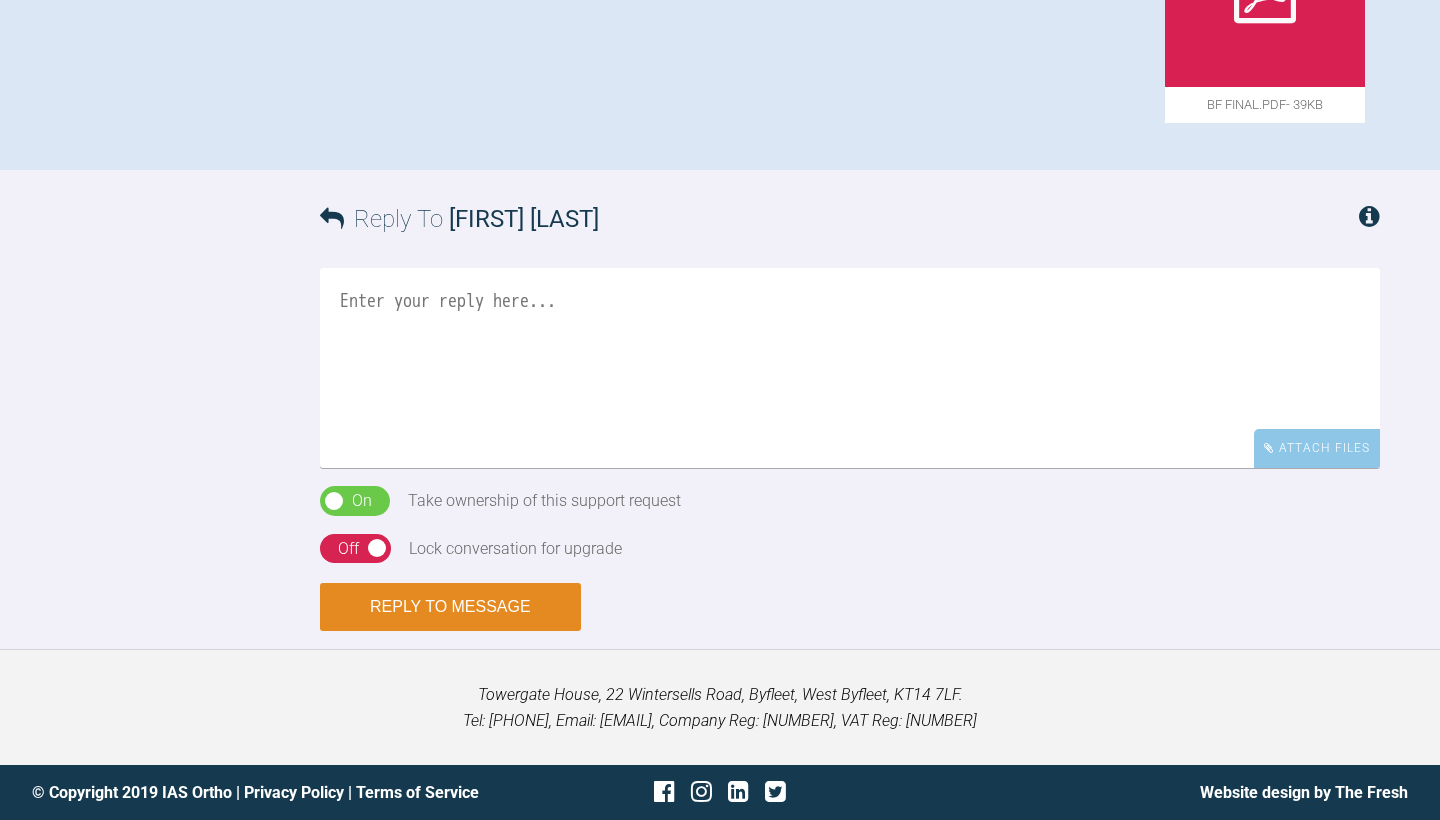 scroll, scrollTop: 0, scrollLeft: 0, axis: both 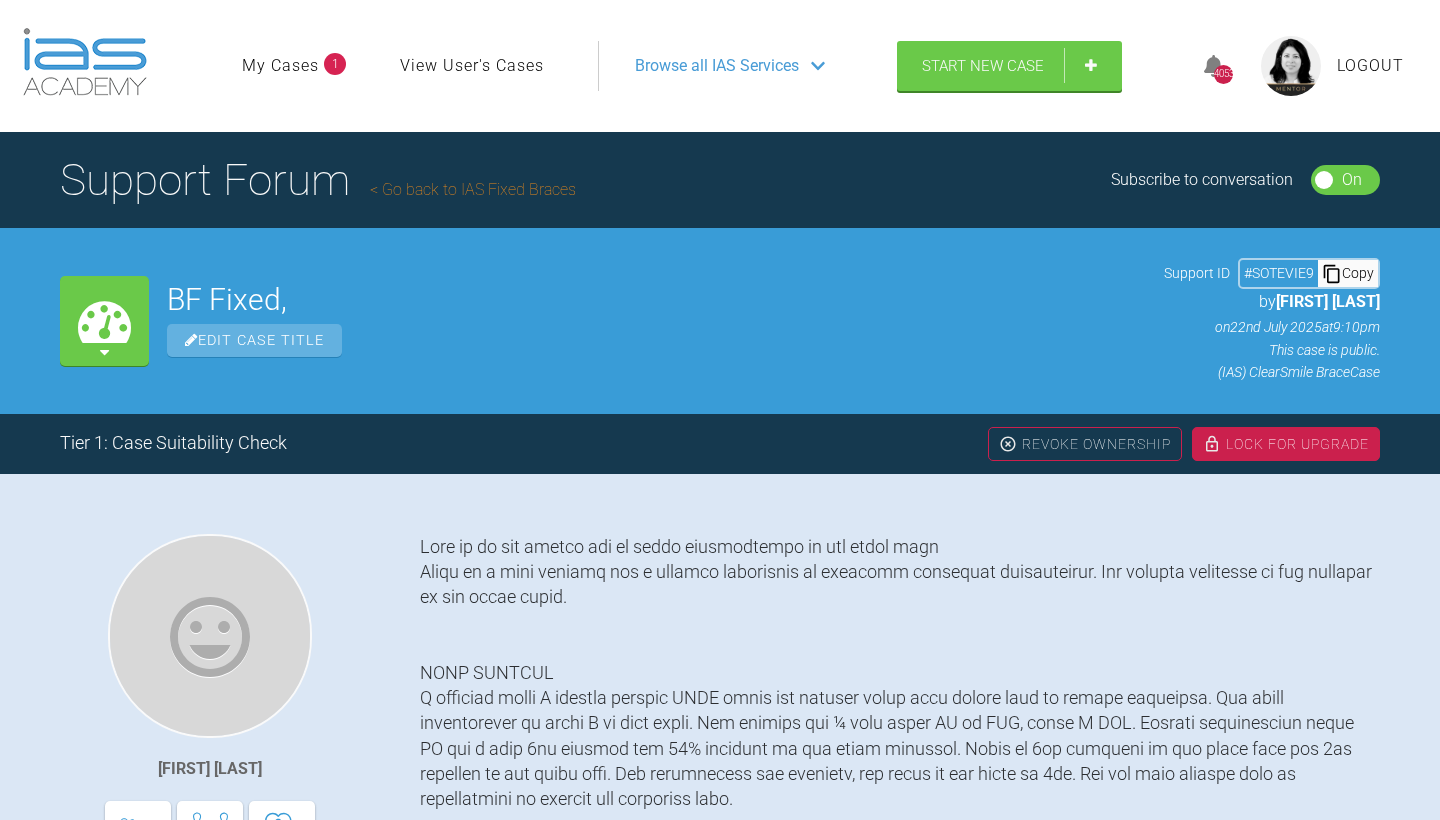click on "Go back to IAS Fixed Braces" at bounding box center [473, 189] 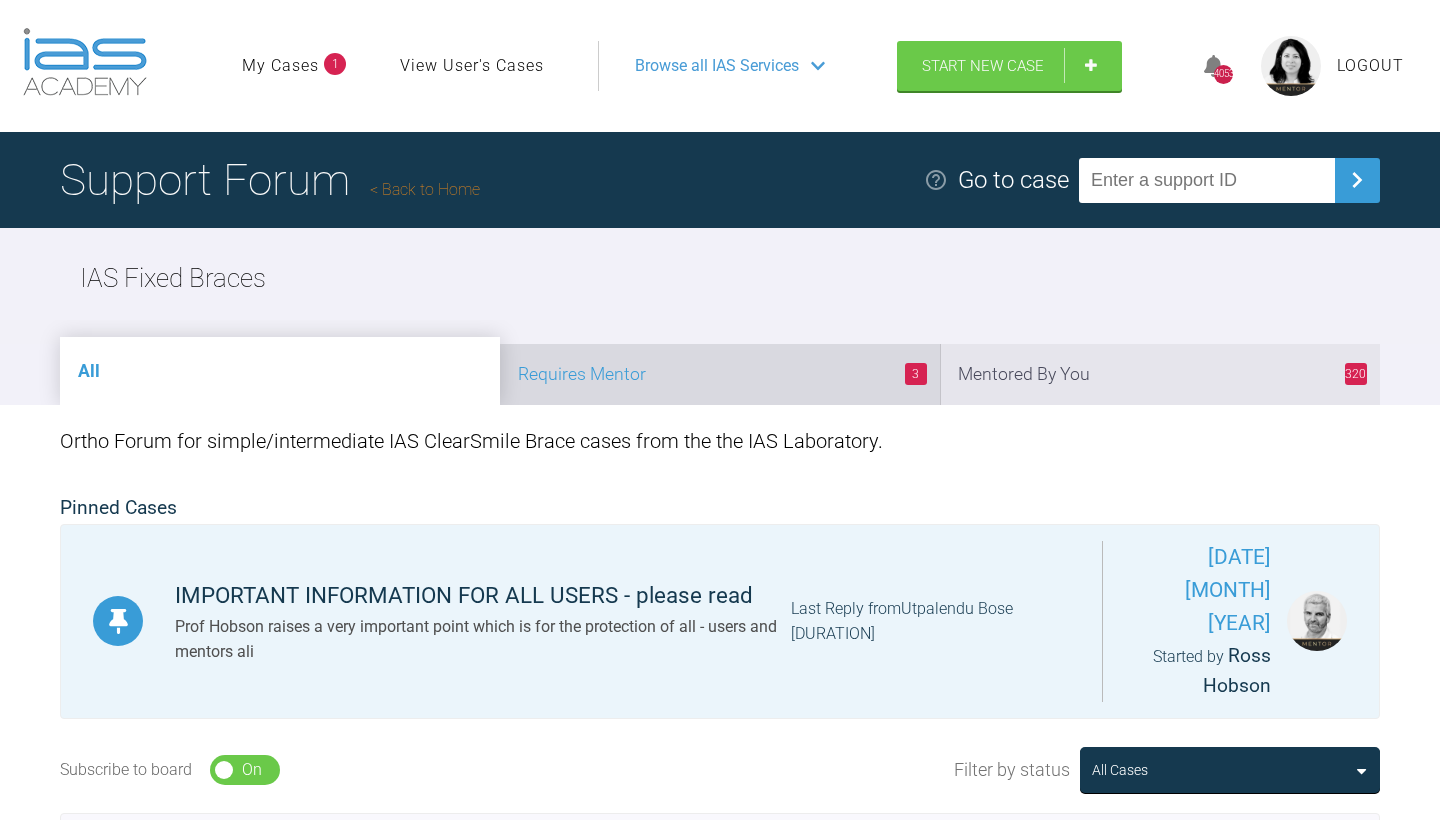 click on "3 Requires Mentor" at bounding box center (720, 374) 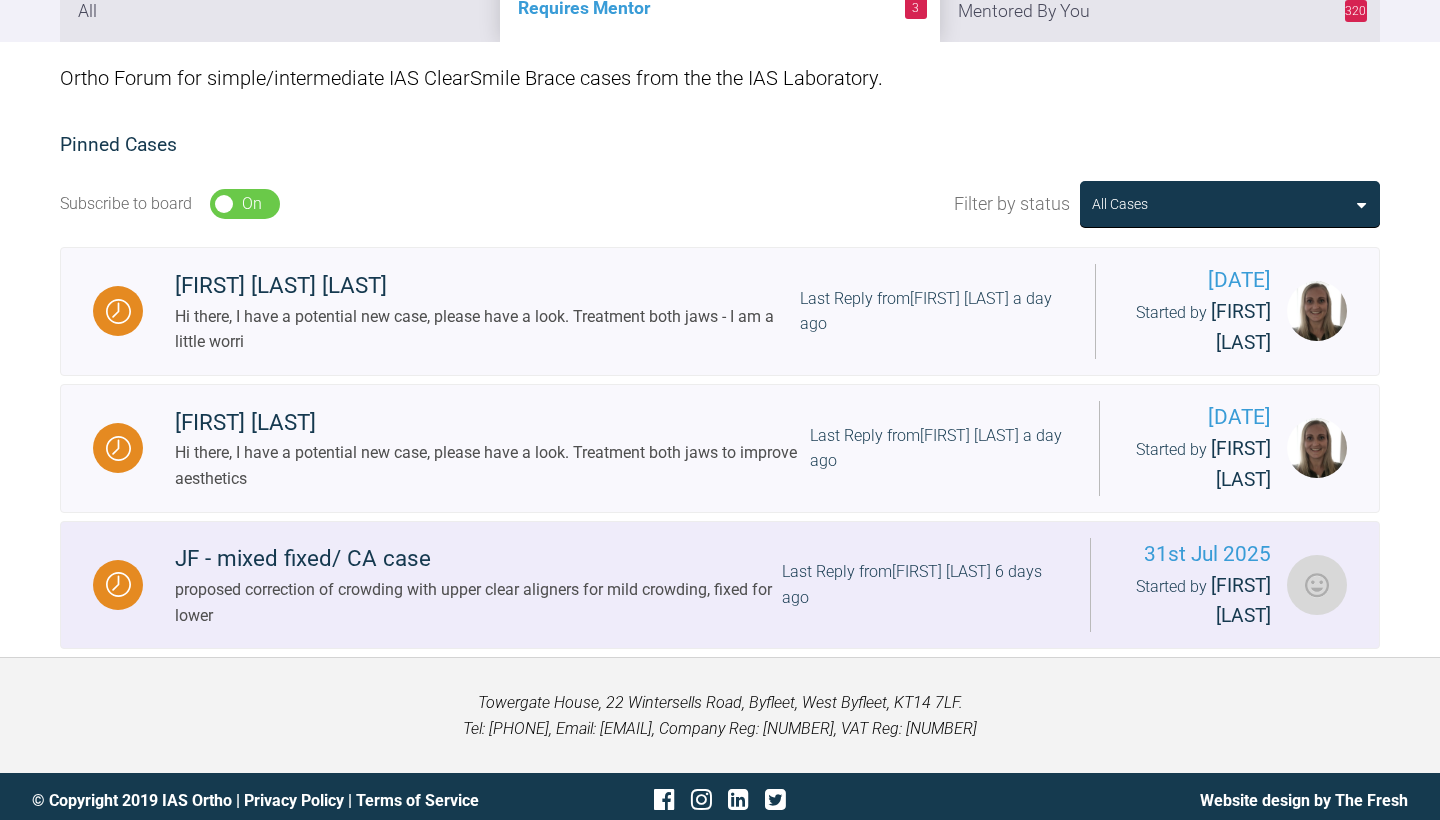 scroll, scrollTop: 362, scrollLeft: 0, axis: vertical 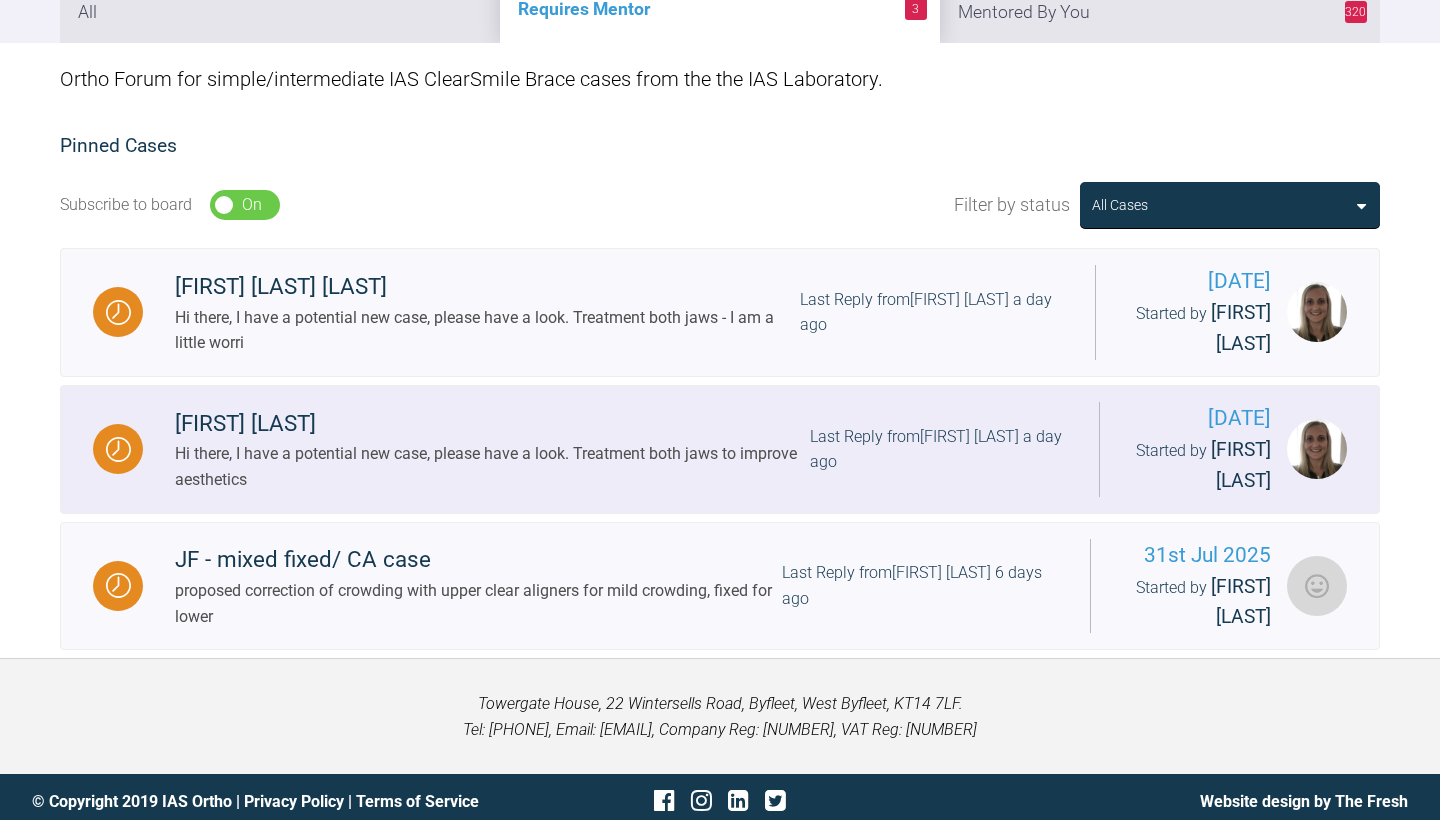 click on "Hi there,
I have a potential new case, please have a look.
Treatment both jaws to improve aesthetics" at bounding box center [492, 466] 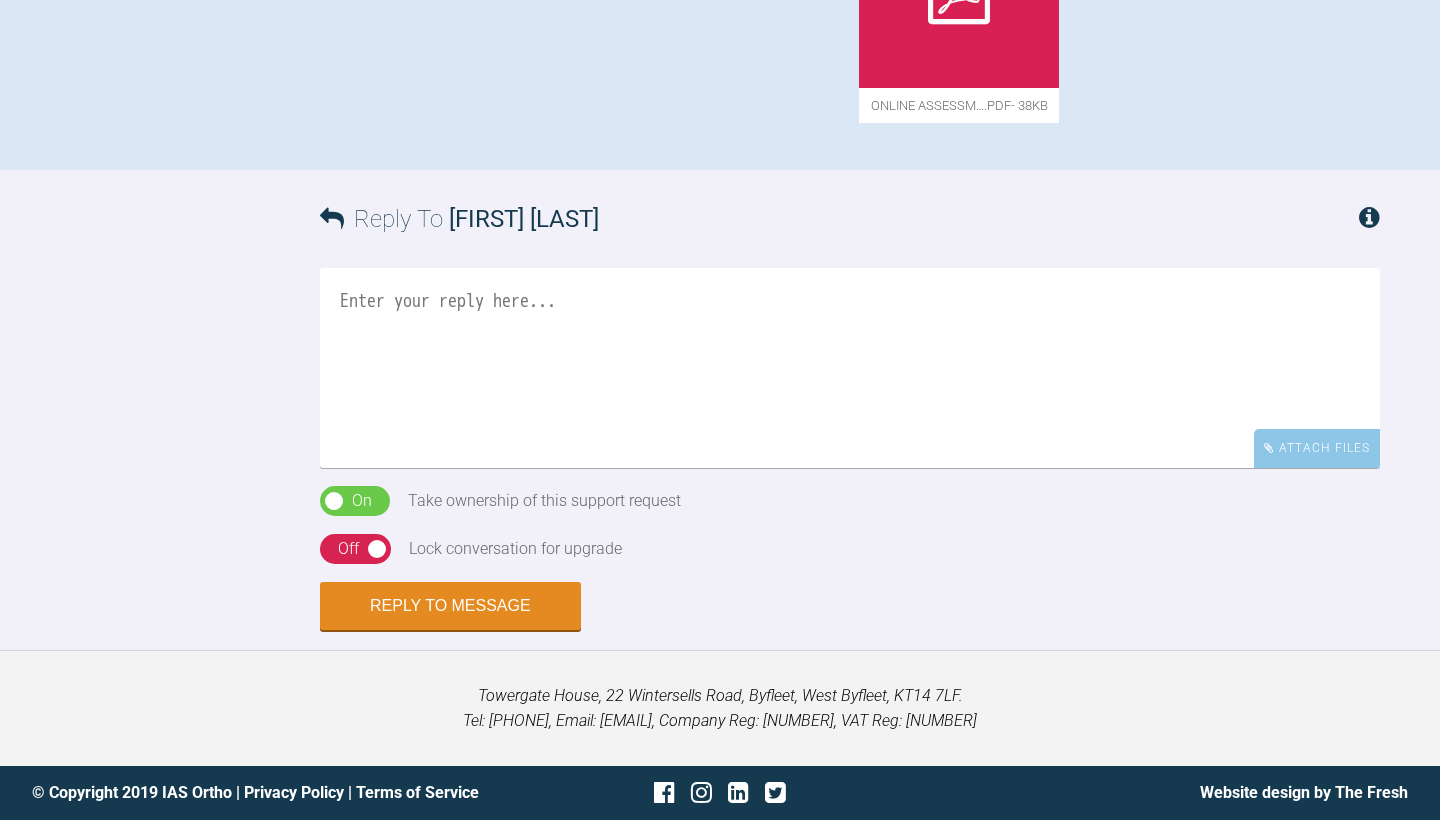 scroll, scrollTop: 1889, scrollLeft: 0, axis: vertical 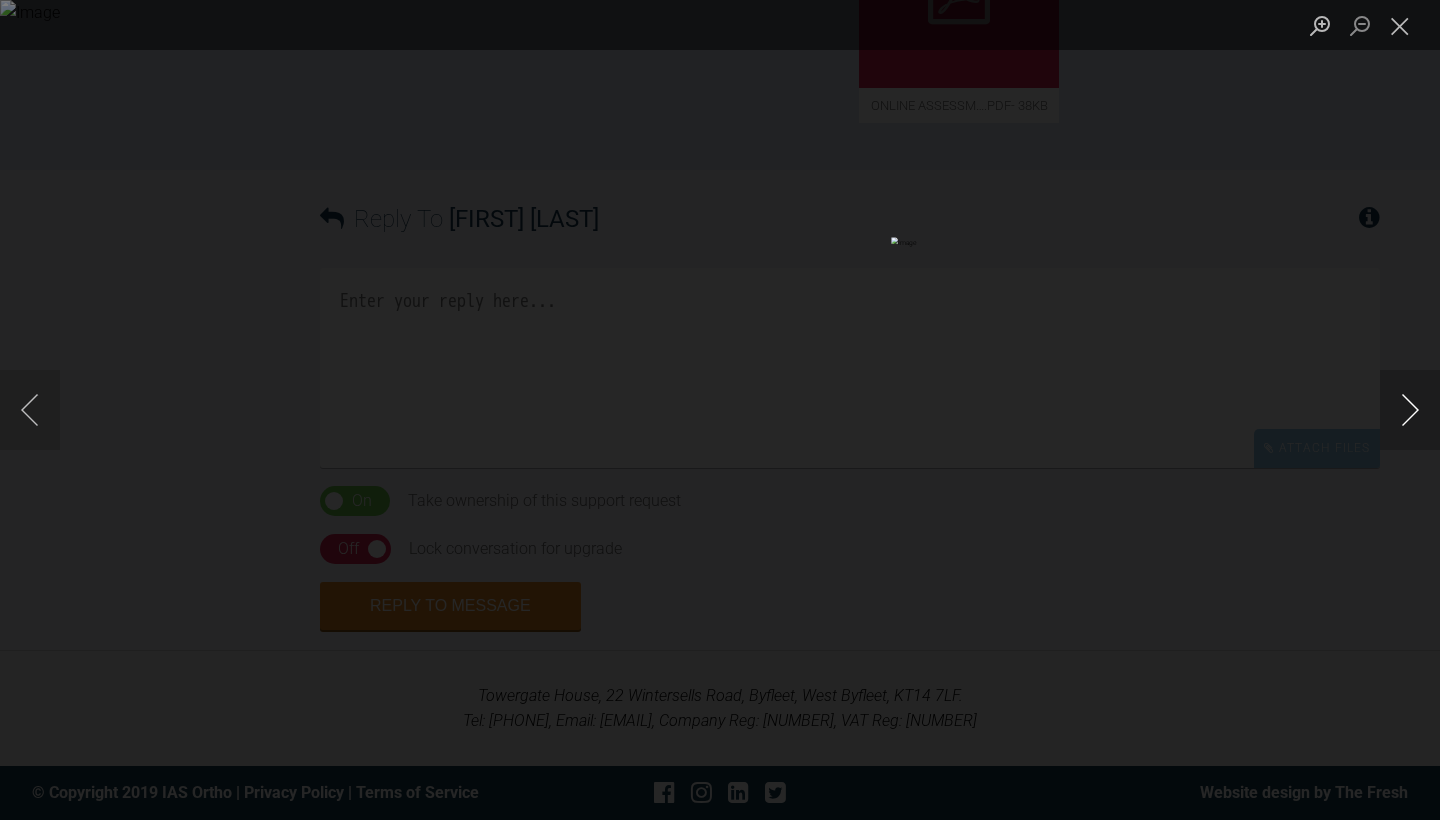 click at bounding box center (1410, 410) 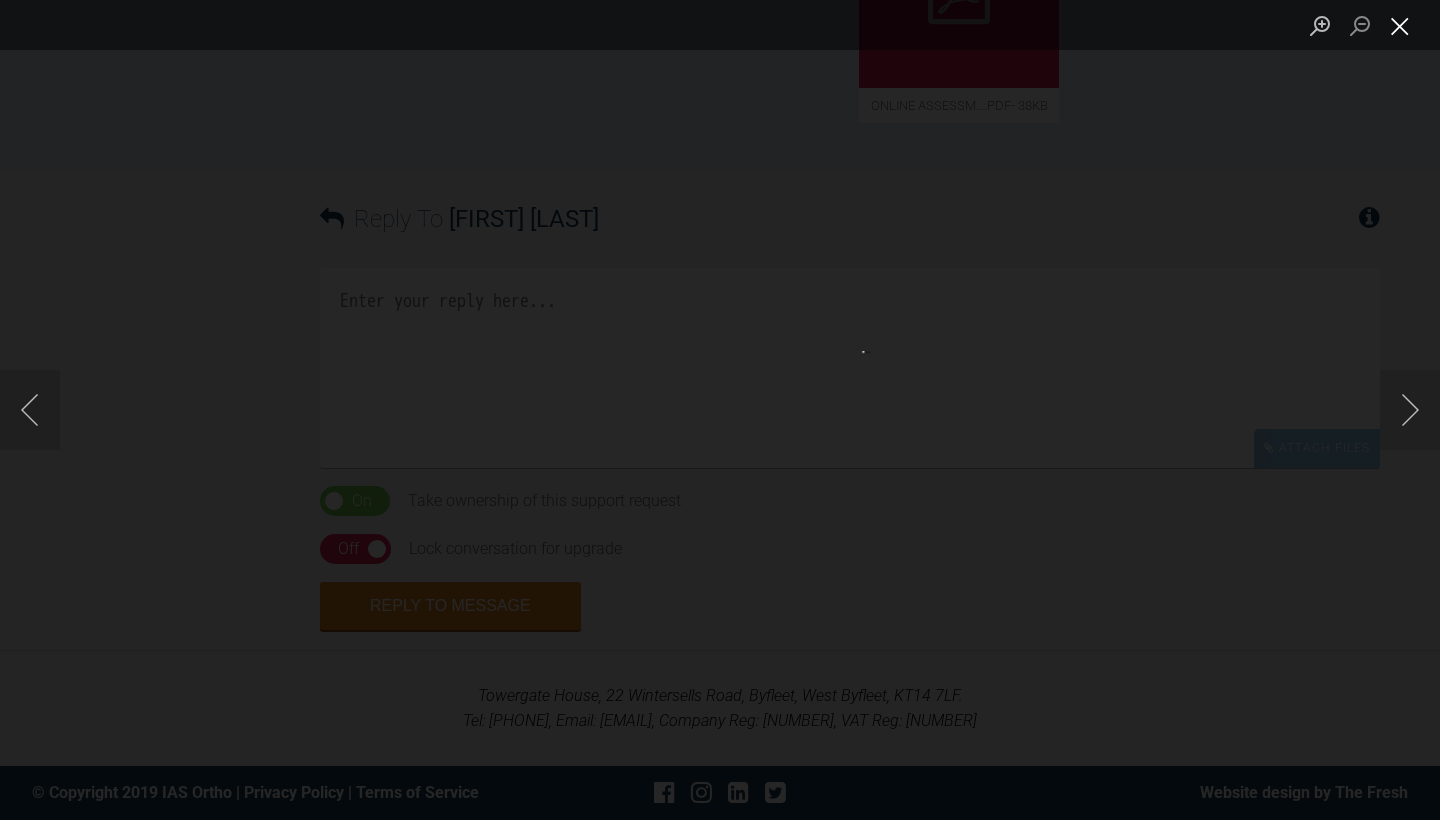 click at bounding box center (1400, 25) 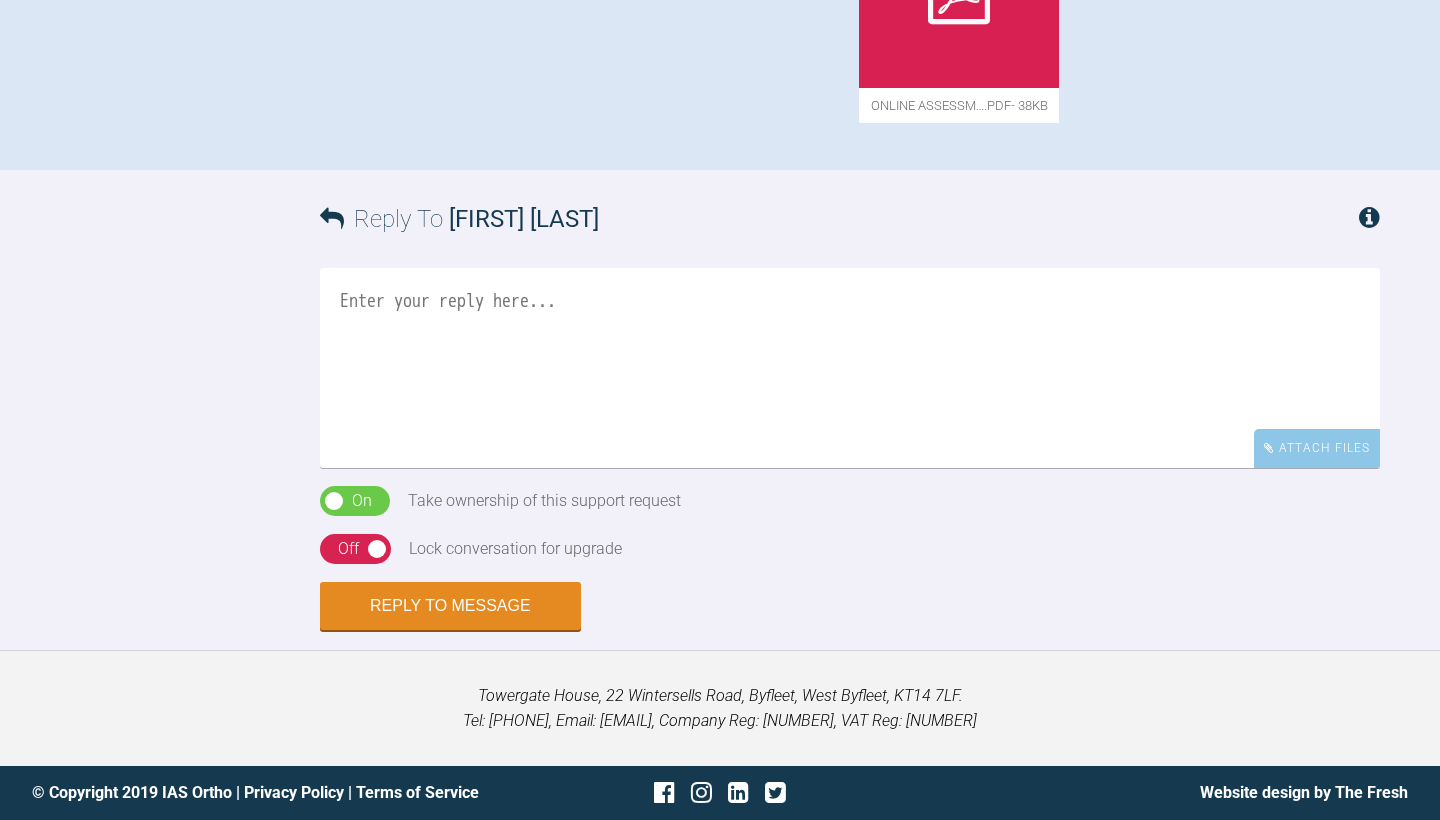 click at bounding box center (1007, -181) 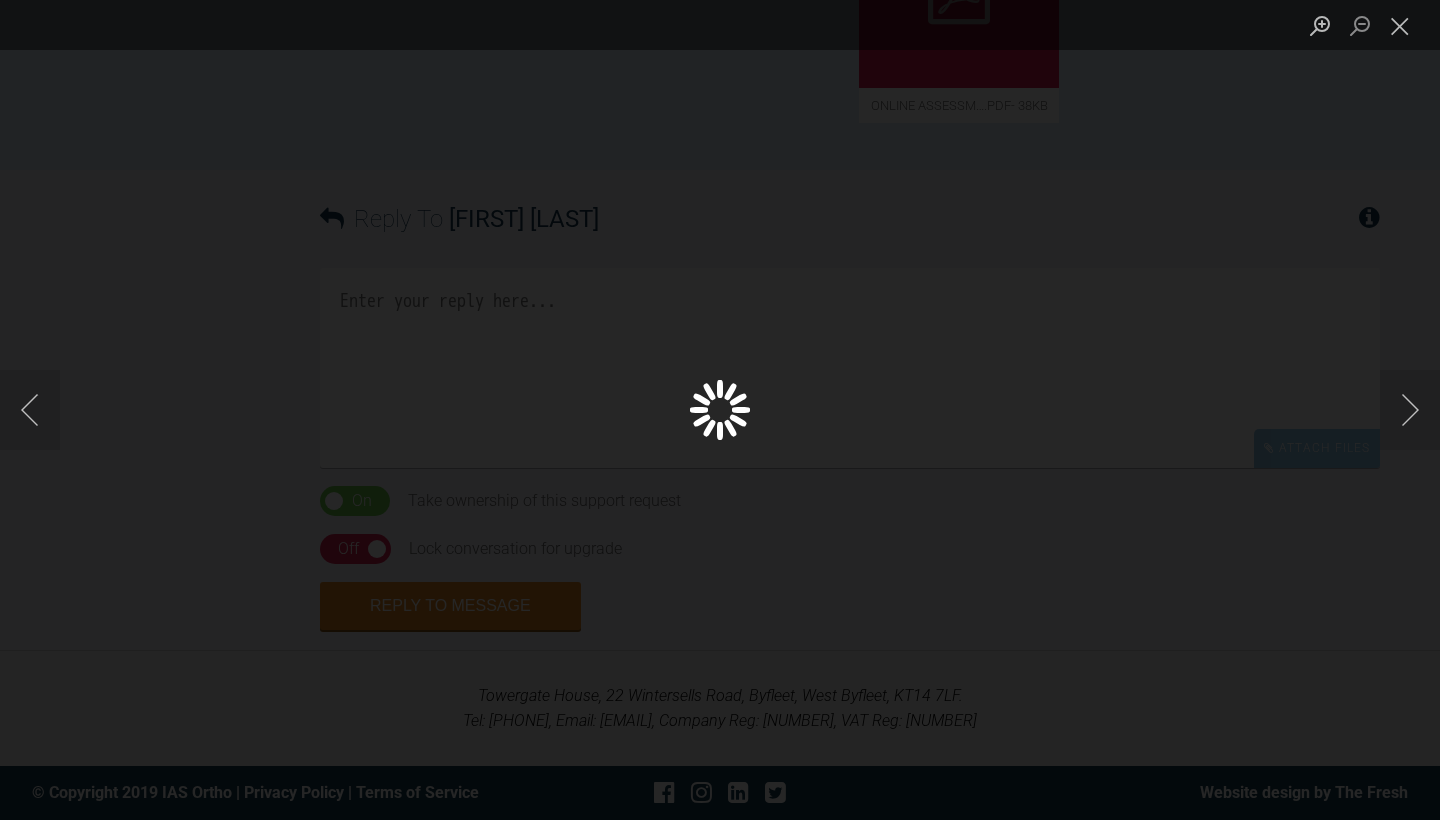 click at bounding box center (720, 410) 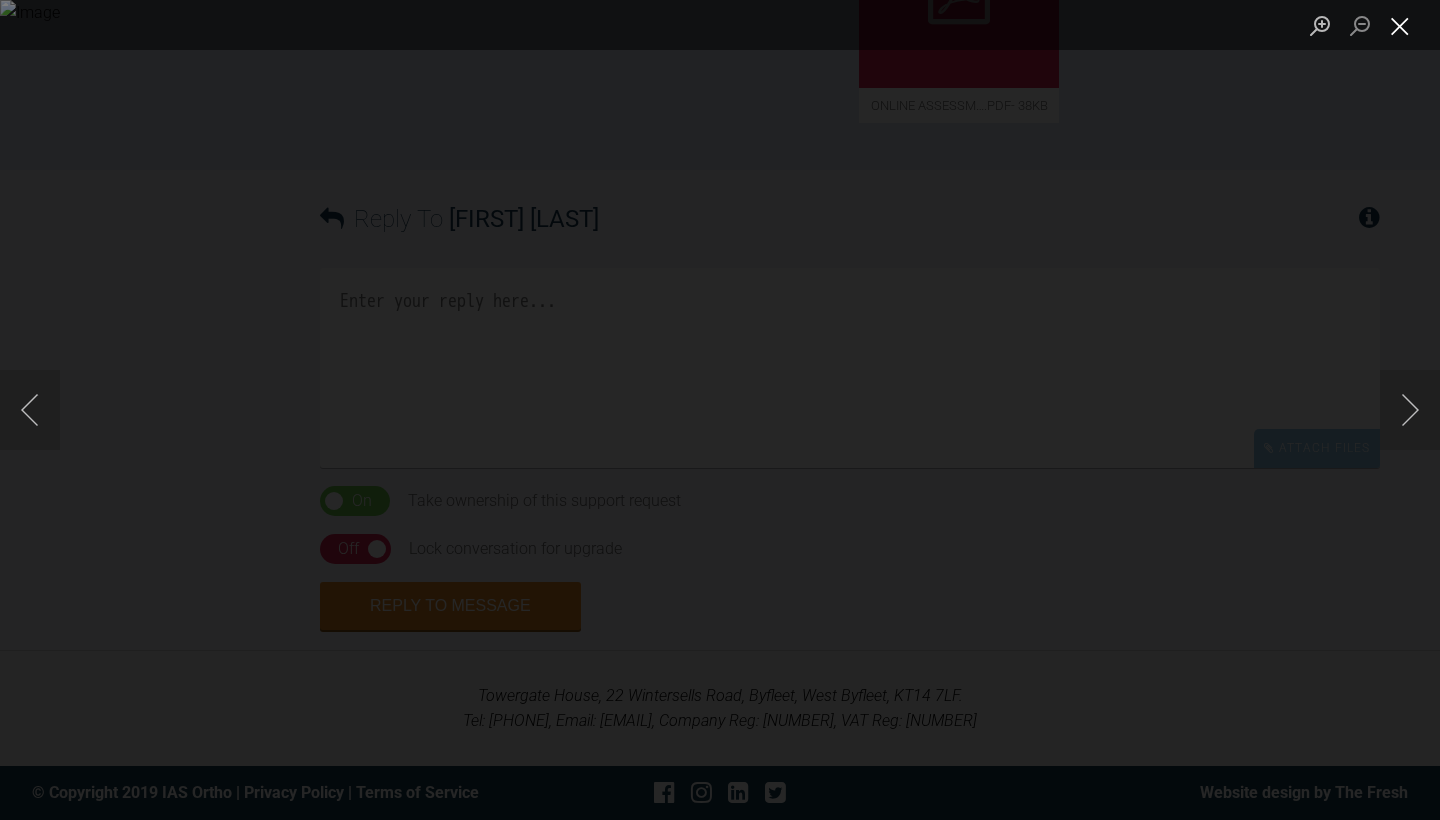 click at bounding box center [1400, 25] 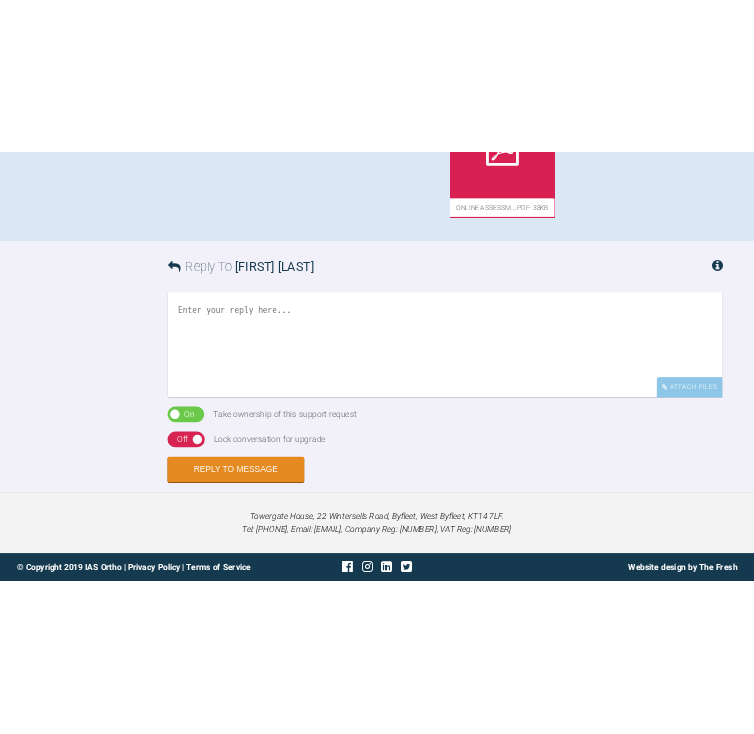 scroll, scrollTop: 2356, scrollLeft: 0, axis: vertical 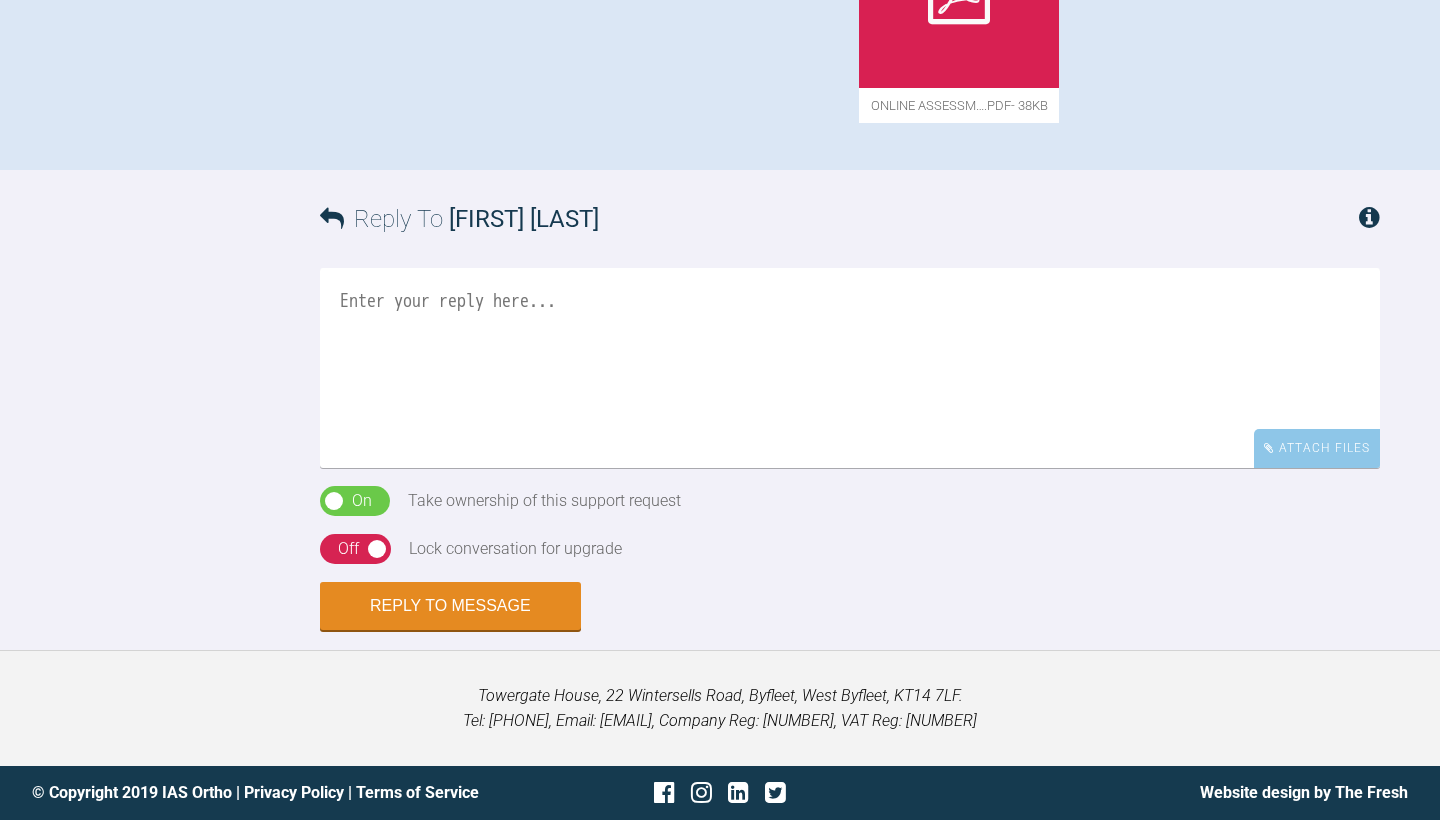 click at bounding box center (959, -12) 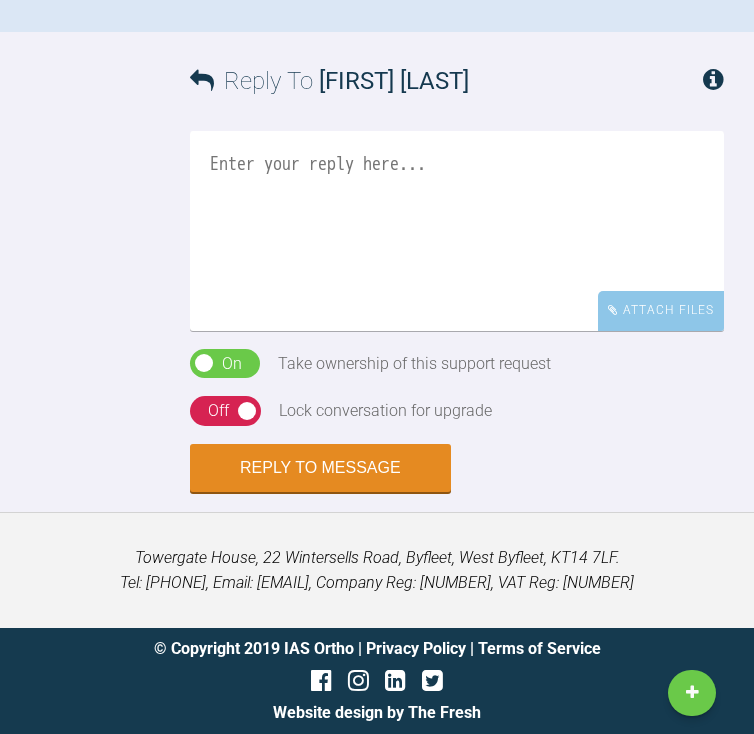 scroll, scrollTop: 2267, scrollLeft: 0, axis: vertical 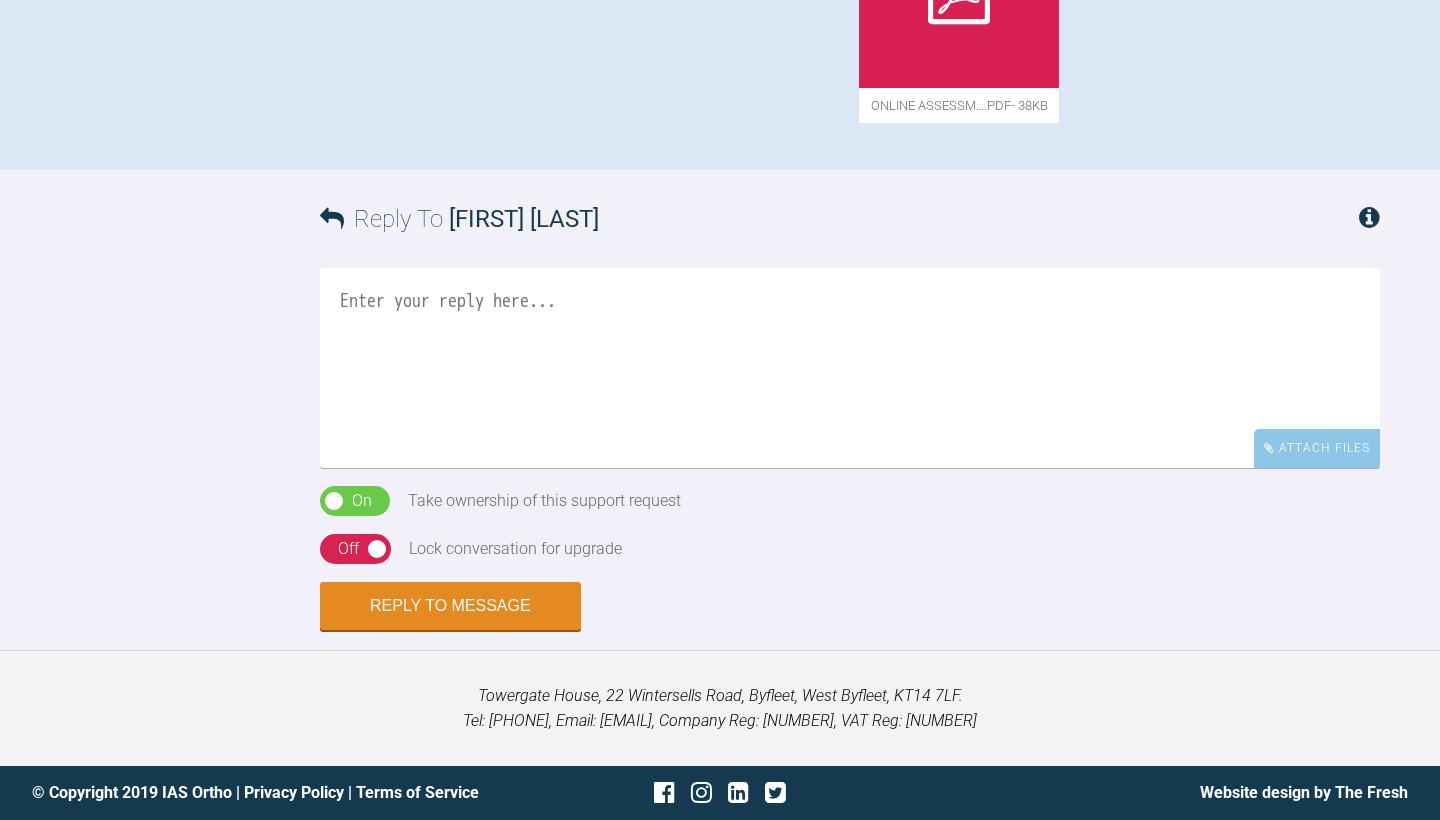 click at bounding box center (959, -12) 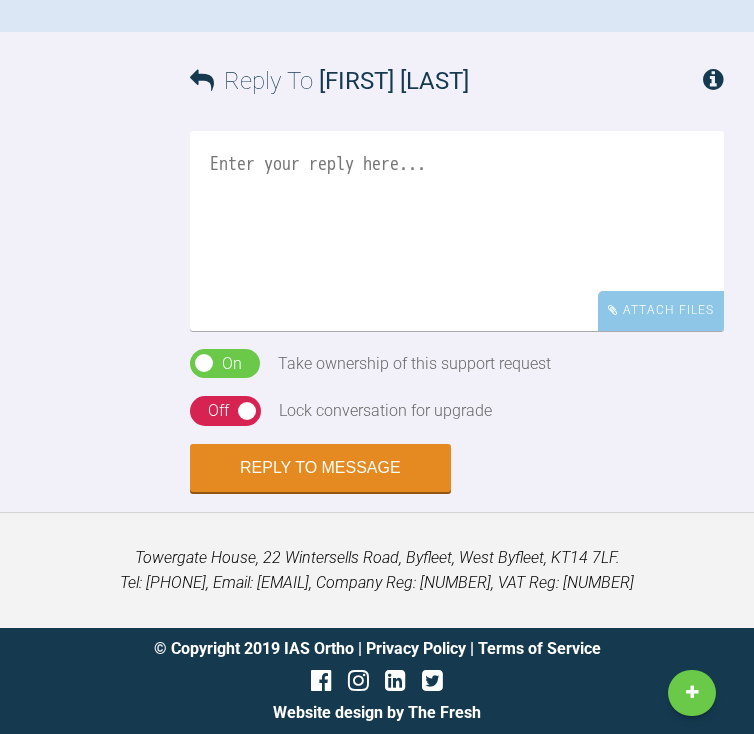 scroll, scrollTop: 1643, scrollLeft: 0, axis: vertical 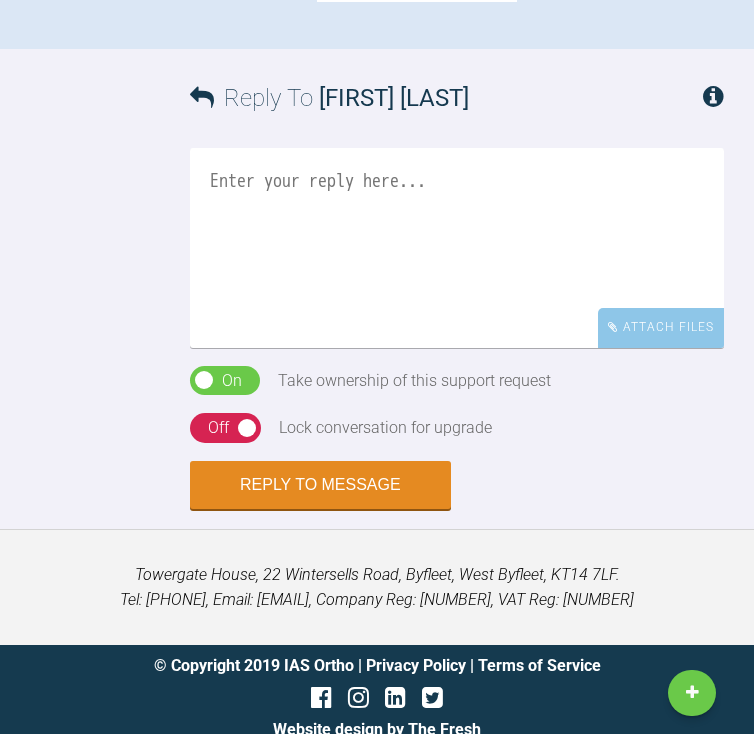 click on "Click to enlarge Click to enlarge Click to enlarge Click to enlarge Click to enlarge Click to enlarge Click to enlarge Click to enlarge Click to enlarge Click to enlarge Click to enlarge Click to enlarge Click to enlarge Click to enlarge Click to enlarge Click to enlarge Click to enlarge Click to enlarge Click to enlarge Click to enlarge Click to enlarge Click to enlarge Click to enlarge Click to enlarge Click to enlarge Click to enlarge Online assessm….pdf  -   38KB" at bounding box center (457, -468) 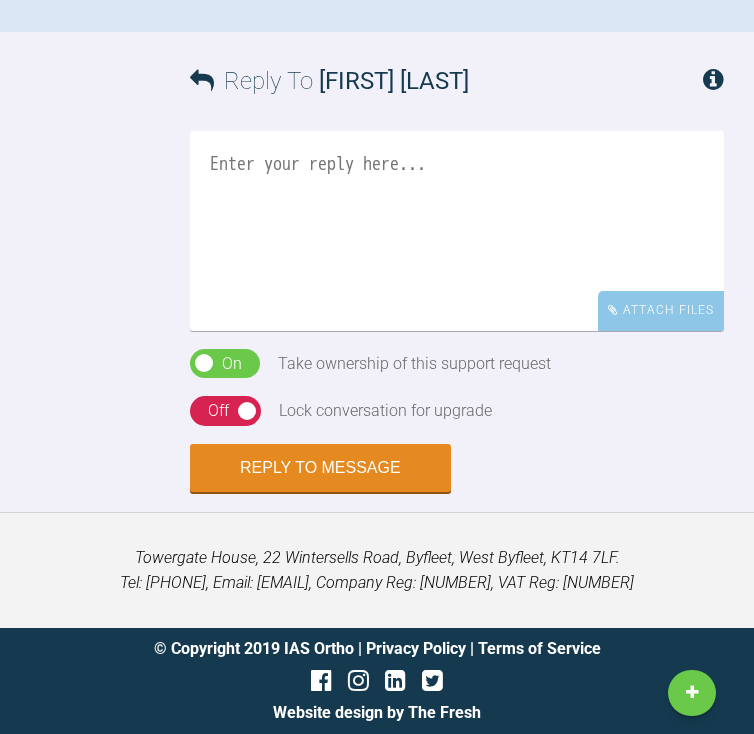 scroll, scrollTop: 3759, scrollLeft: 0, axis: vertical 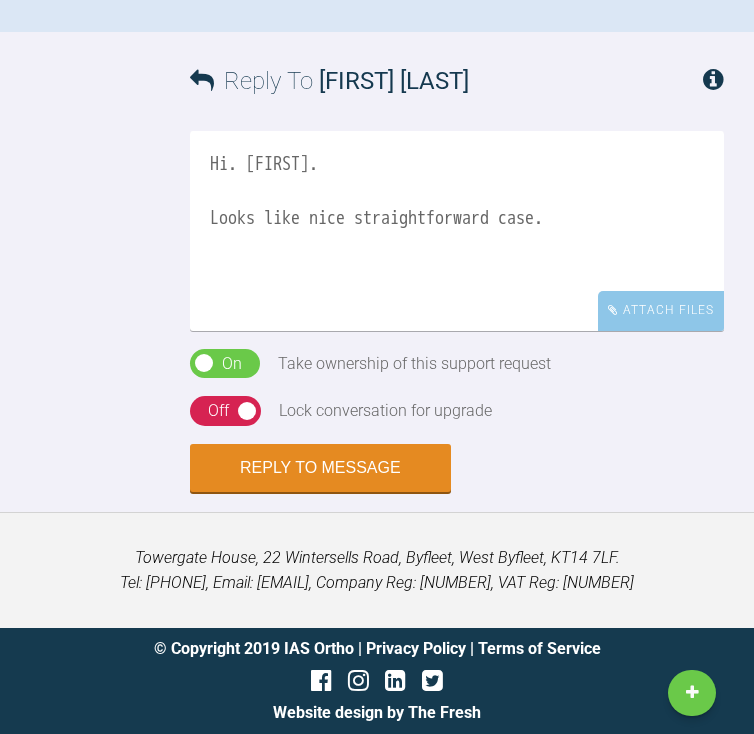 click on "Hi. [FIRST].
Looks like nice straightforward case." at bounding box center [457, 231] 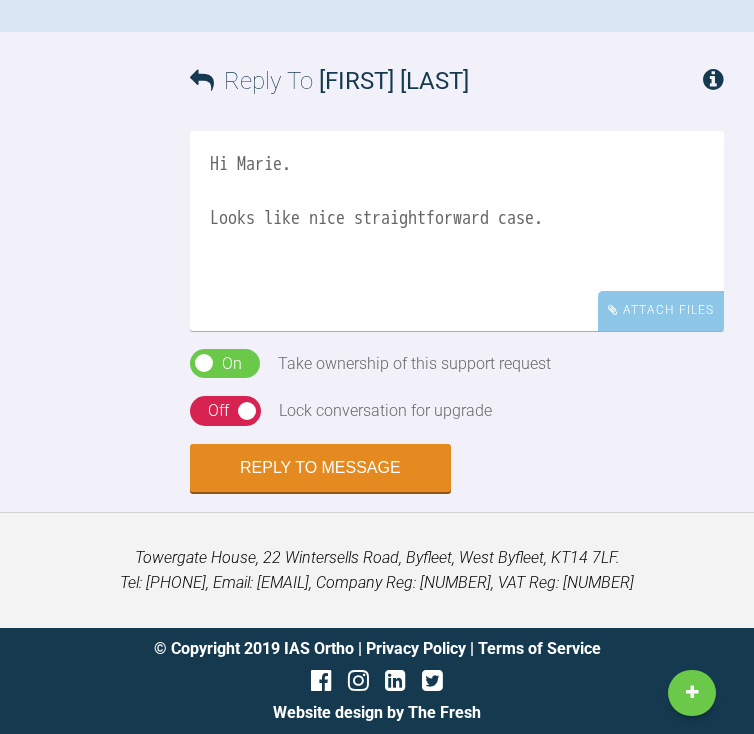 click on "Hi Marie.
Looks like nice straightforward case." at bounding box center (457, 231) 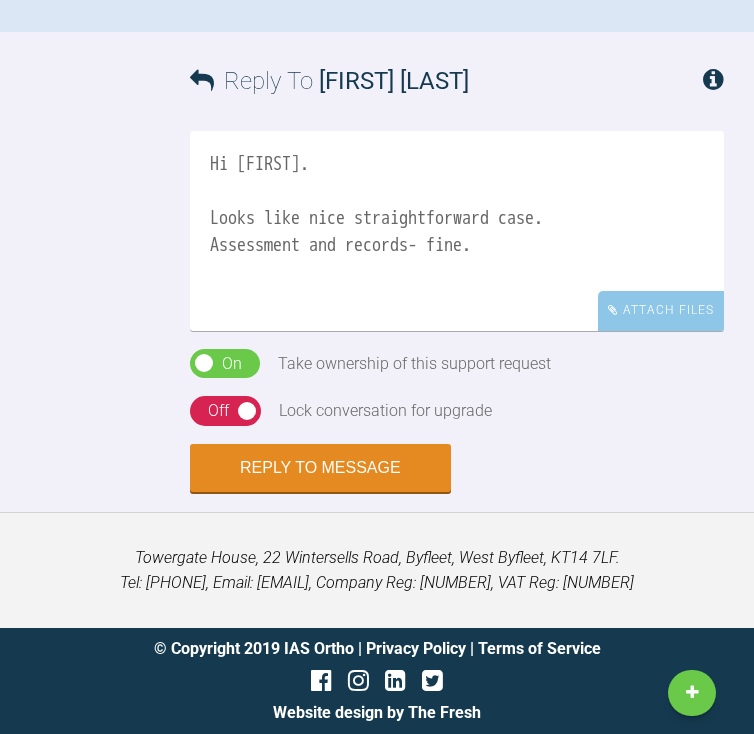 click on "Hi [FIRST].
Looks like nice straightforward case.
Assessment and records- fine." at bounding box center [457, 231] 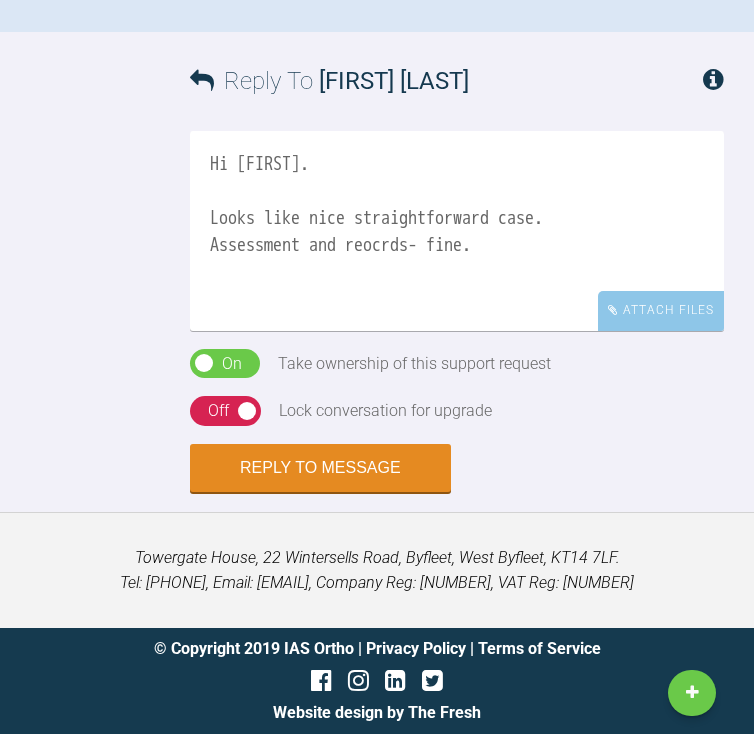 drag, startPoint x: 380, startPoint y: 441, endPoint x: 363, endPoint y: 437, distance: 17.464249 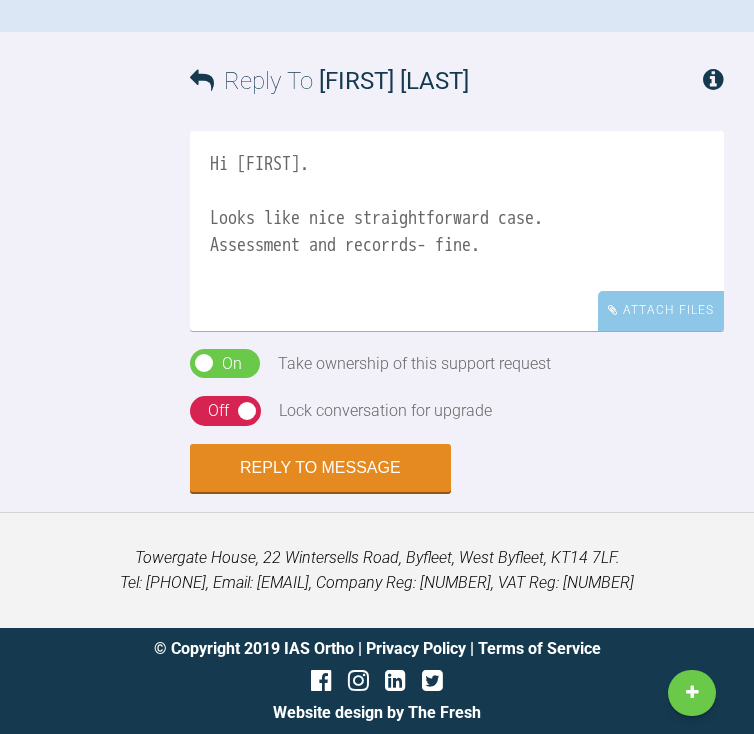 click on "Hi [FIRST].
Looks like nice straightforward case.
Assessment and recorrds- fine." at bounding box center (457, 231) 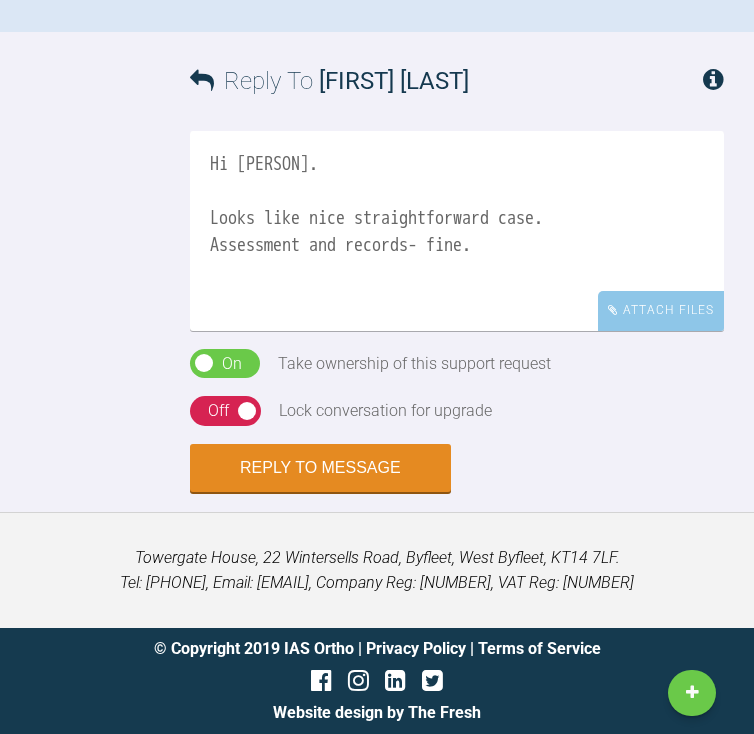 click on "Hi [PERSON].
Looks like nice straightforward case.
Assessment and records- fine." at bounding box center (457, 231) 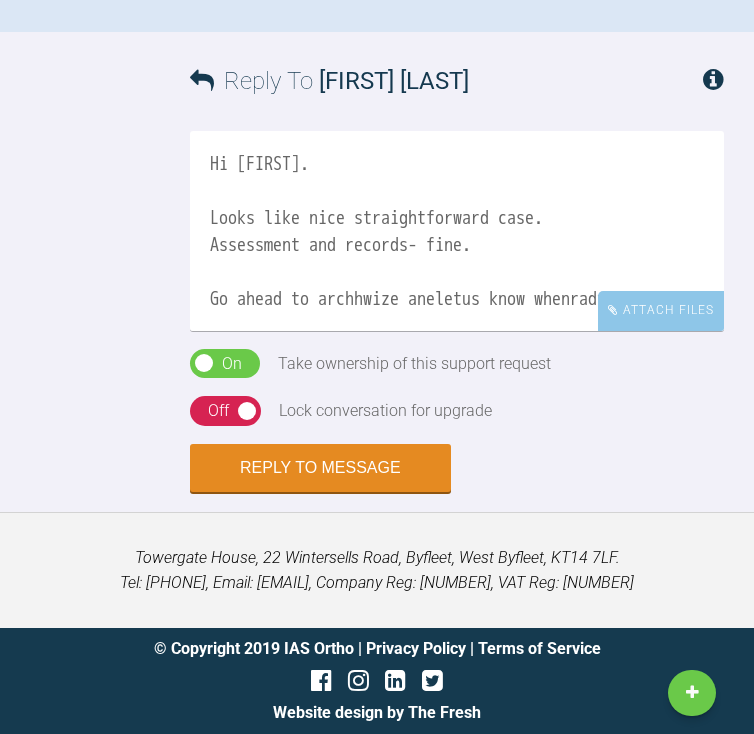 click on "Hi [FIRST].
Looks like nice straightforward case.
Assessment and records- fine.
Go ahead to archhwize aneletus know whenrady." at bounding box center (457, 231) 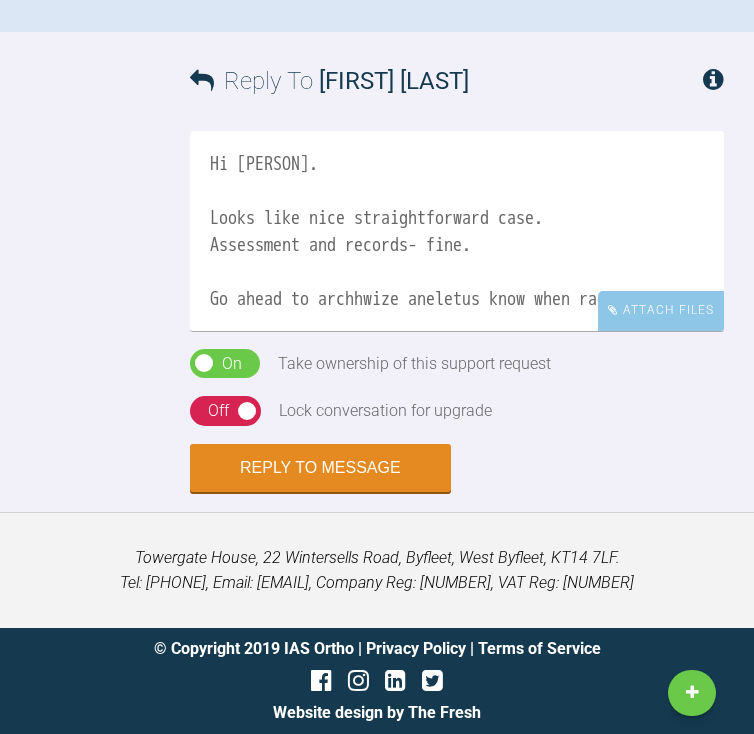 click on "Hi [PERSON].
Looks like nice straightforward case.
Assessment and records- fine.
Go ahead to archhwize aneletus know when rady." at bounding box center [457, 231] 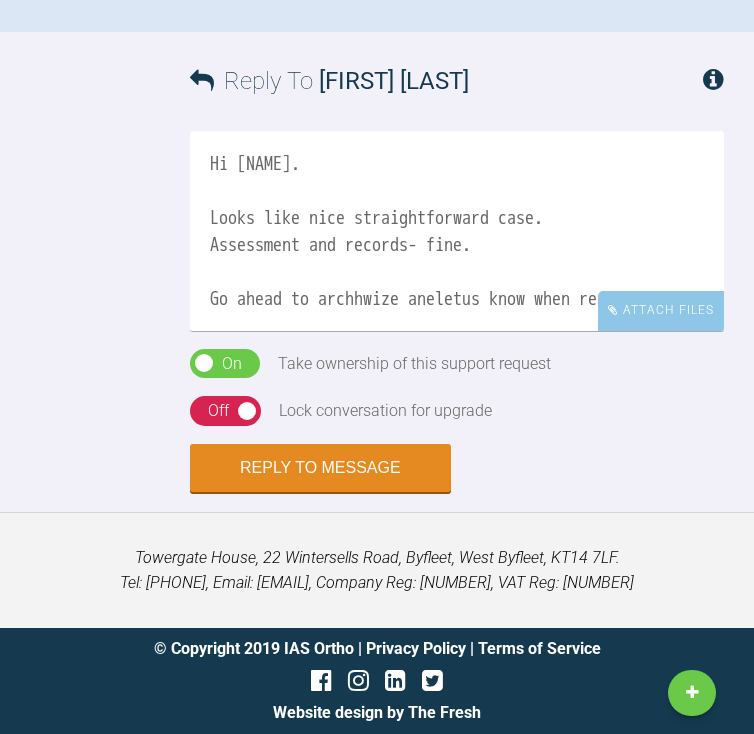 drag, startPoint x: 399, startPoint y: 490, endPoint x: 439, endPoint y: 494, distance: 40.1995 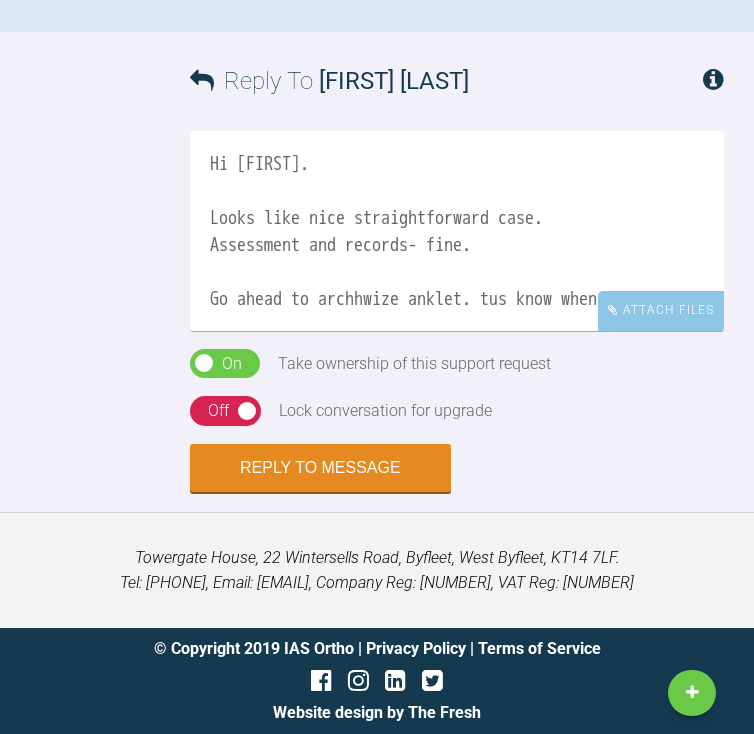 drag, startPoint x: 464, startPoint y: 495, endPoint x: 424, endPoint y: 496, distance: 40.012497 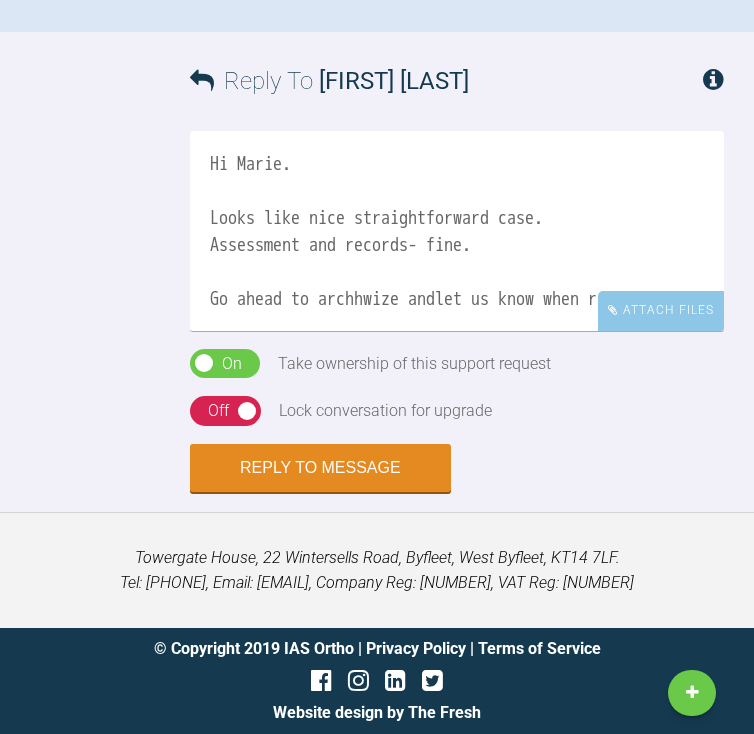 click on "Hi Marie.
Looks like nice straightforward case.
Assessment and records- fine.
Go ahead to archhwize andlet us know when ready." at bounding box center [457, 231] 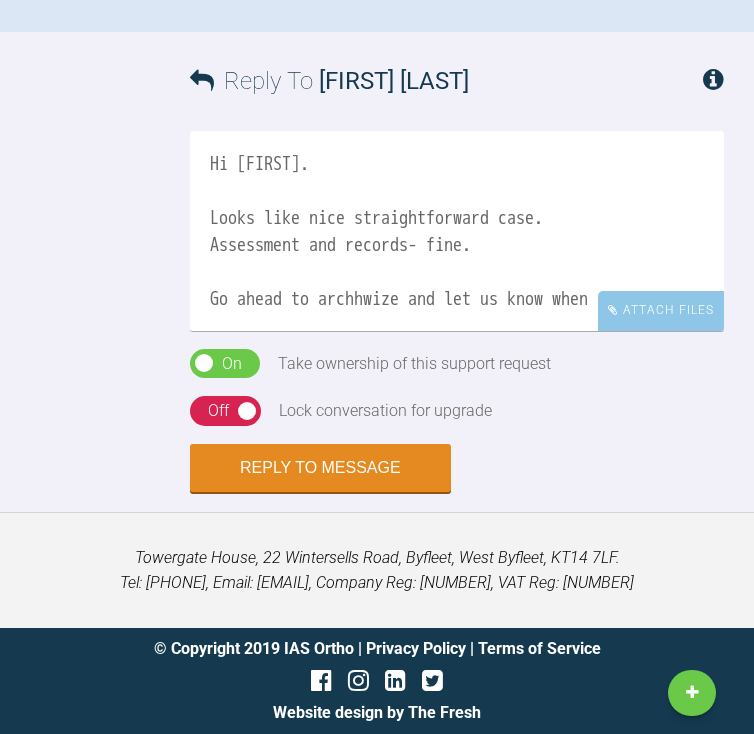 click on "Hi [FIRST].
Looks like nice straightforward case.
Assessment and records- fine.
Go ahead to archhwize and let us know when ready." at bounding box center [457, 231] 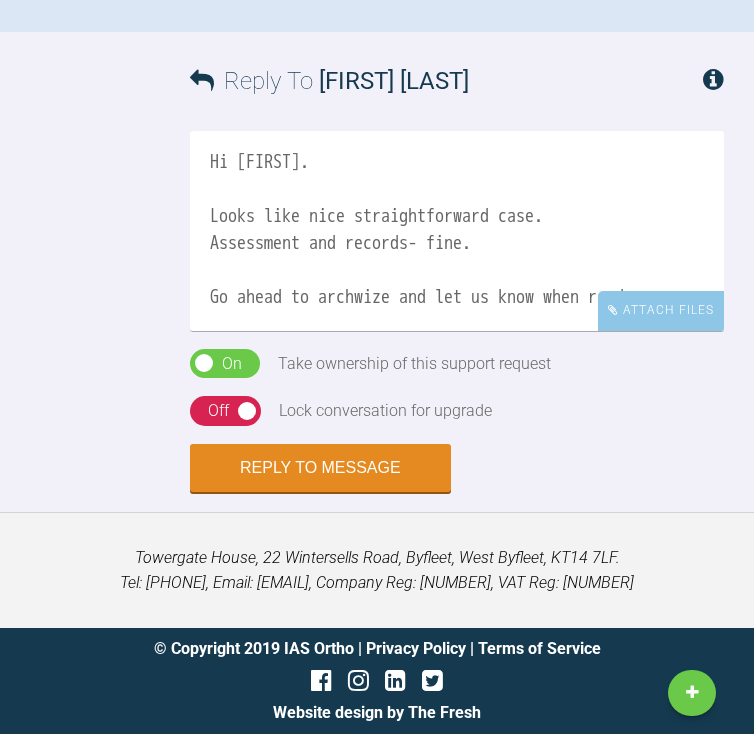 scroll, scrollTop: 2, scrollLeft: 0, axis: vertical 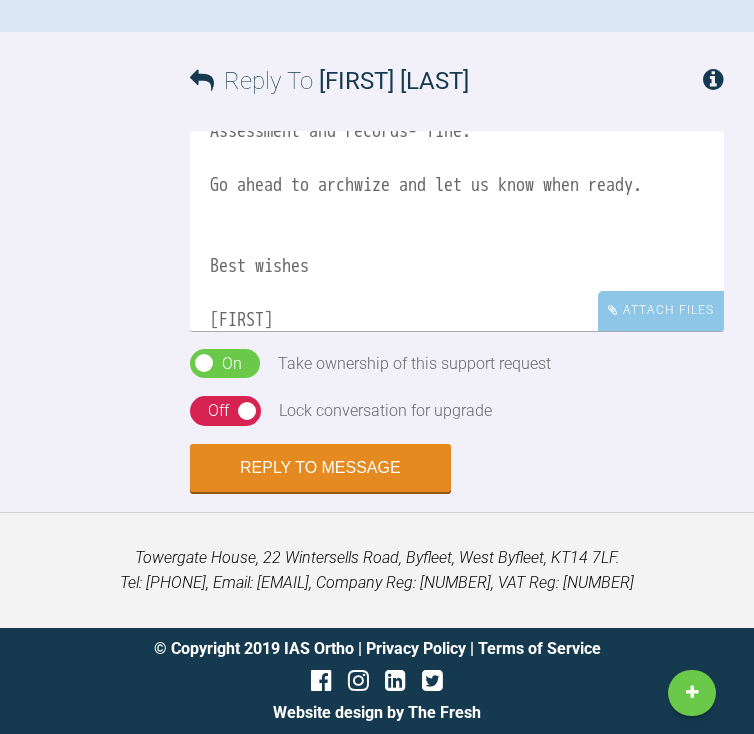 drag, startPoint x: 693, startPoint y: 342, endPoint x: 528, endPoint y: 308, distance: 168.46661 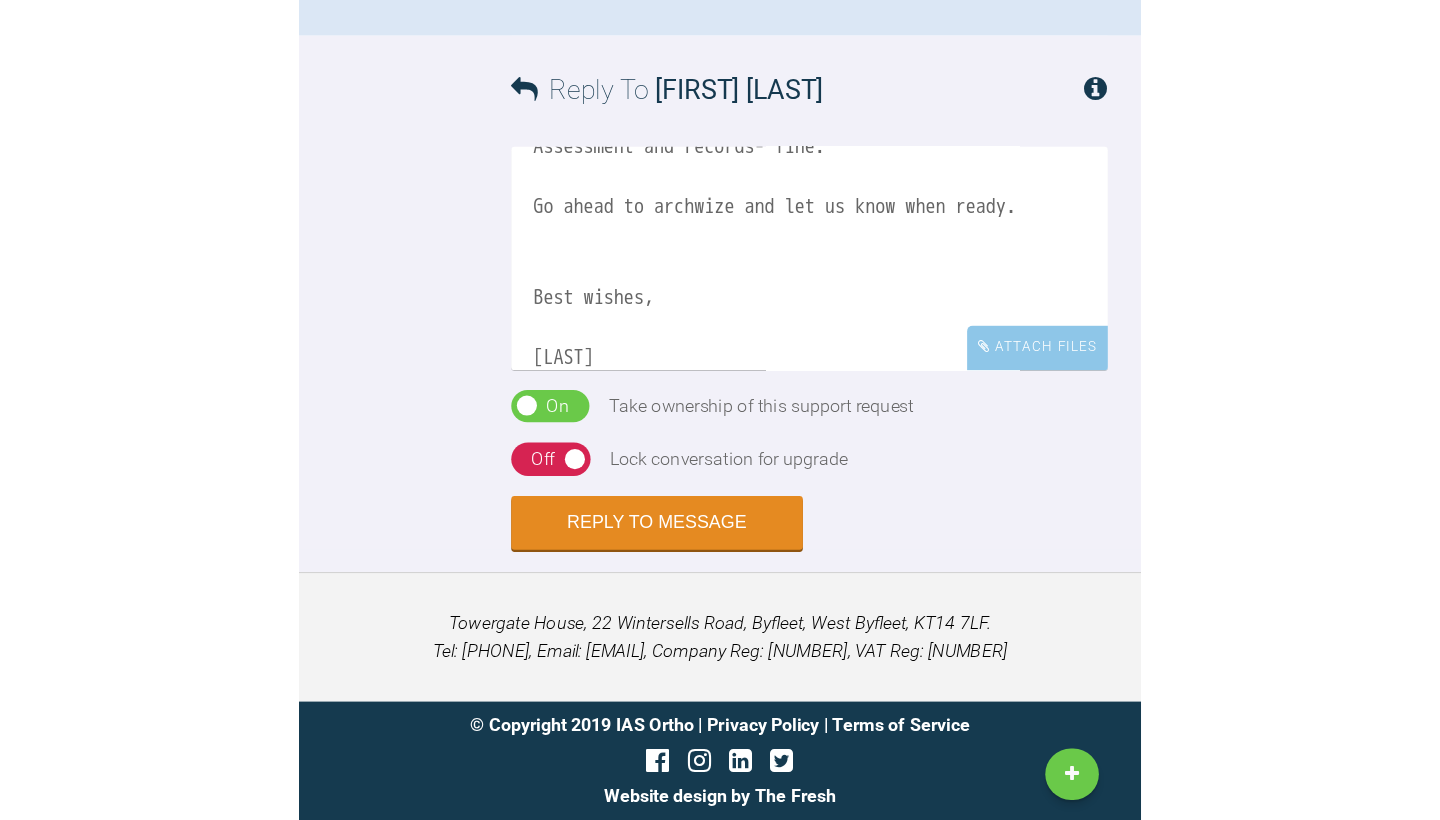scroll, scrollTop: 2404, scrollLeft: 0, axis: vertical 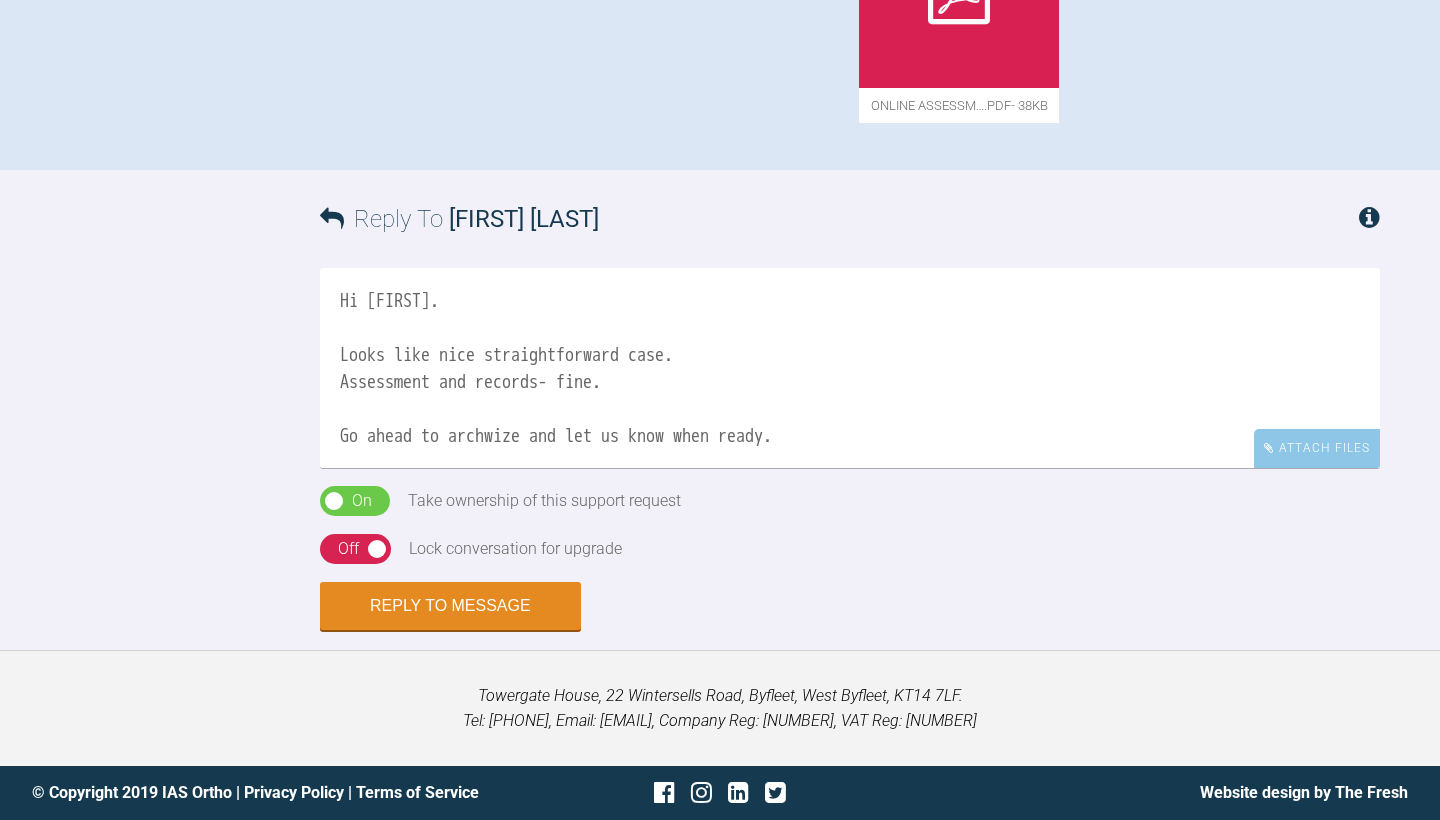 click on "Hi [FIRST].
Looks like nice straightforward case.
Assessment and records- fine.
Go ahead to archwize and let us know when ready.
Best wishes,
[LAST]" at bounding box center (850, 368) 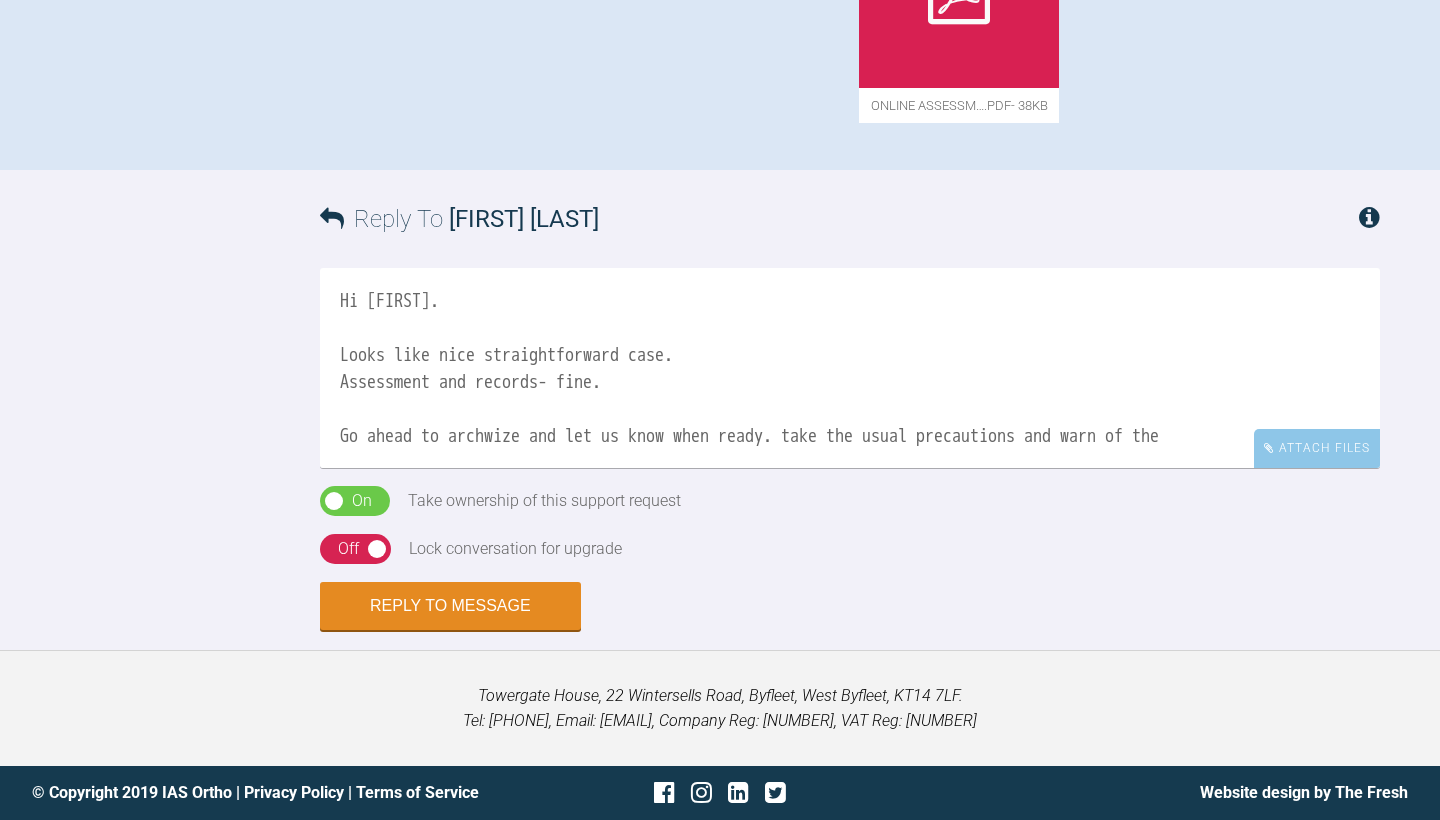 click on "Hi [FIRST].
Looks like nice straightforward case.
Assessment and records- fine.
Go ahead to archwize and let us know when ready. take the usual precautions and warn of the
Best wishes,
[LAST]" at bounding box center [850, 368] 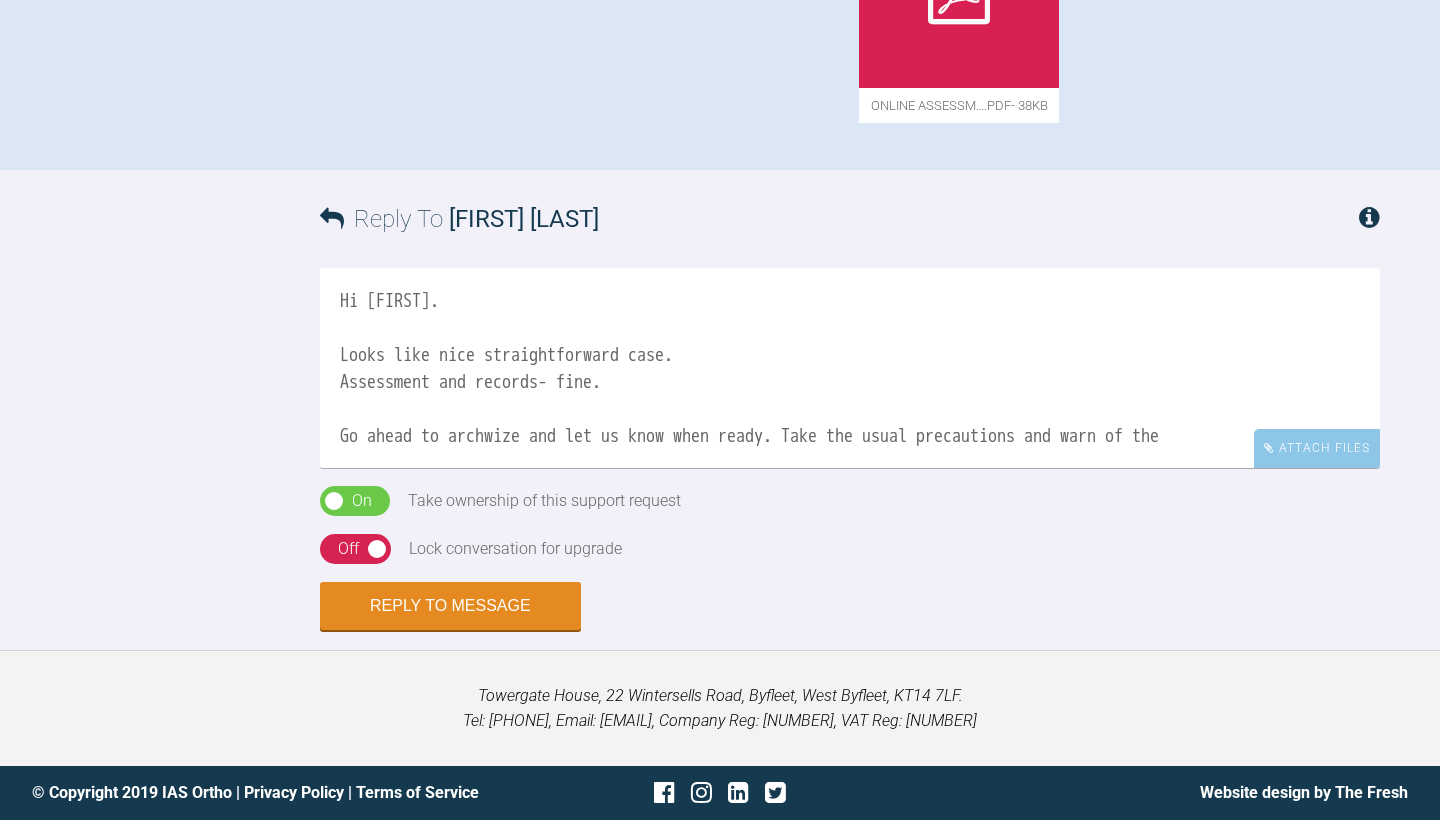 click on "Hi [FIRST].
Looks like nice straightforward case.
Assessment and records- fine.
Go ahead to archwize and let us know when ready. Take the usual precautions and warn of the
Best wishes,
[LAST]" at bounding box center (850, 368) 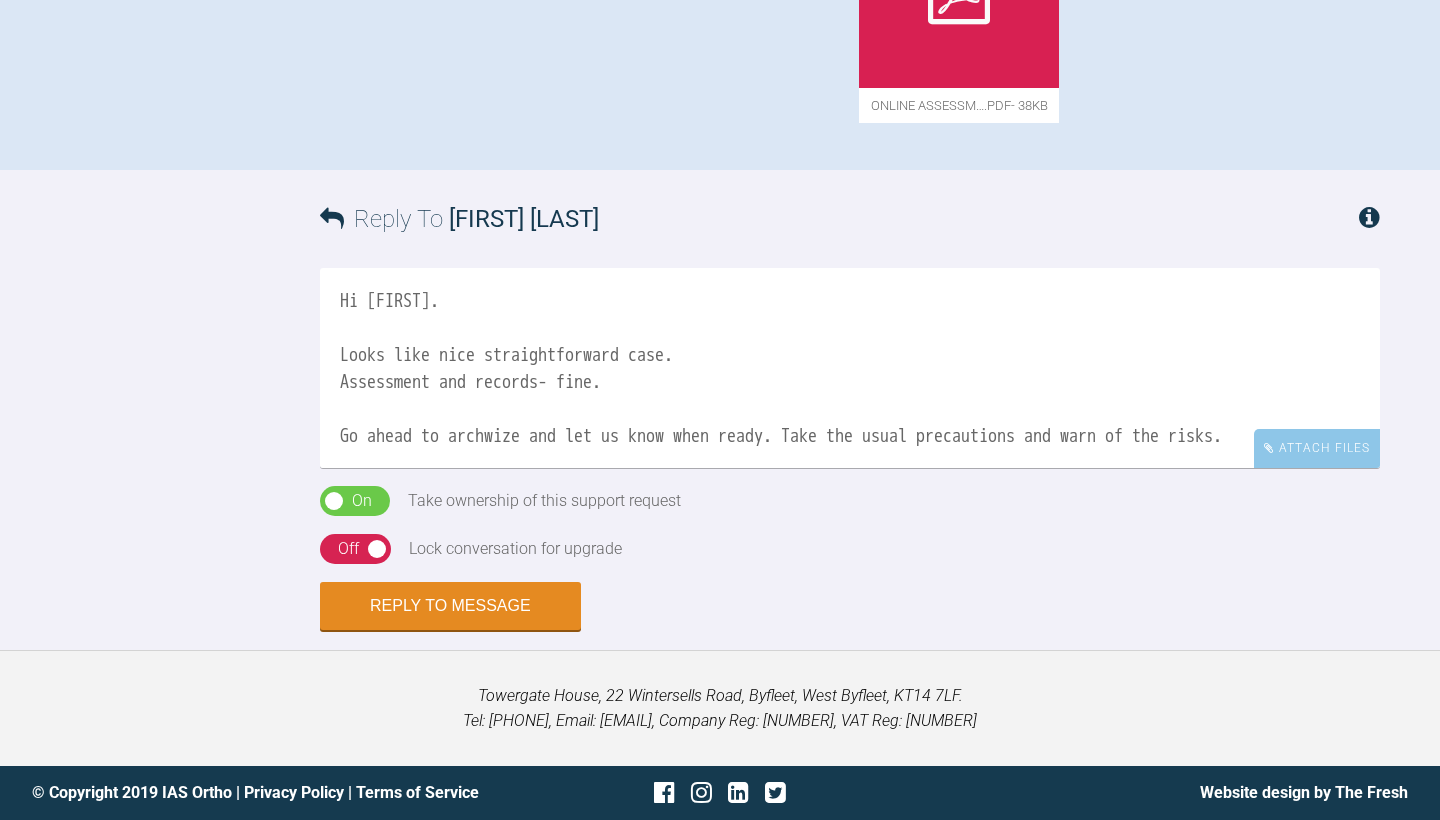 scroll, scrollTop: 2303, scrollLeft: 0, axis: vertical 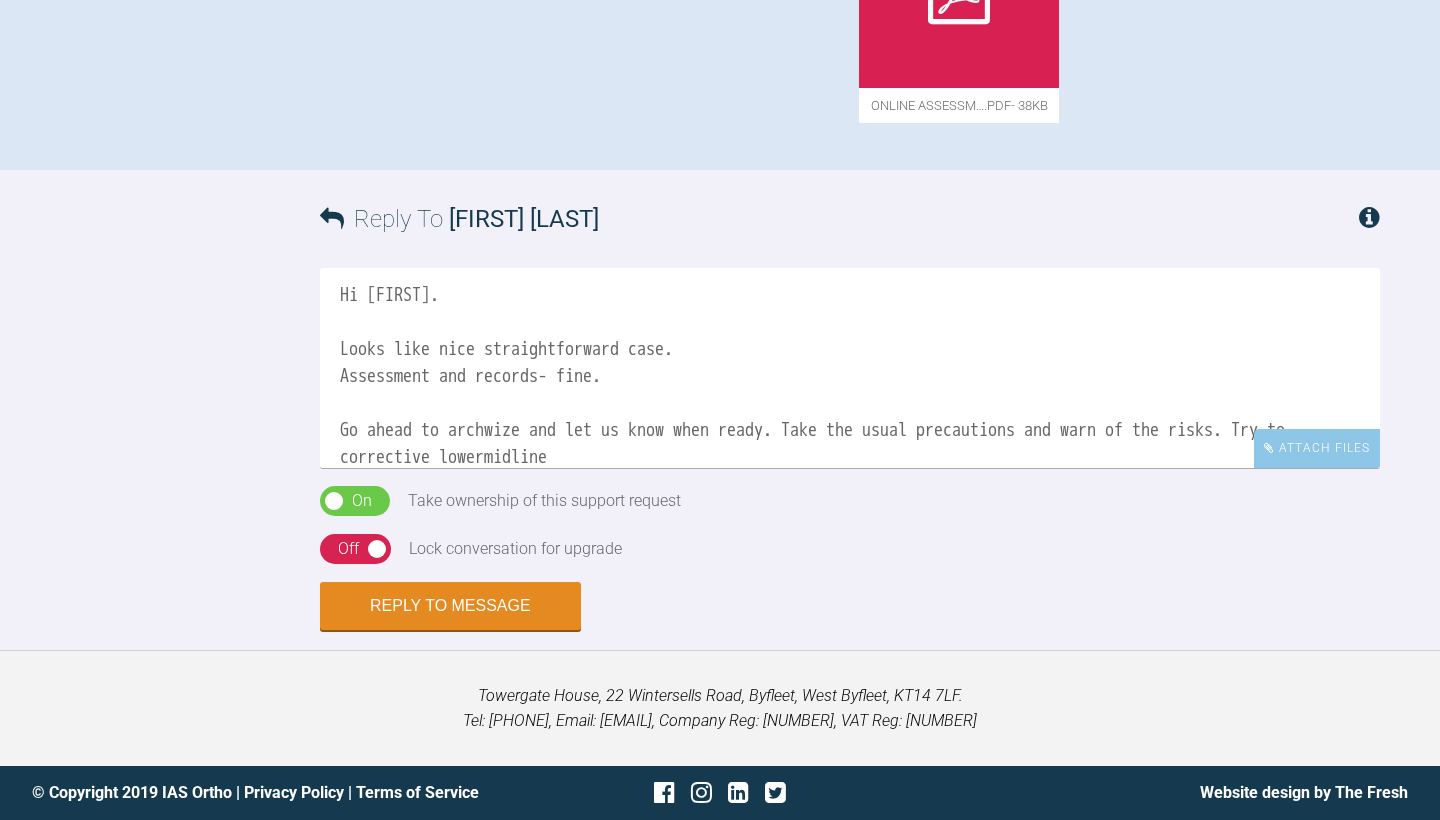 click on "Hi [FIRST].
Looks like nice straightforward case.
Assessment and records- fine.
Go ahead to archwize and let us know when ready. Take the usual precautions and warn of the risks. Try to corrective lowermidline
Best wishes,
[LAST]" at bounding box center [850, 368] 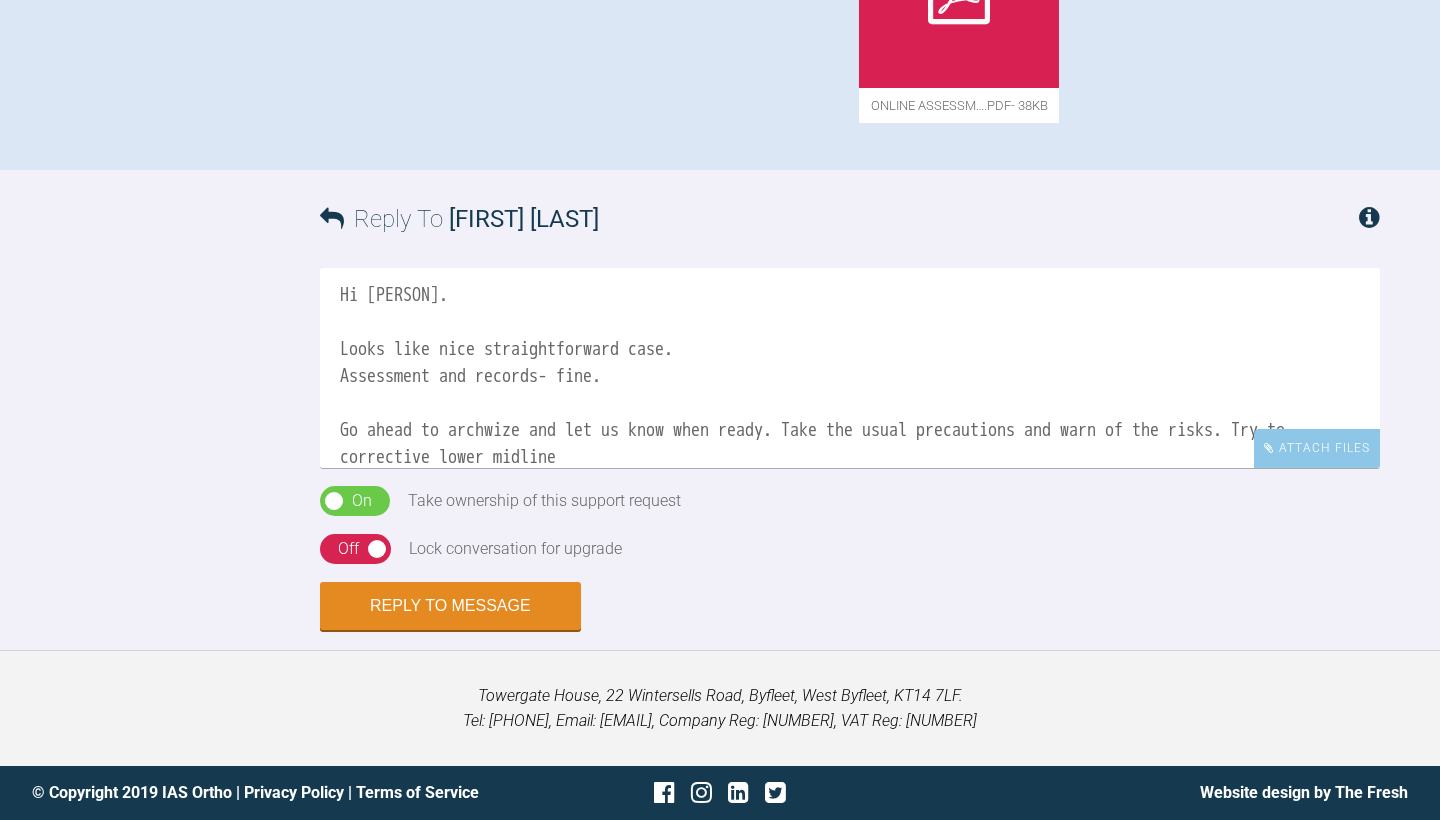 click on "Hi [PERSON].
Looks like nice straightforward case.
Assessment and records- fine.
Go ahead to archwize and let us know when ready. Take the usual precautions and warn of the risks. Try to corrective lower midline
Best wishes,
[PERSON]" at bounding box center [850, 368] 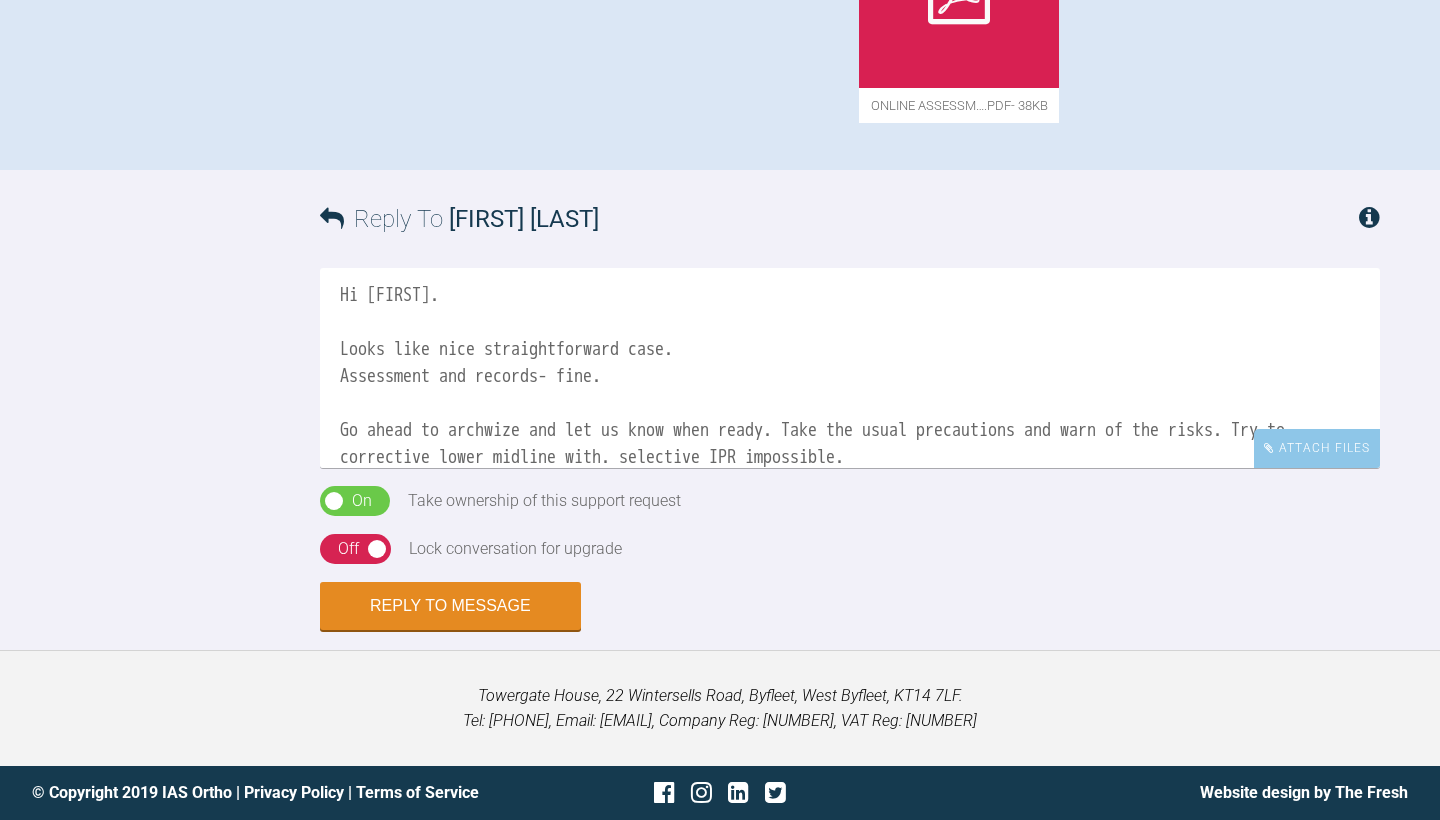 drag, startPoint x: 571, startPoint y: 560, endPoint x: 553, endPoint y: 562, distance: 18.110771 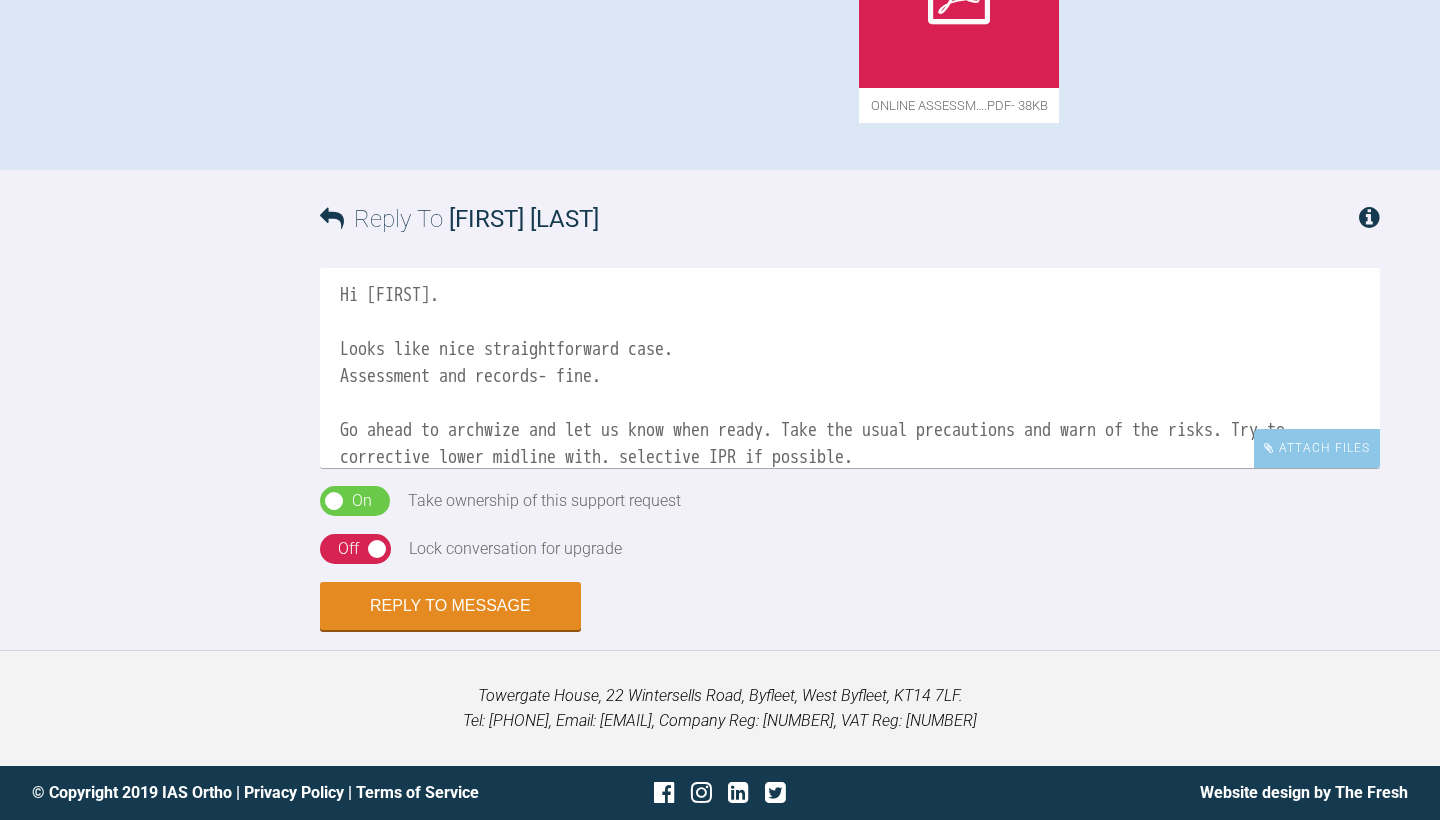click on "Hi [FIRST].
Looks like nice straightforward case.
Assessment and records- fine.
Go ahead to archwize and let us know when ready. Take the usual precautions and warn of the risks. Try to corrective lower midline with. selective IPR if possible.
Best wishes,
[LAST]" at bounding box center (850, 368) 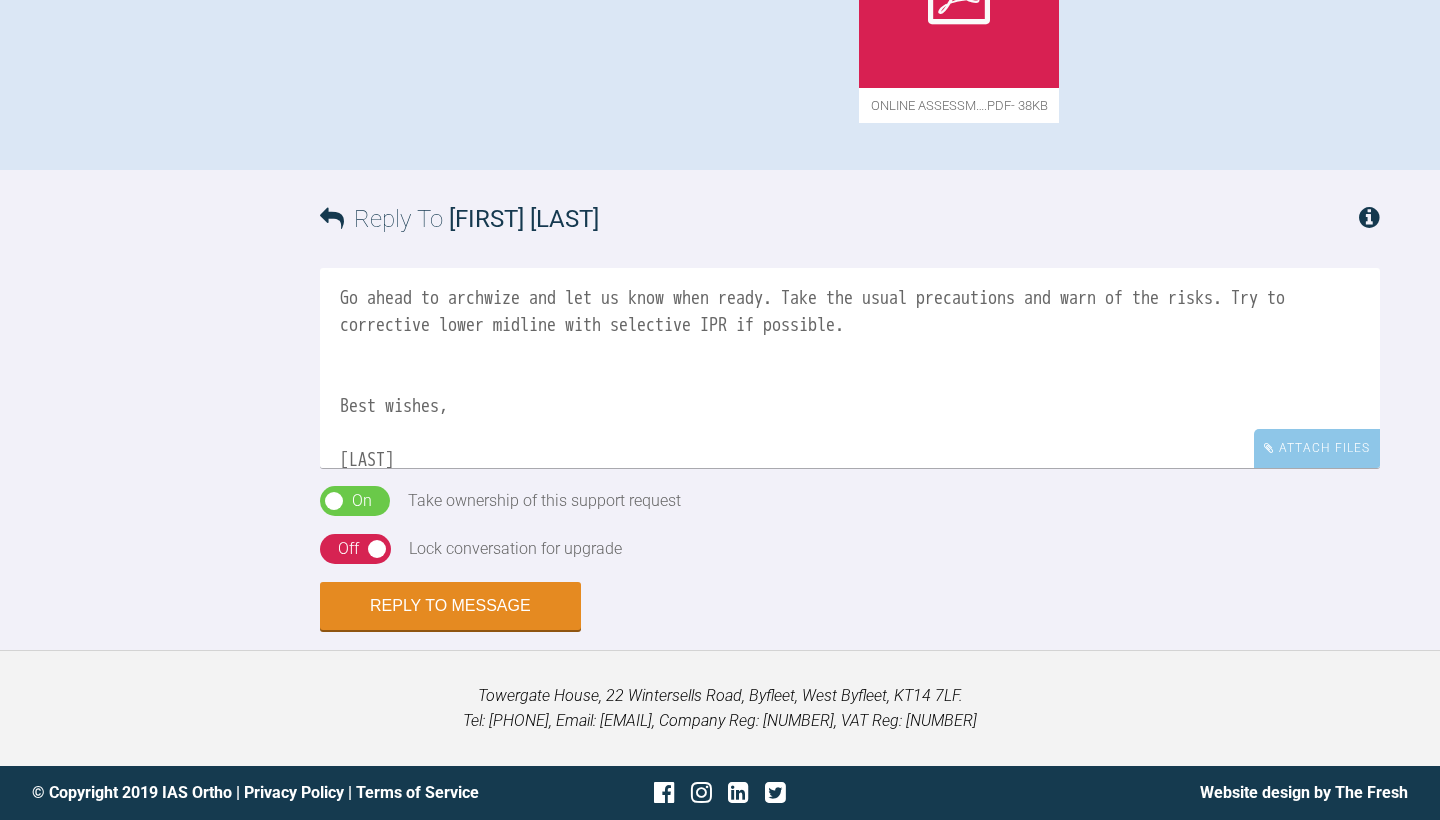 scroll, scrollTop: 142, scrollLeft: 0, axis: vertical 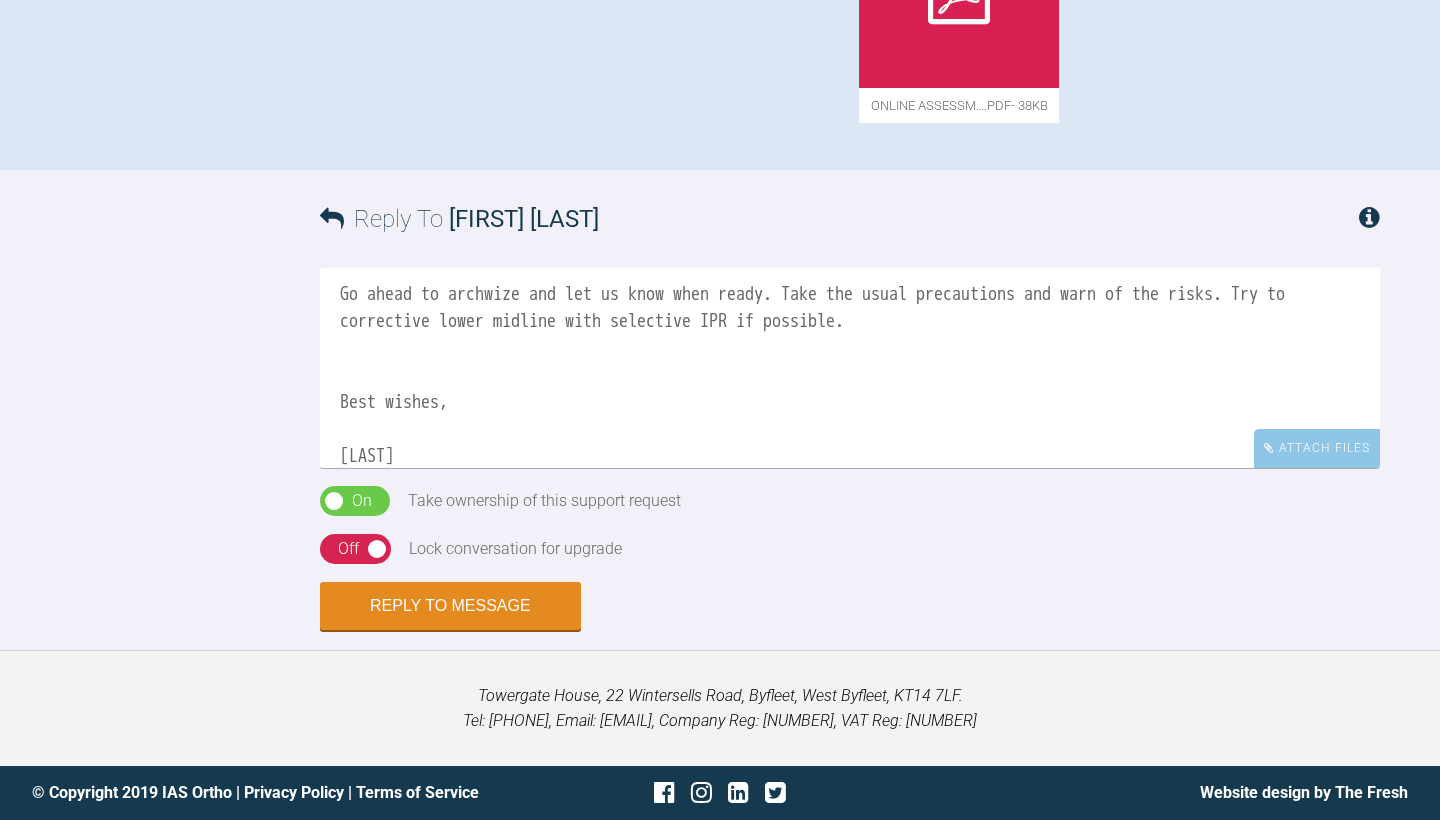 drag, startPoint x: 1264, startPoint y: 402, endPoint x: 1244, endPoint y: 402, distance: 20 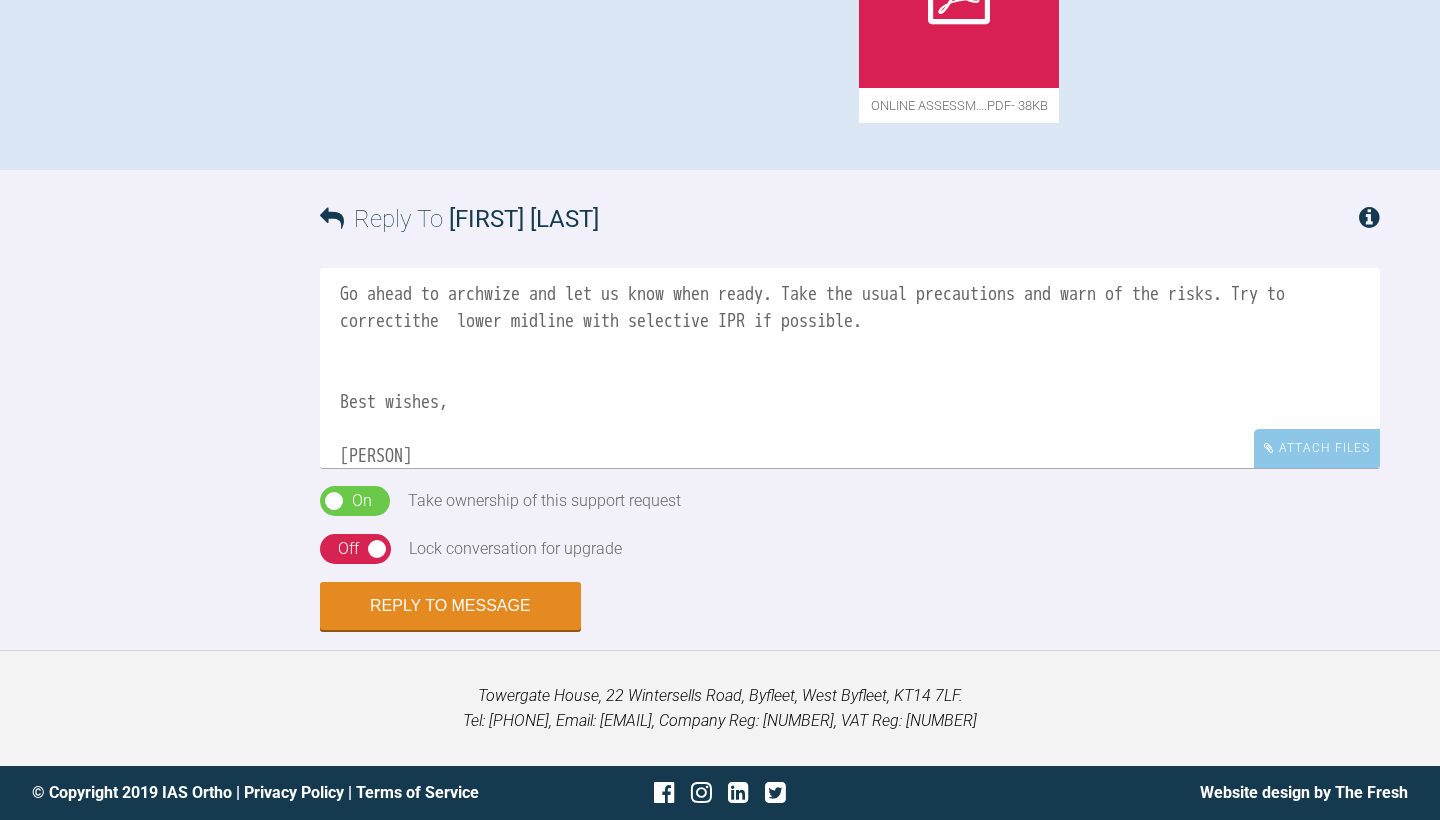 click on "Hi [PERSON].
Looks like nice straightforward case.
Assessment and records- fine.
Go ahead to archwize and let us know when ready. Take the usual precautions and warn of the risks. Try to correctithe  lower midline with selective IPR if possible.
Best wishes,
[PERSON]" at bounding box center [850, 368] 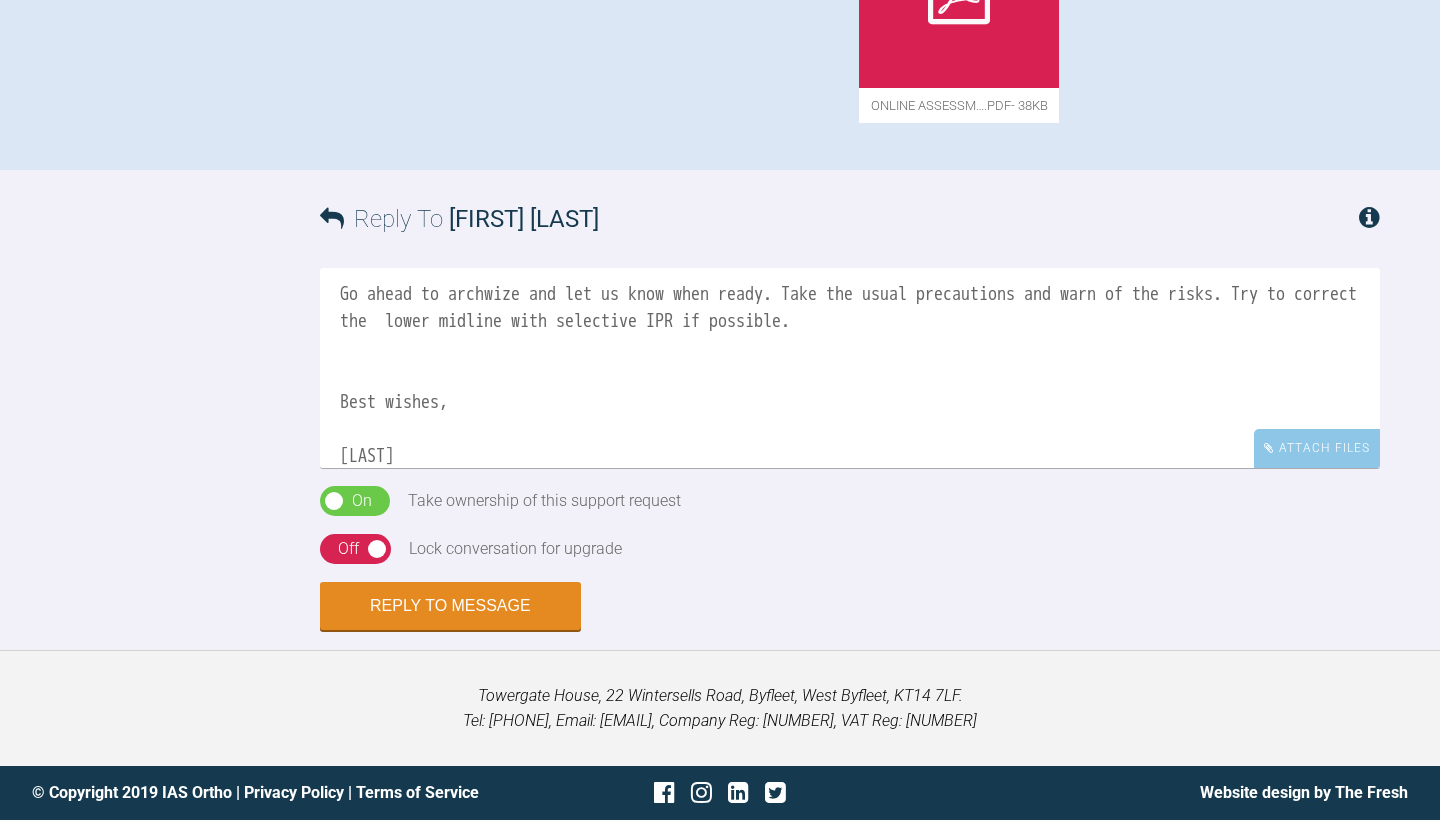 click on "Hi [FIRST].
Looks like nice straightforward case.
Assessment and records- fine.
Go ahead to archwize and let us know when ready. Take the usual precautions and warn of the risks. Try to correct the  lower midline with selective IPR if possible.
Best wishes,
[LAST]" at bounding box center [850, 368] 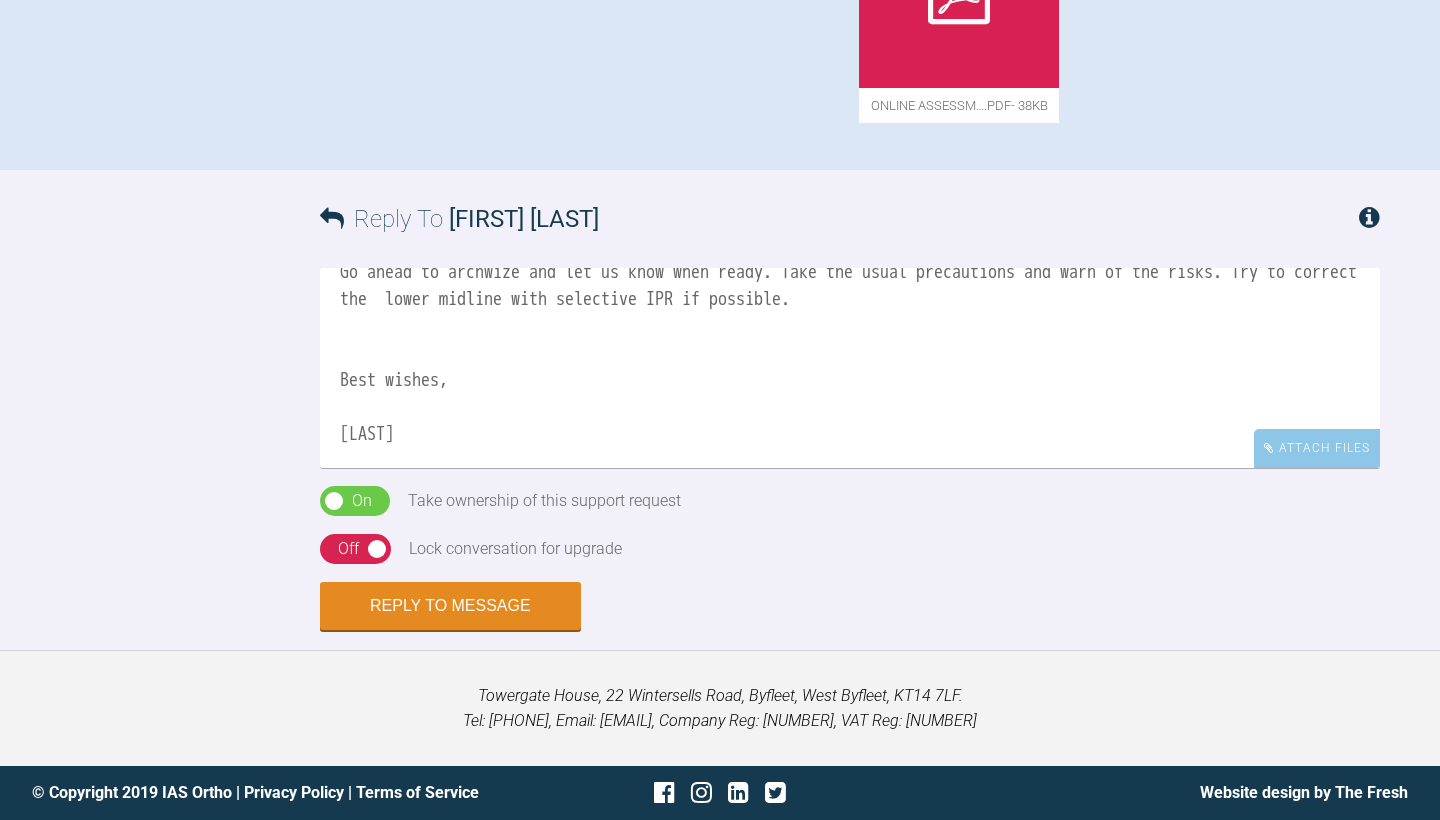 scroll, scrollTop: 164, scrollLeft: 0, axis: vertical 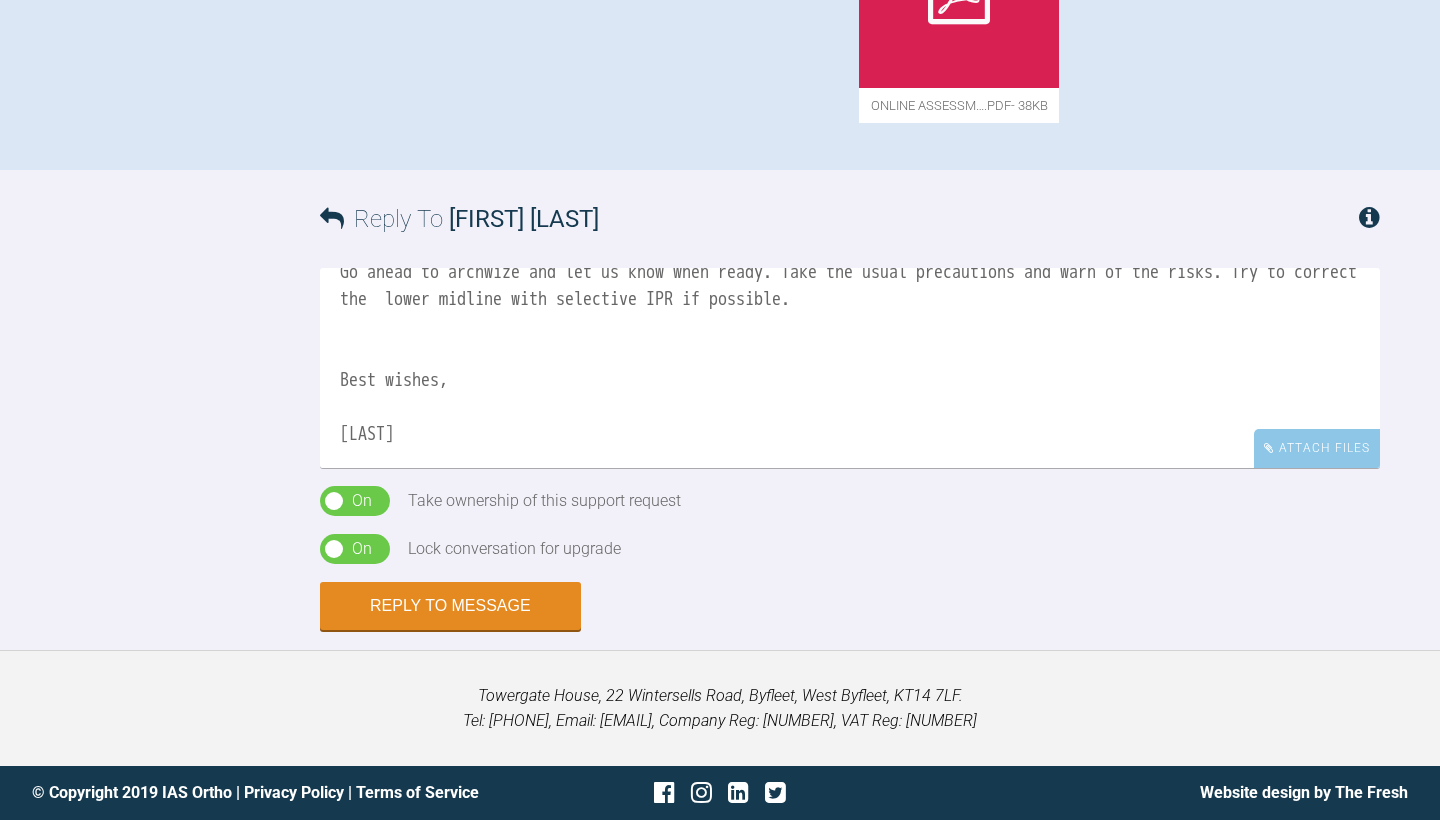 click on "On Off" at bounding box center [355, 549] 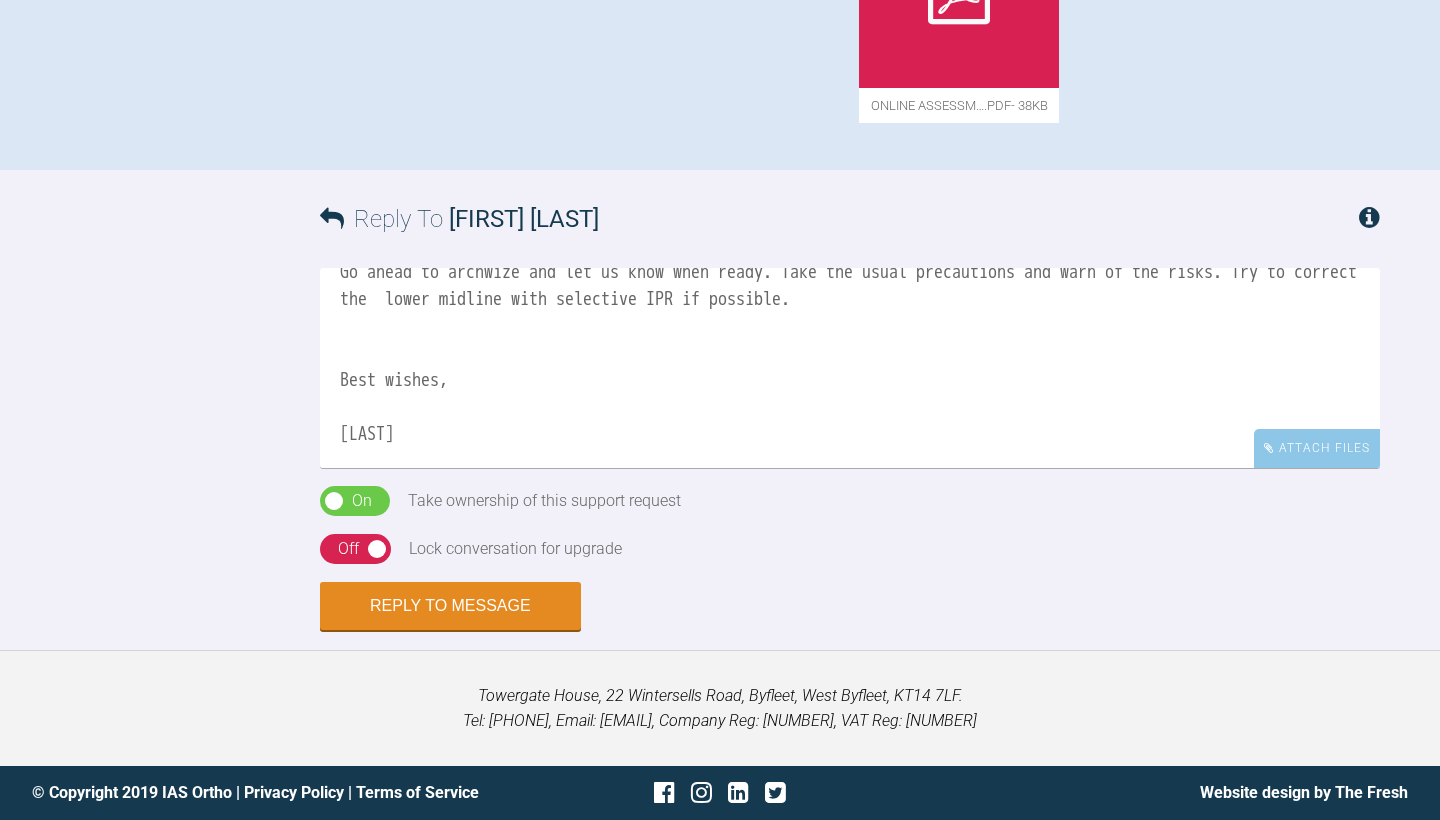 click on "On Off" at bounding box center [355, 549] 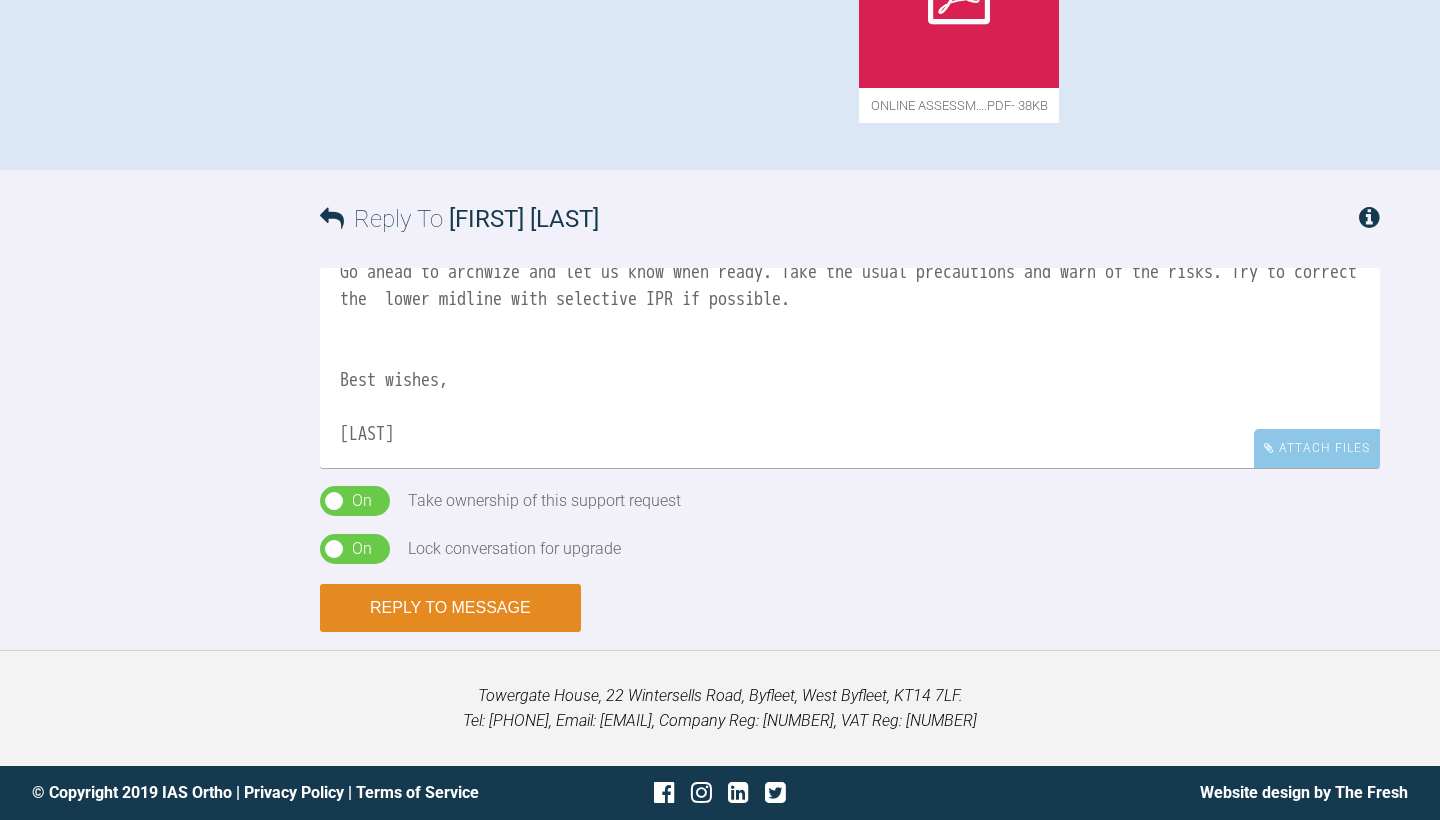 click on "Reply to Message" at bounding box center [450, 608] 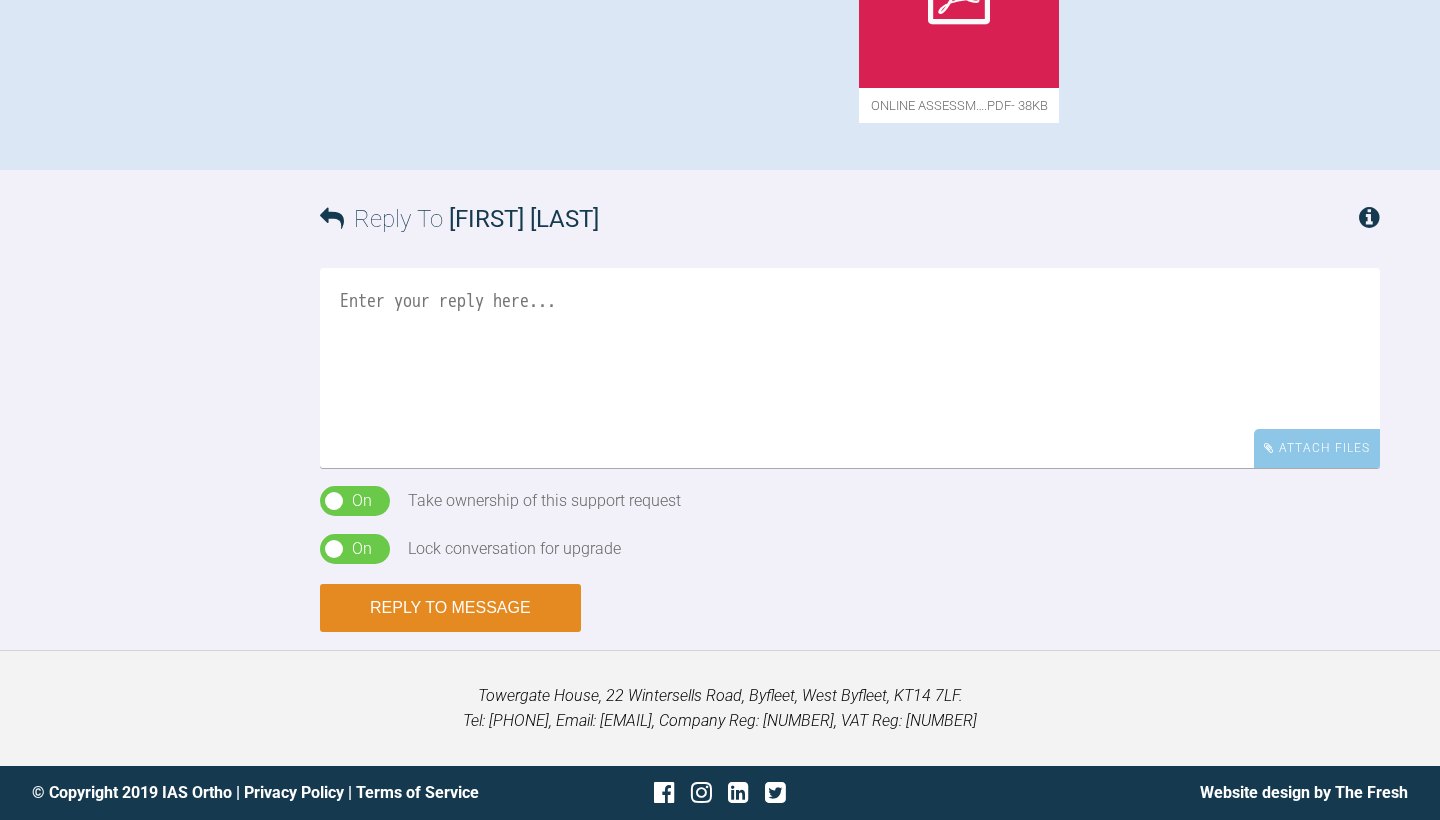 scroll, scrollTop: 0, scrollLeft: 0, axis: both 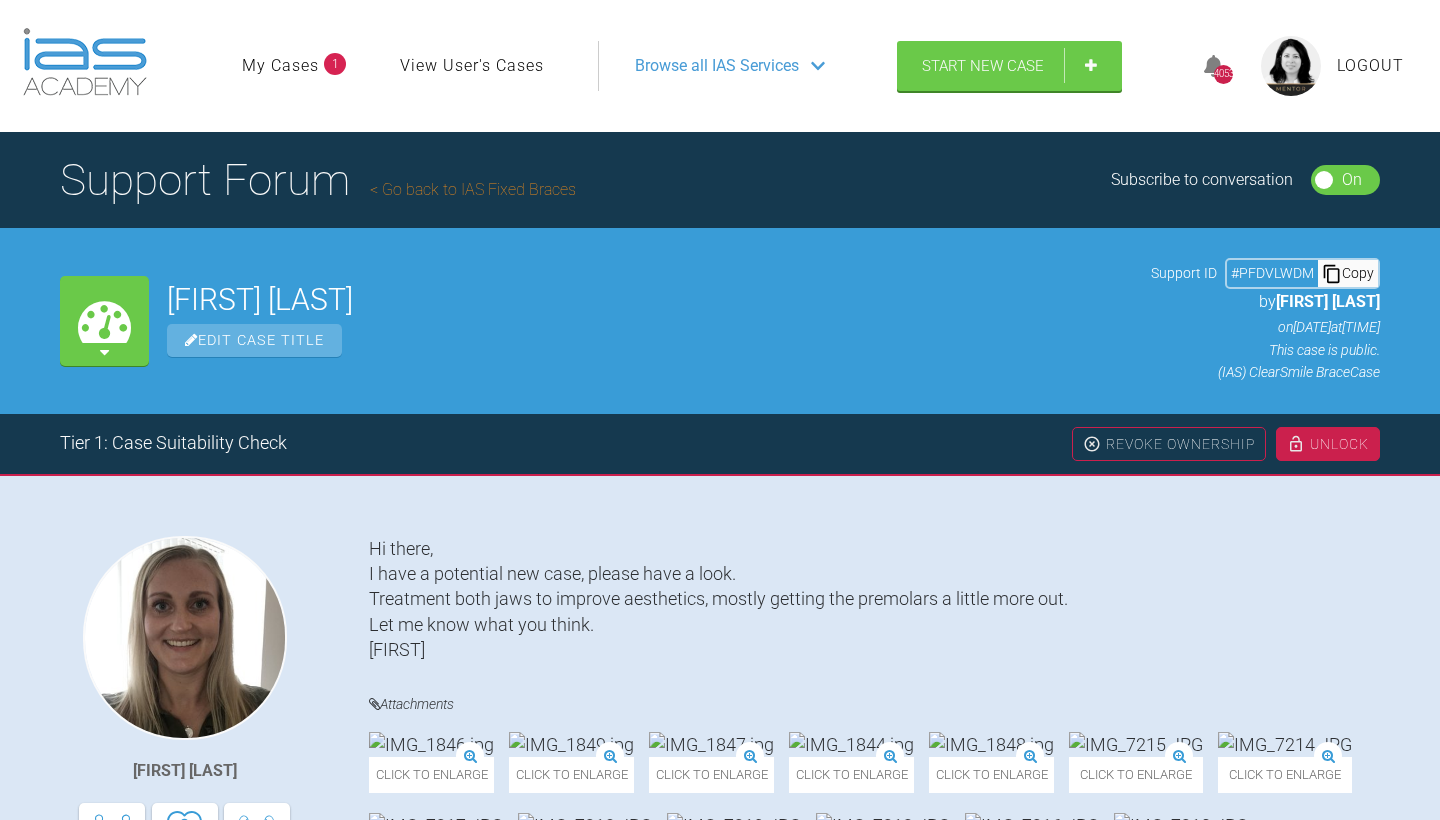 click on "Support Forum Go back to IAS Fixed Braces" at bounding box center [318, 180] 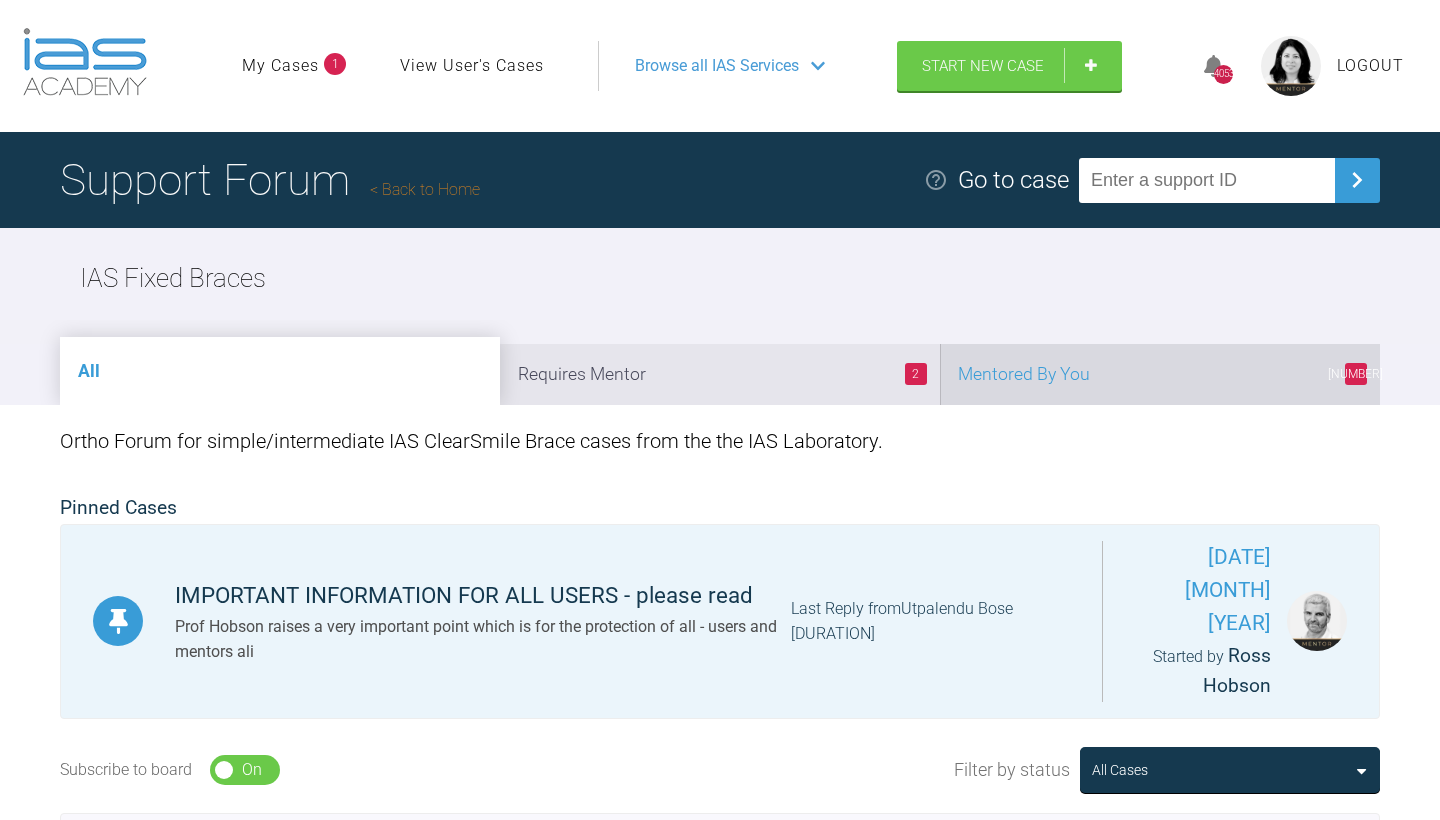 click on "[NUMBER] Mentored By You" at bounding box center [1160, 374] 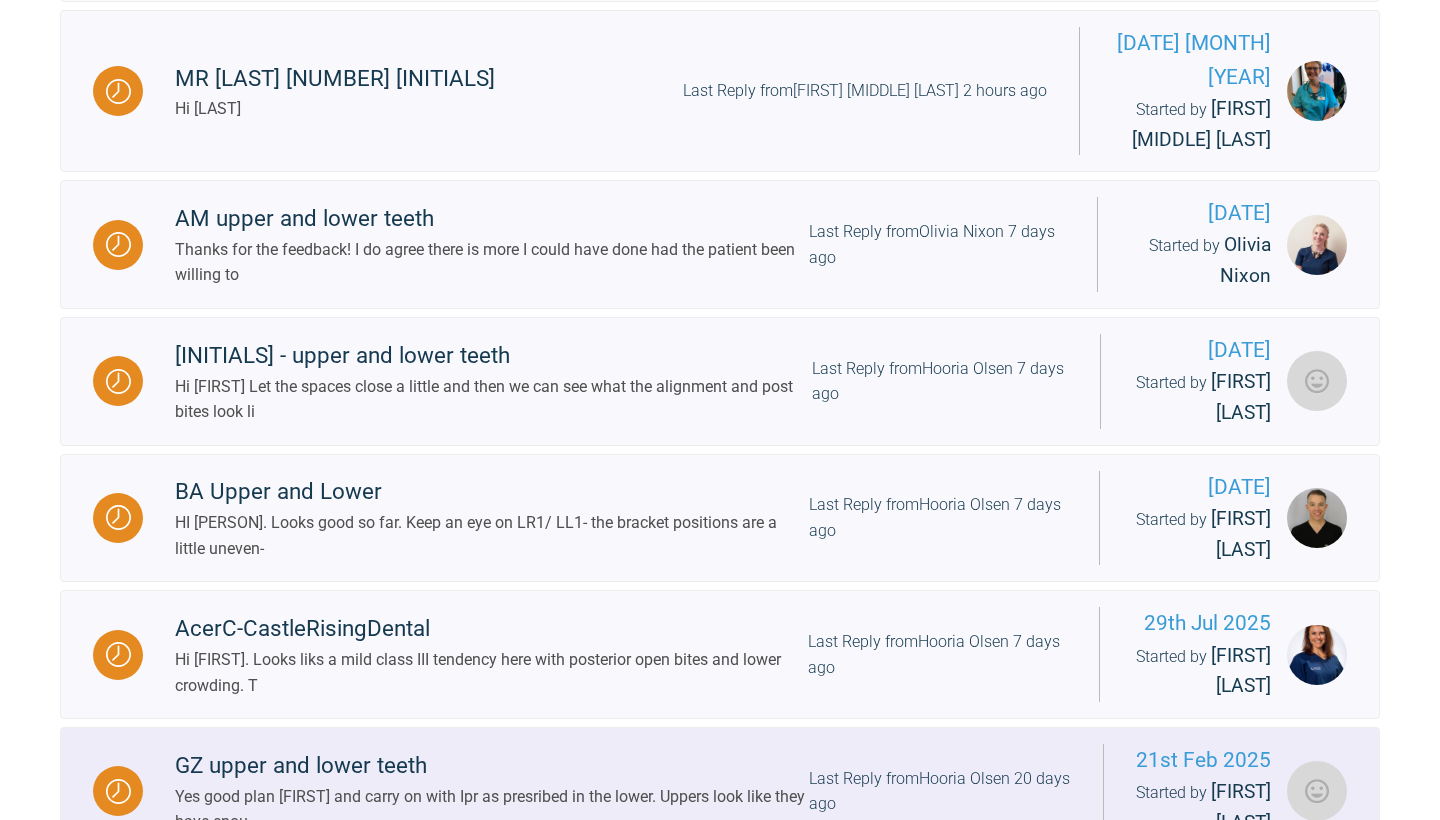scroll, scrollTop: 855, scrollLeft: 0, axis: vertical 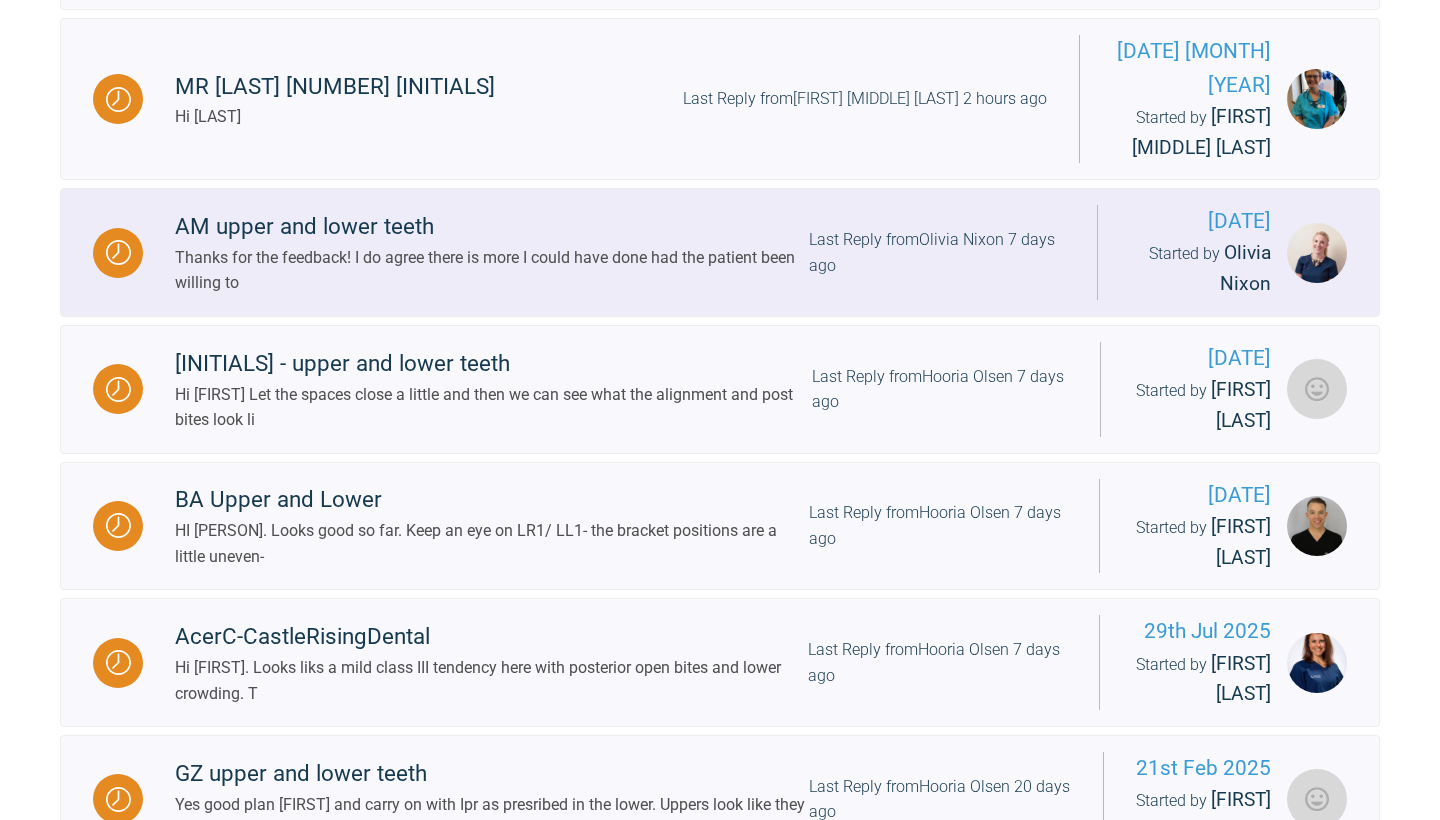 click on "AM upper and lower teeth" at bounding box center [492, 227] 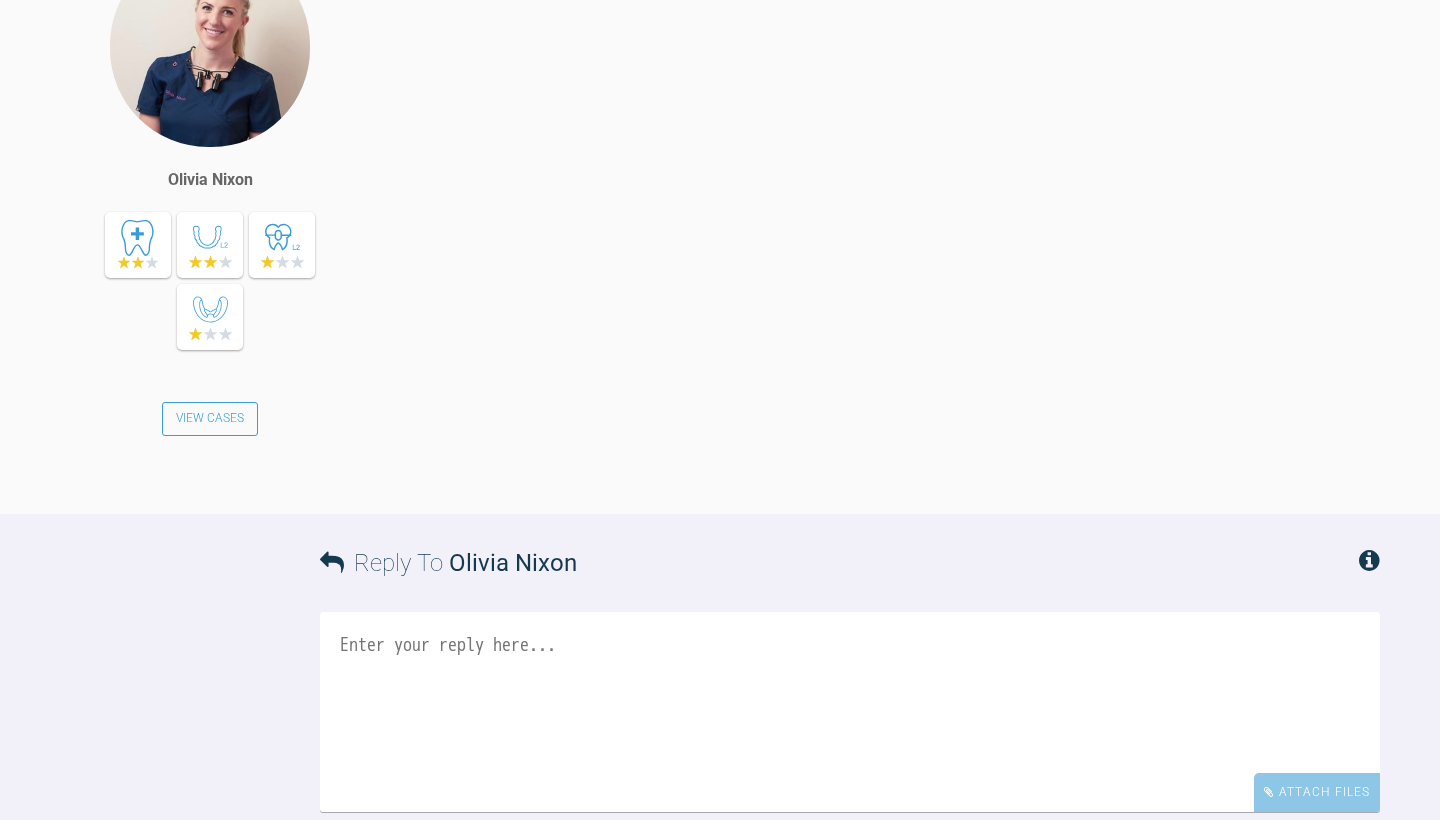 scroll, scrollTop: 11951, scrollLeft: 0, axis: vertical 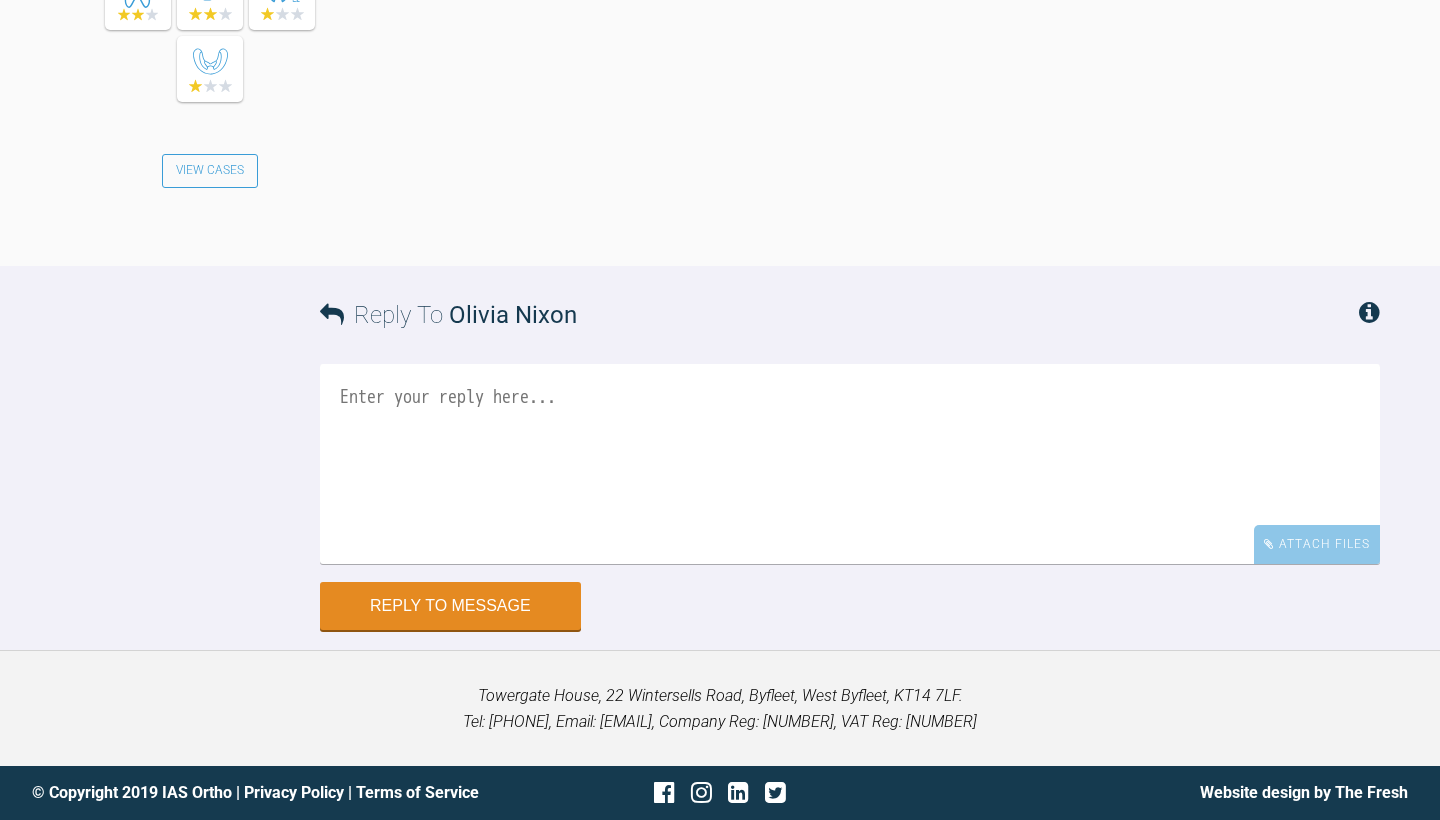 click at bounding box center [850, 464] 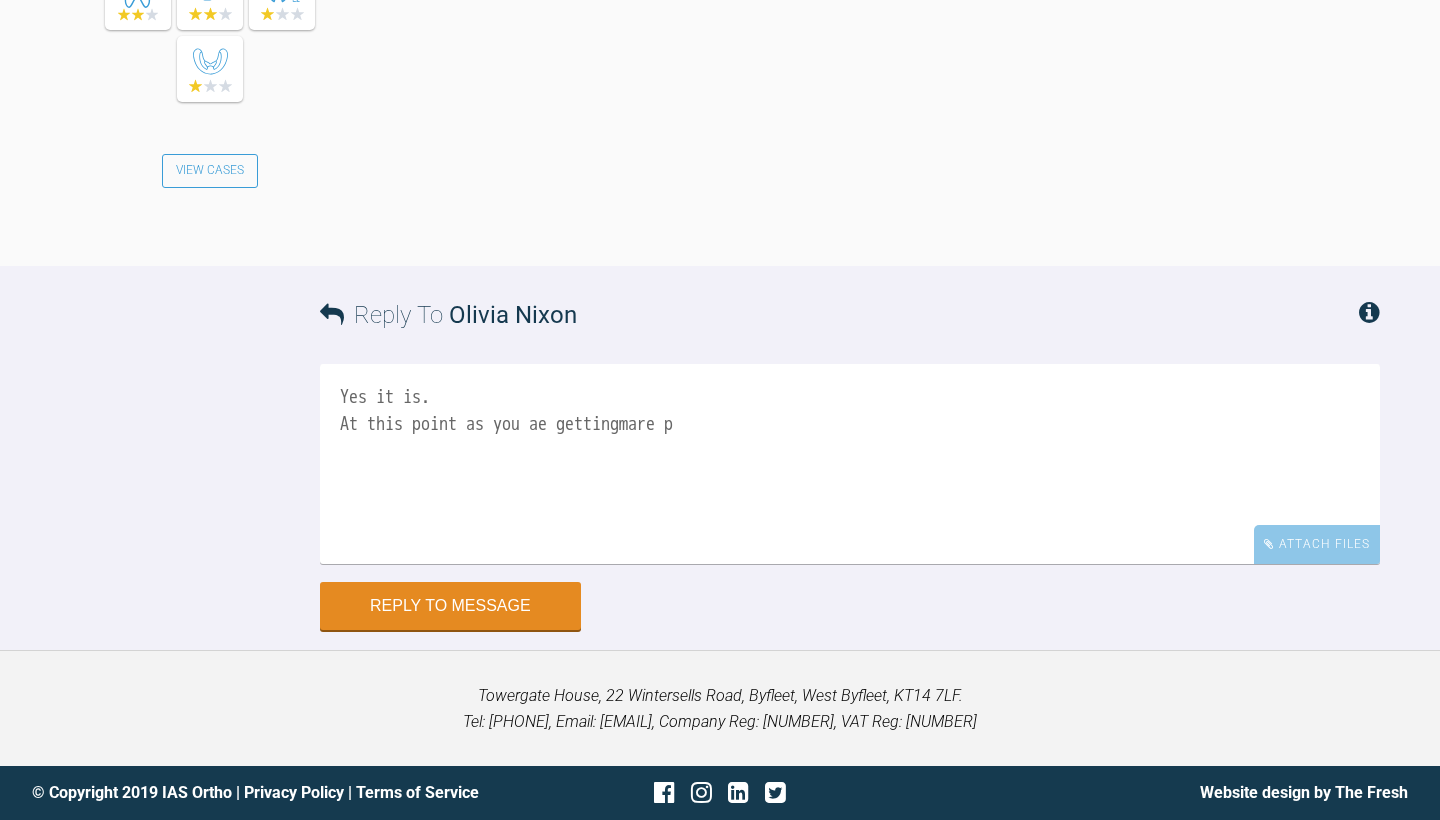 click on "Yes it is.
At this point as you ae gettingmare p" at bounding box center (850, 464) 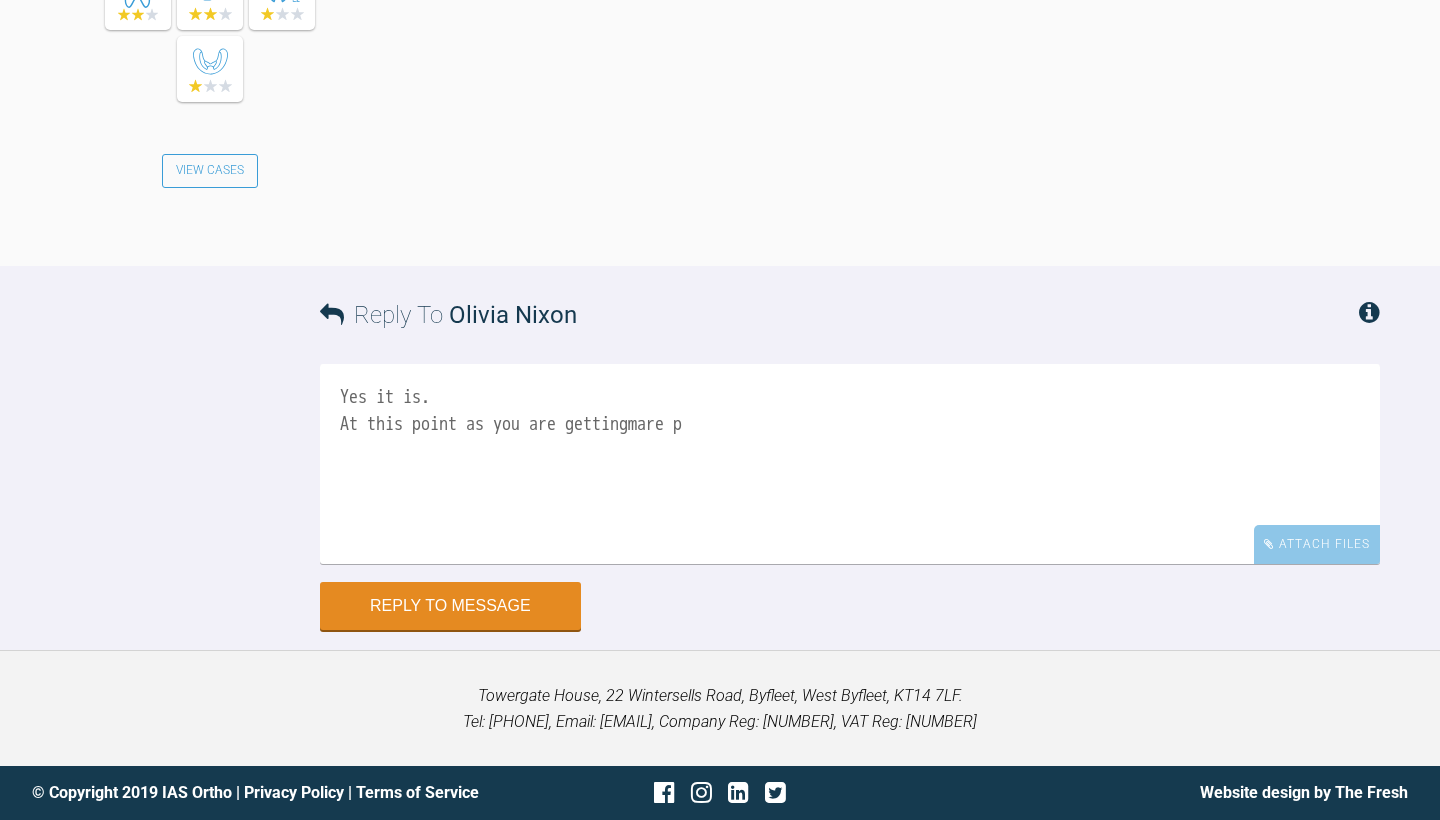 click on "Yes it is.
At this point as you are gettingmare p" at bounding box center [850, 464] 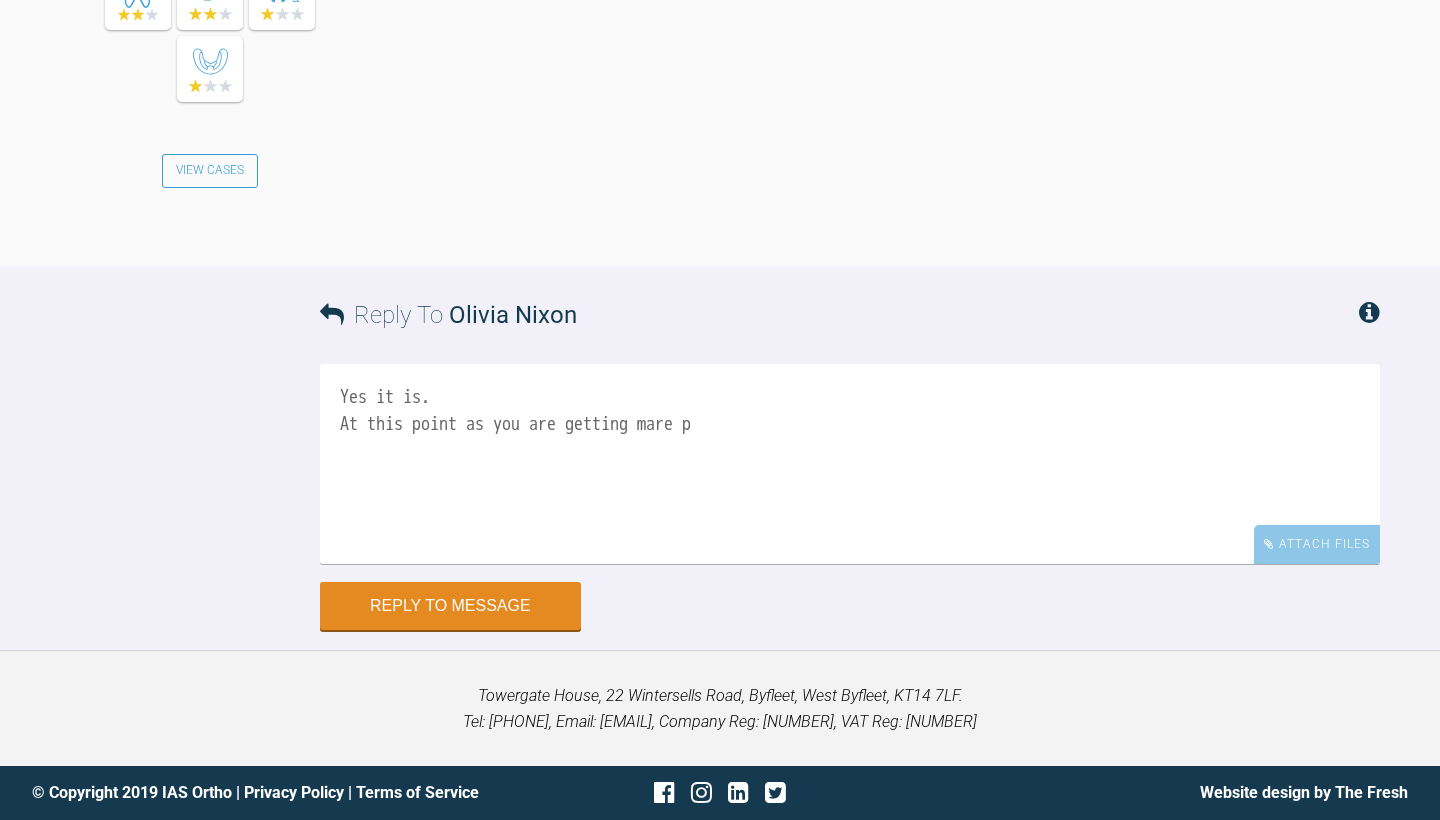 drag, startPoint x: 607, startPoint y: 424, endPoint x: 596, endPoint y: 424, distance: 11 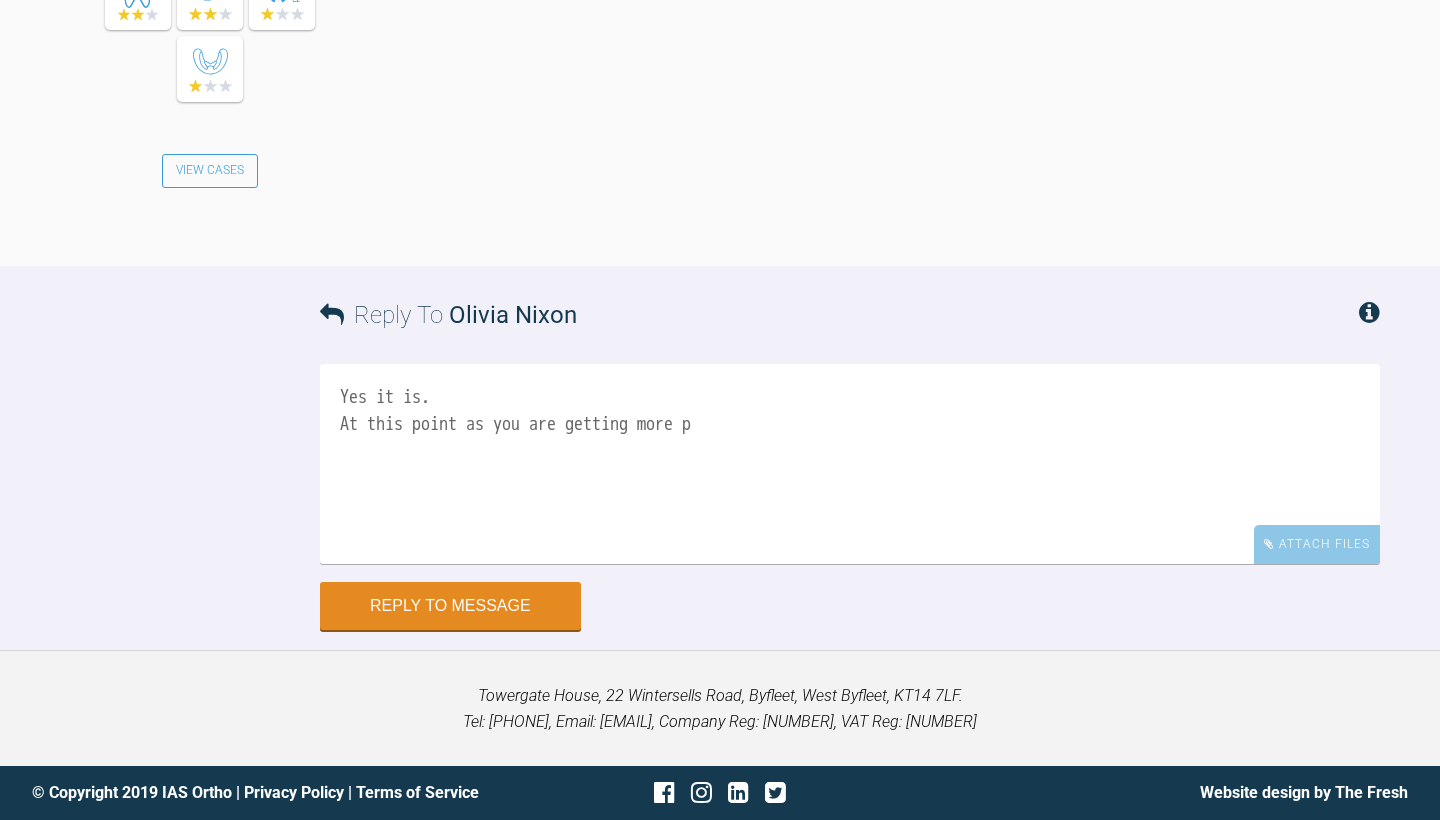 click on "Yes it is.
At this point as you are getting more p" at bounding box center [850, 464] 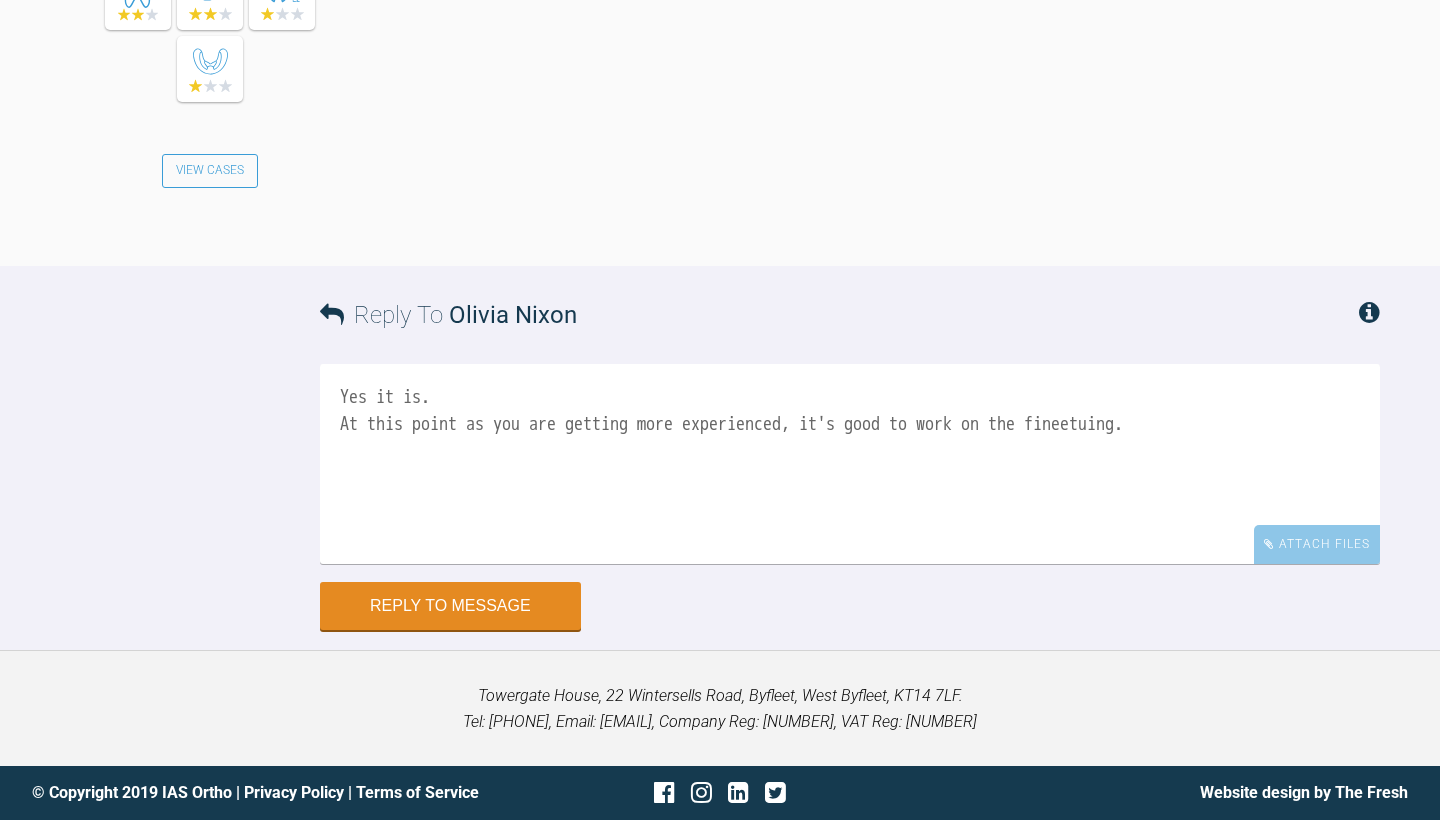 click on "Yes it is.
At this point as you are getting more experienced, it's good to work on the fineetuing." at bounding box center (850, 464) 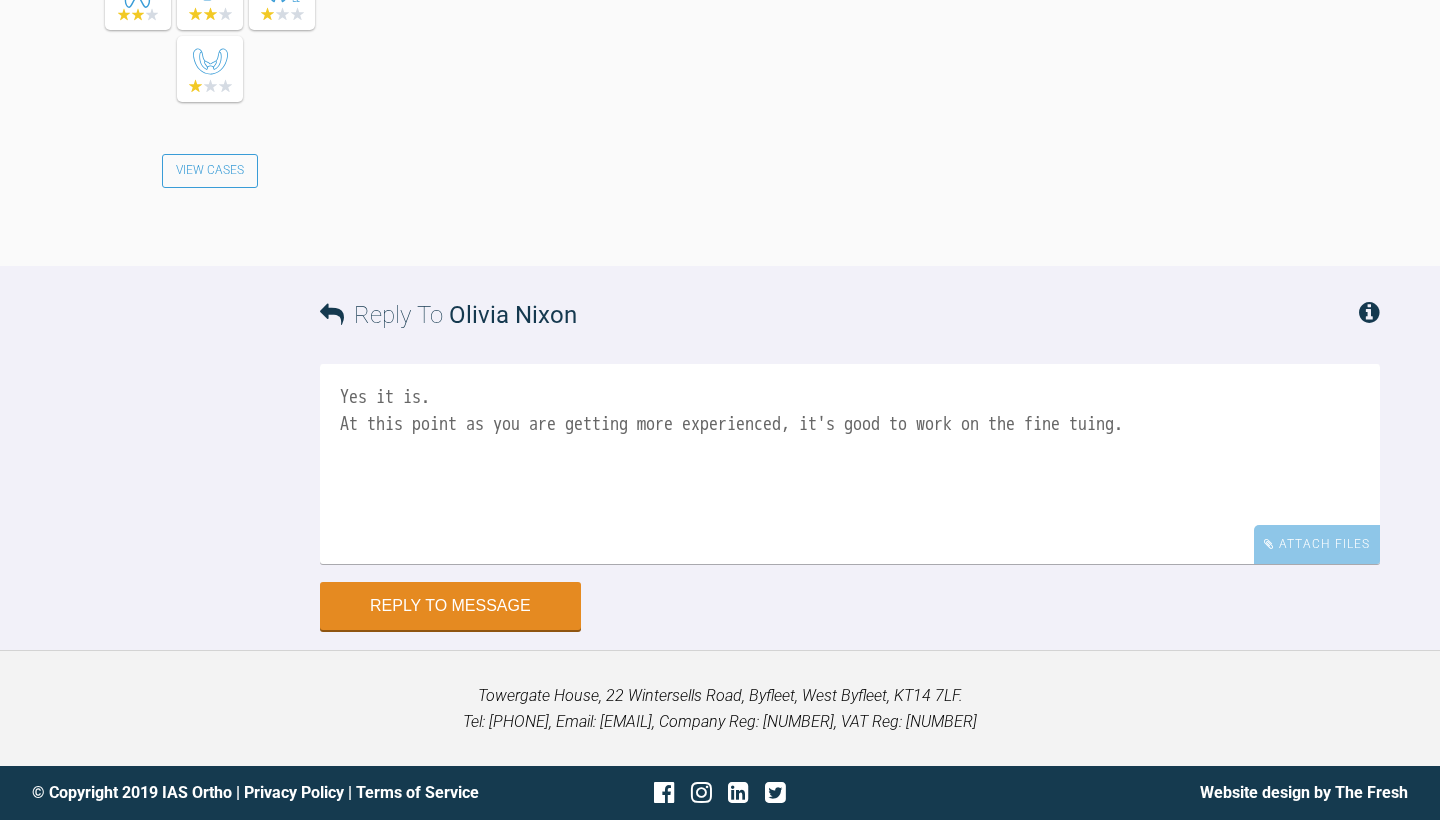 click on "Yes it is.
At this point as you are getting more experienced, it's good to work on the fine tuing." at bounding box center (850, 464) 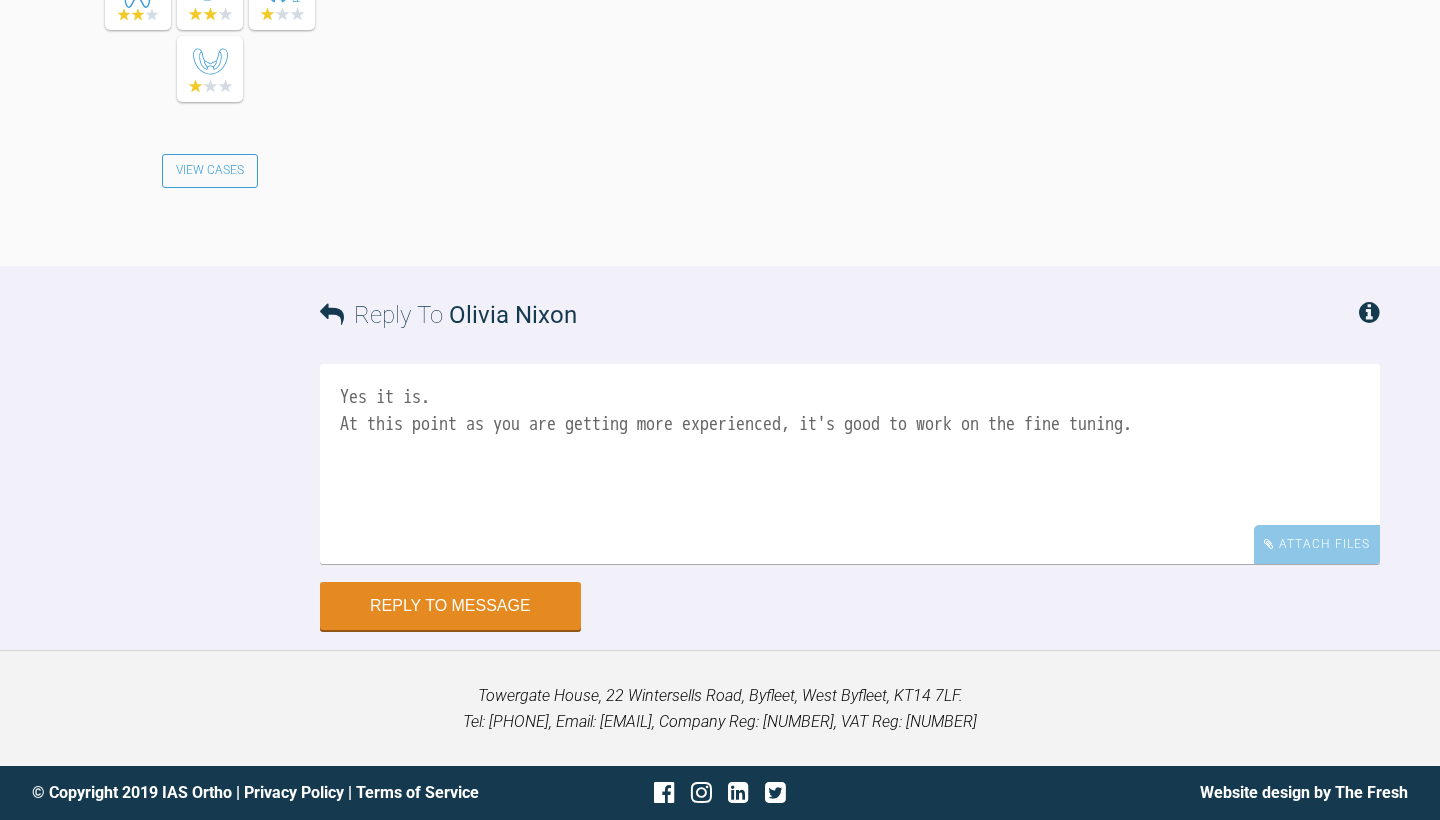 click on "Yes it is.
At this point as you are getting more experienced, it's good to work on the fine tuning." at bounding box center [850, 464] 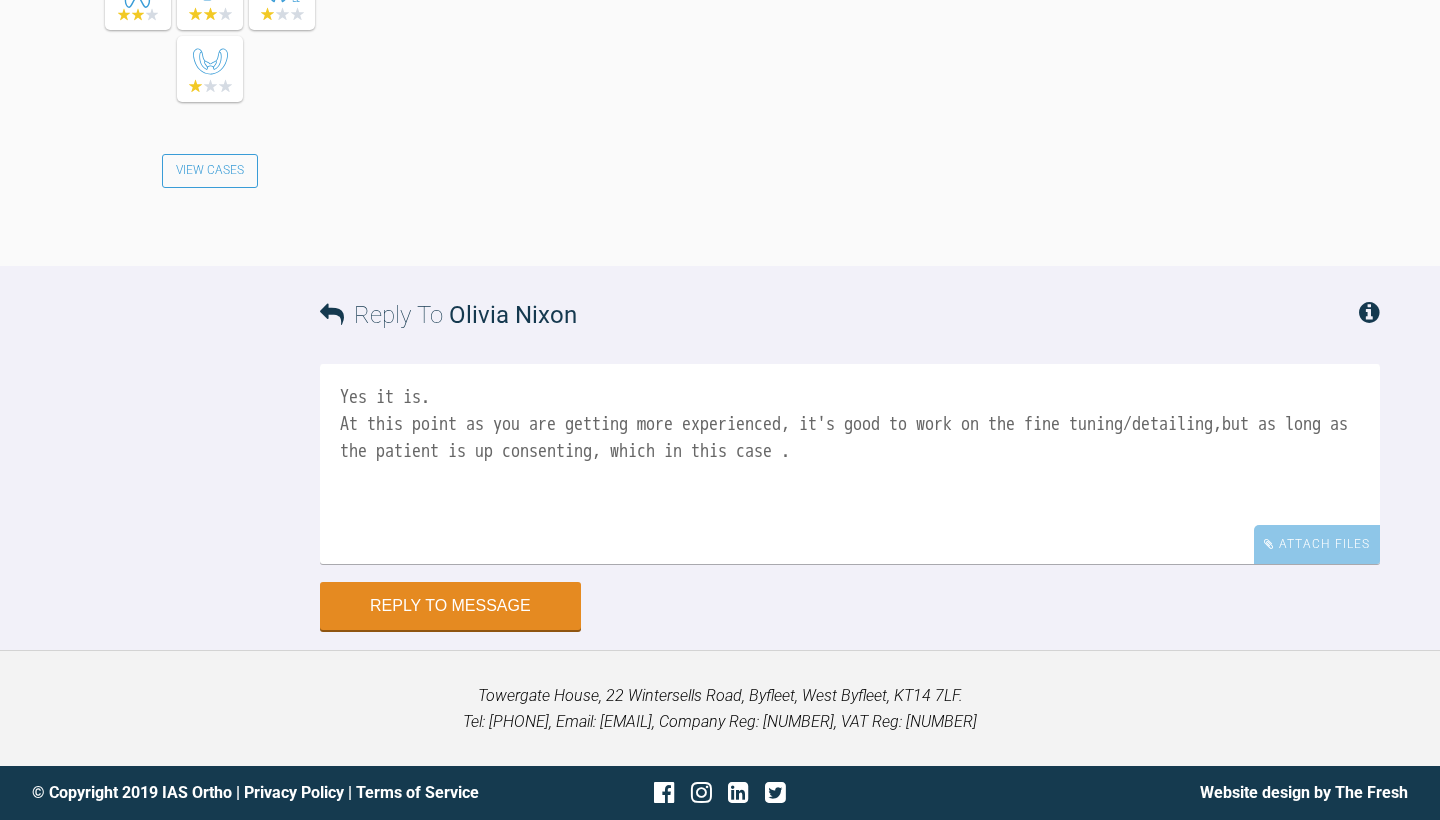 click on "Yes it is.
At this point as you are getting more experienced, it's good to work on the fine tuning/detailing,but as long as the patient is up consenting, which in this case ." at bounding box center [850, 464] 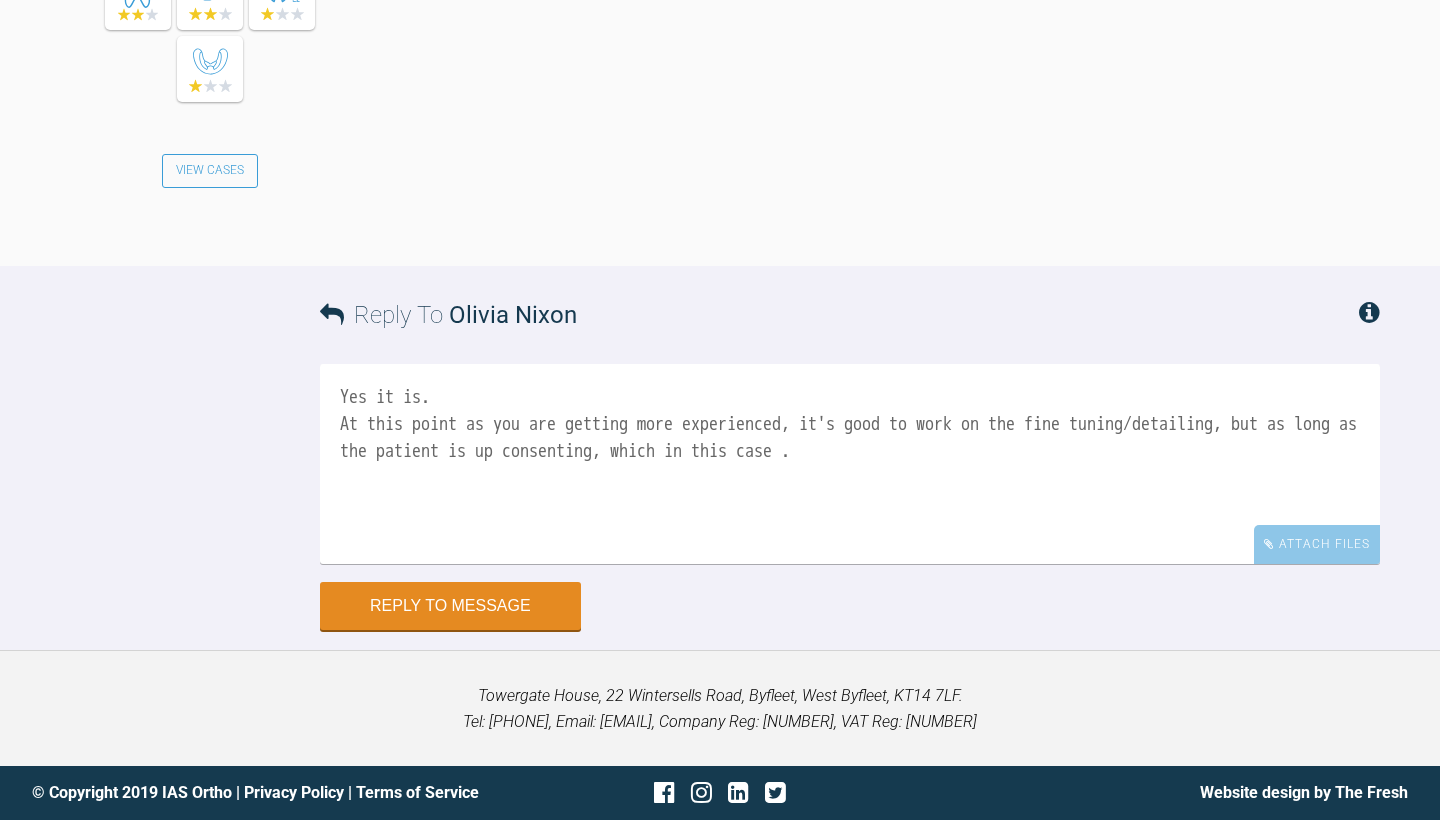 drag, startPoint x: 591, startPoint y: 451, endPoint x: 429, endPoint y: 453, distance: 162.01234 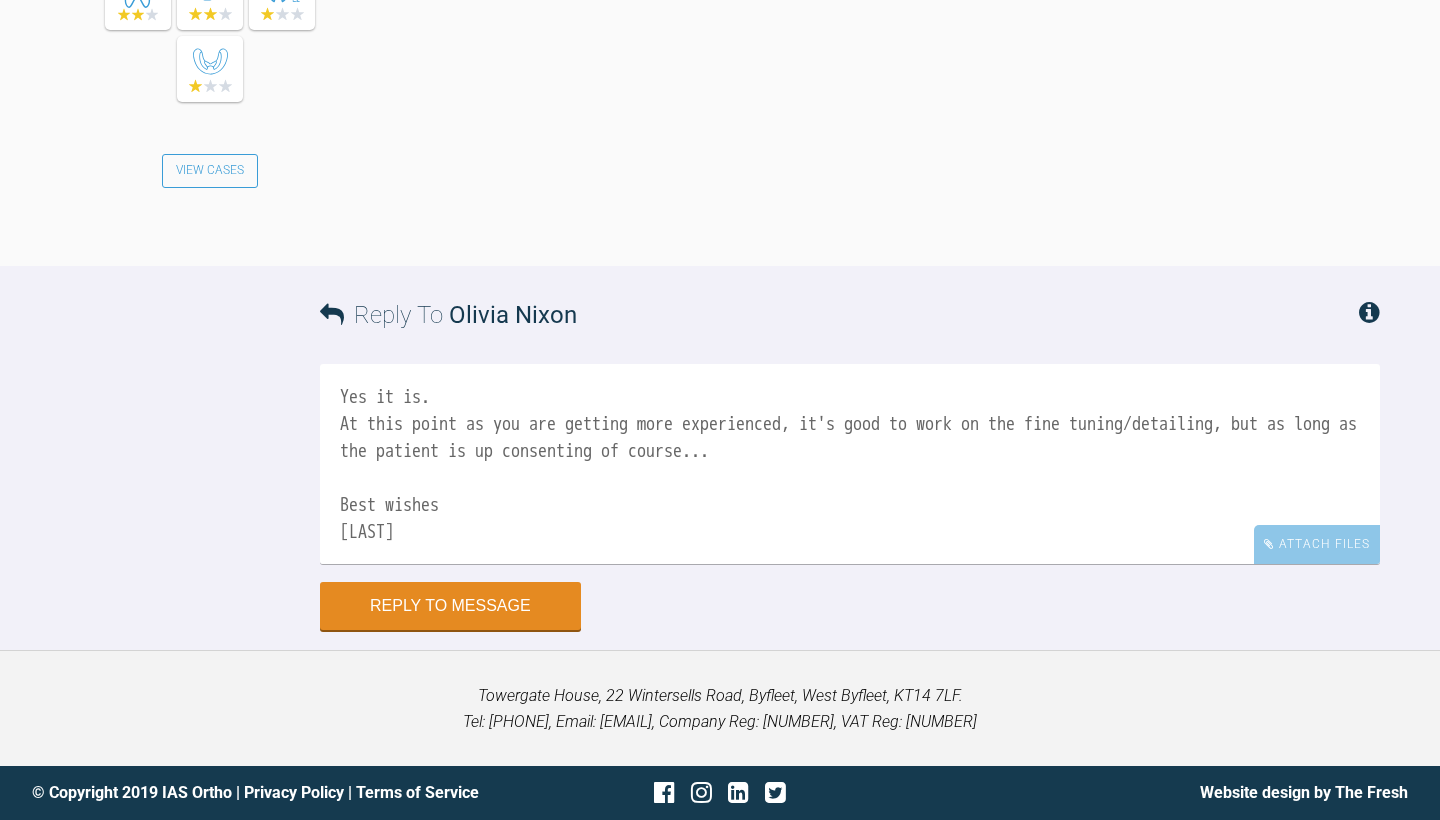 click on "Yes it is.
At this point as you are getting more experienced, it's good to work on the fine tuning/detailing, but as long as the patient is up consenting of course...
Best wishes
[LAST]" at bounding box center [850, 464] 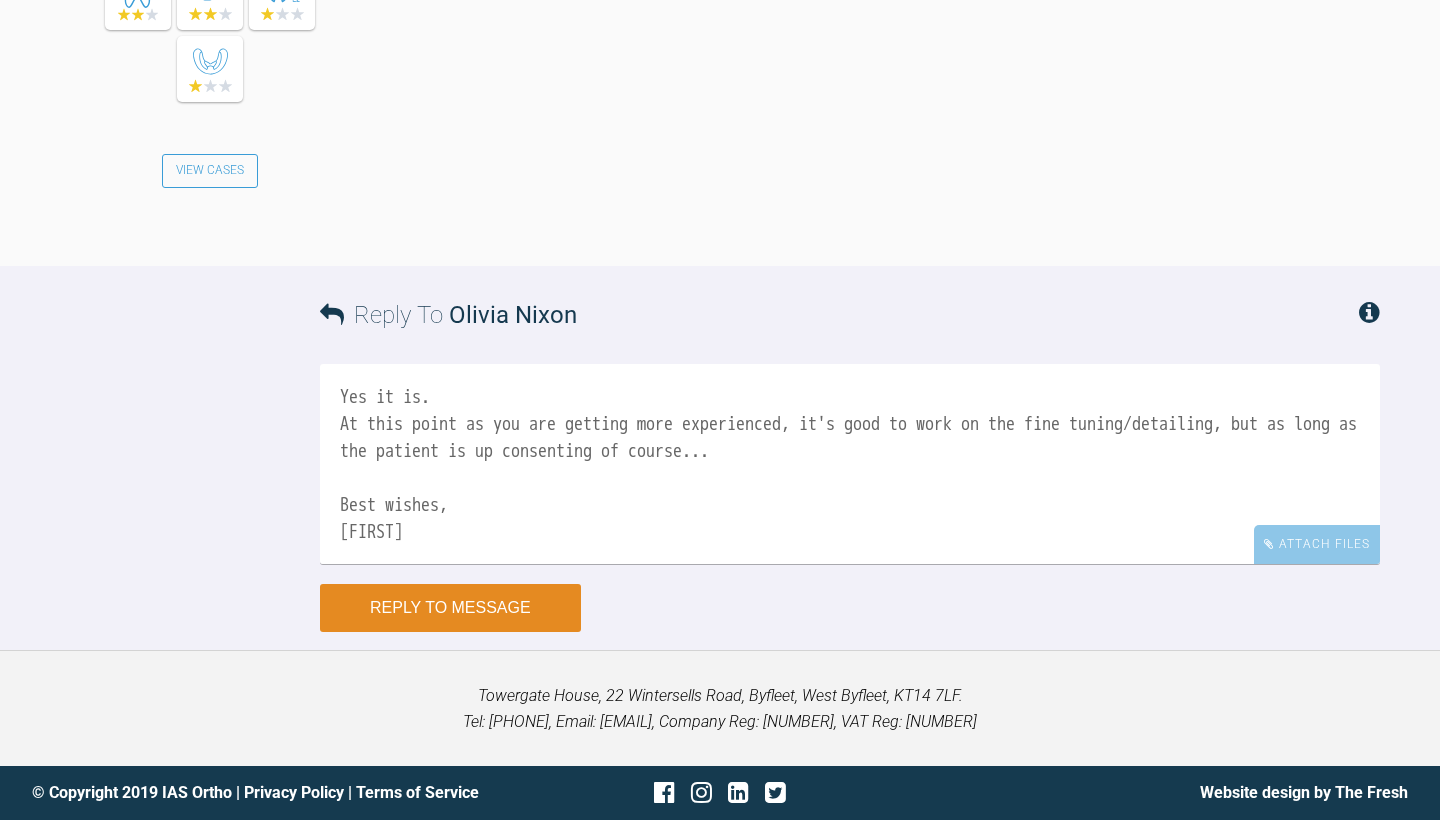 type on "Yes it is.
At this point as you are getting more experienced, it's good to work on the fine tuning/detailing, but as long as the patient is up consenting of course...
Best wishes,
[FIRST]" 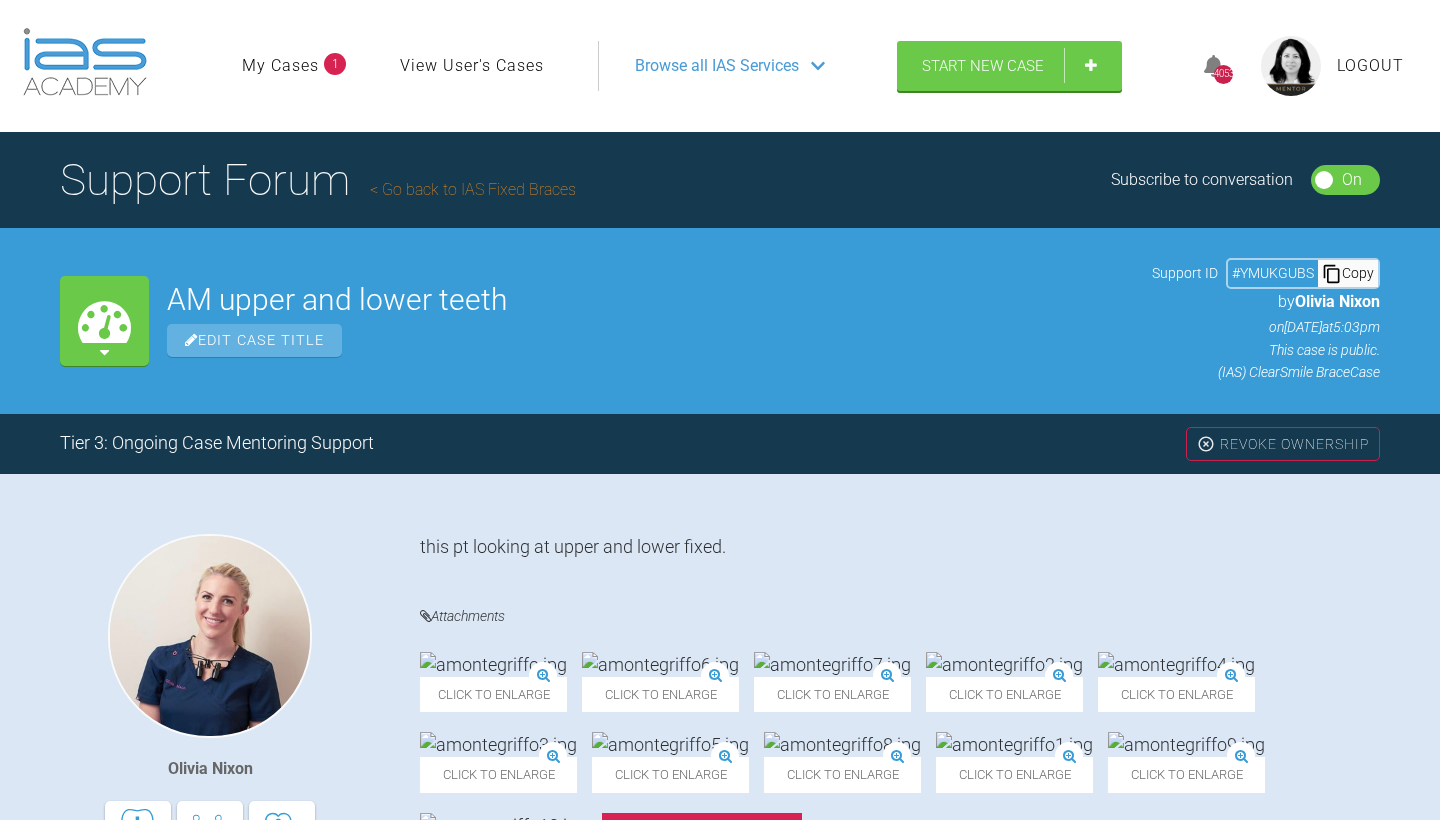 scroll, scrollTop: 0, scrollLeft: 0, axis: both 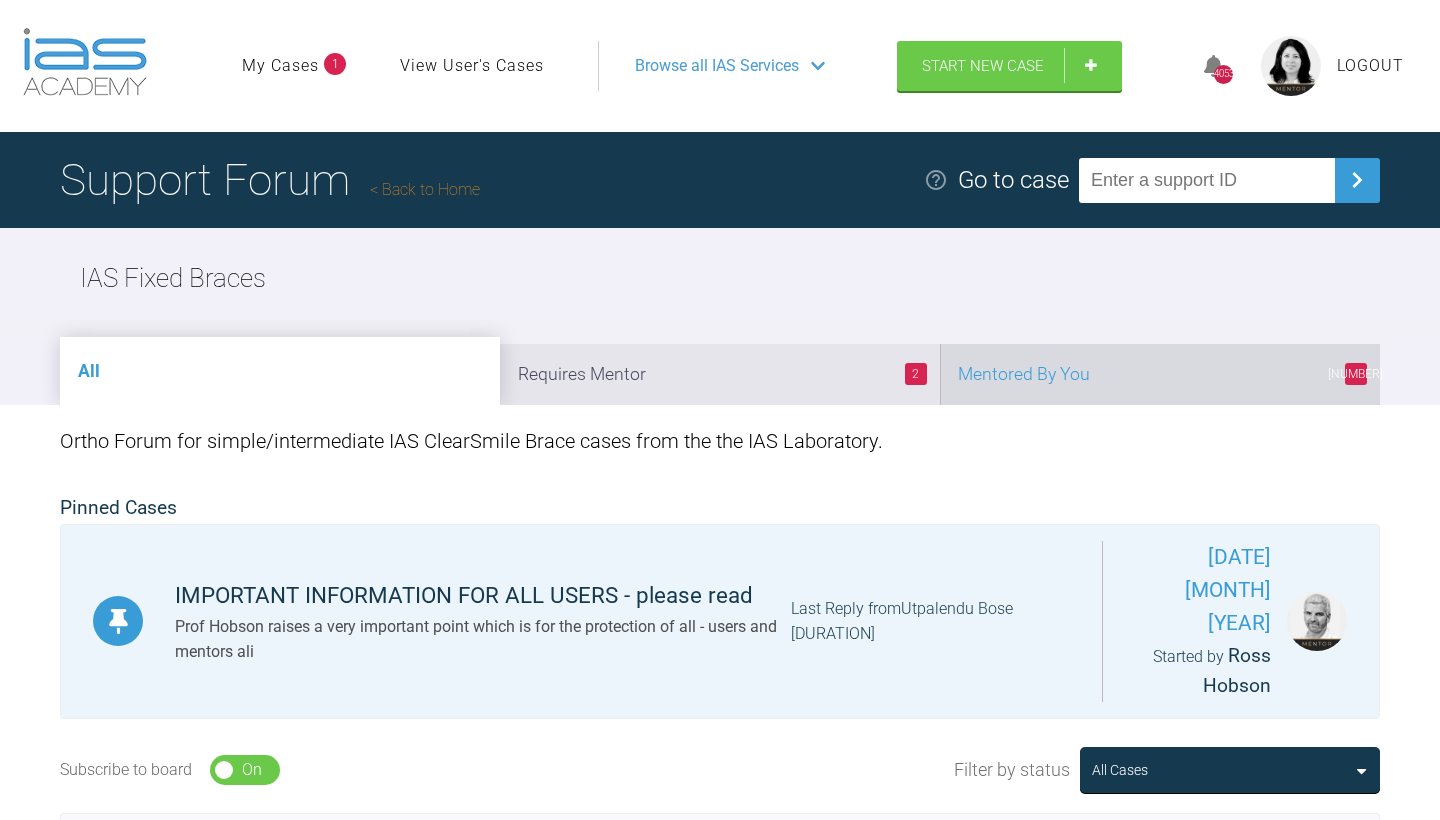 click on "[NUMBER] Mentored By You" at bounding box center [1160, 374] 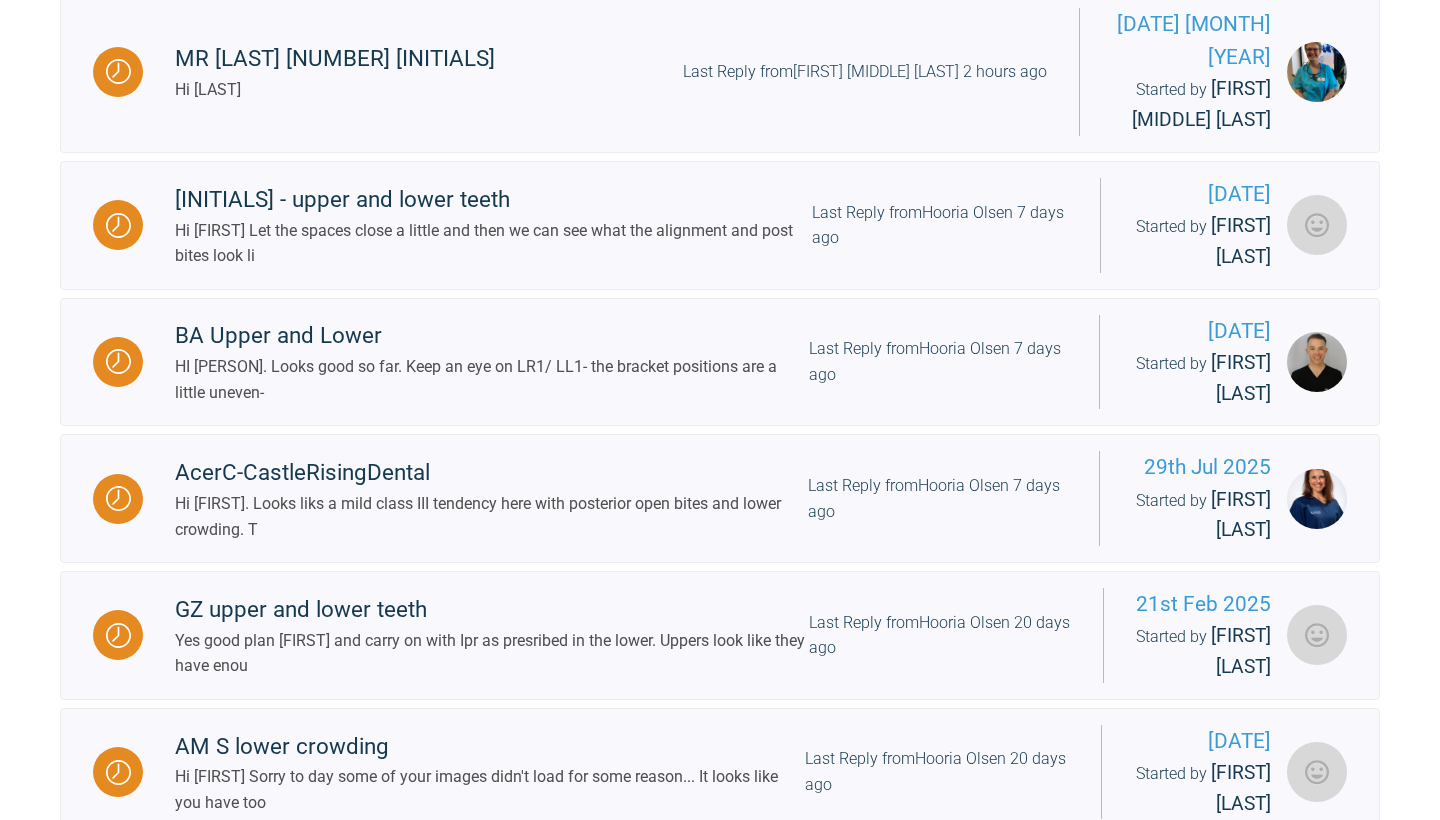 scroll, scrollTop: 1058, scrollLeft: 0, axis: vertical 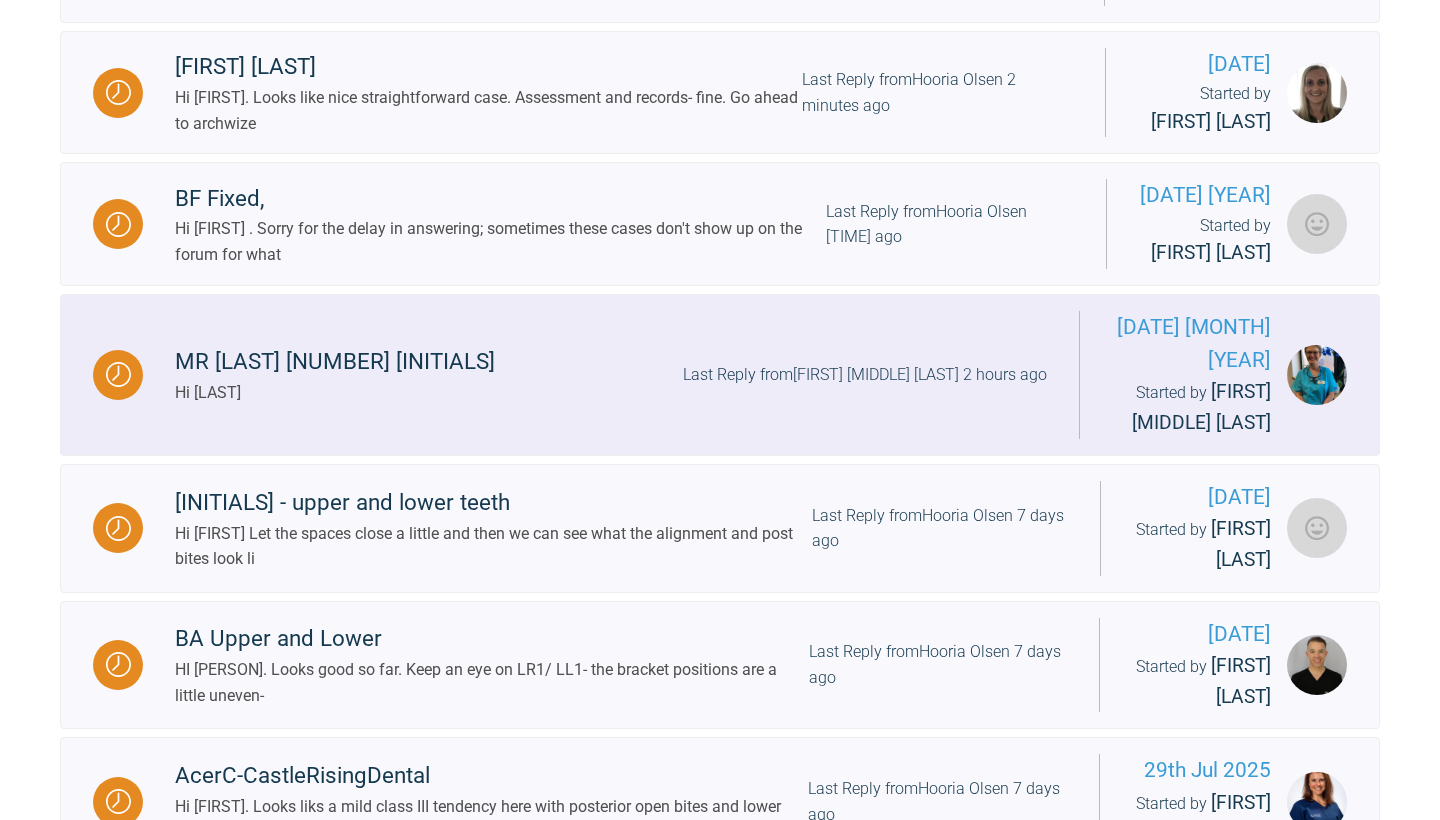 click on "Last Reply from  [PERSON]   2 hours ago" at bounding box center (865, 375) 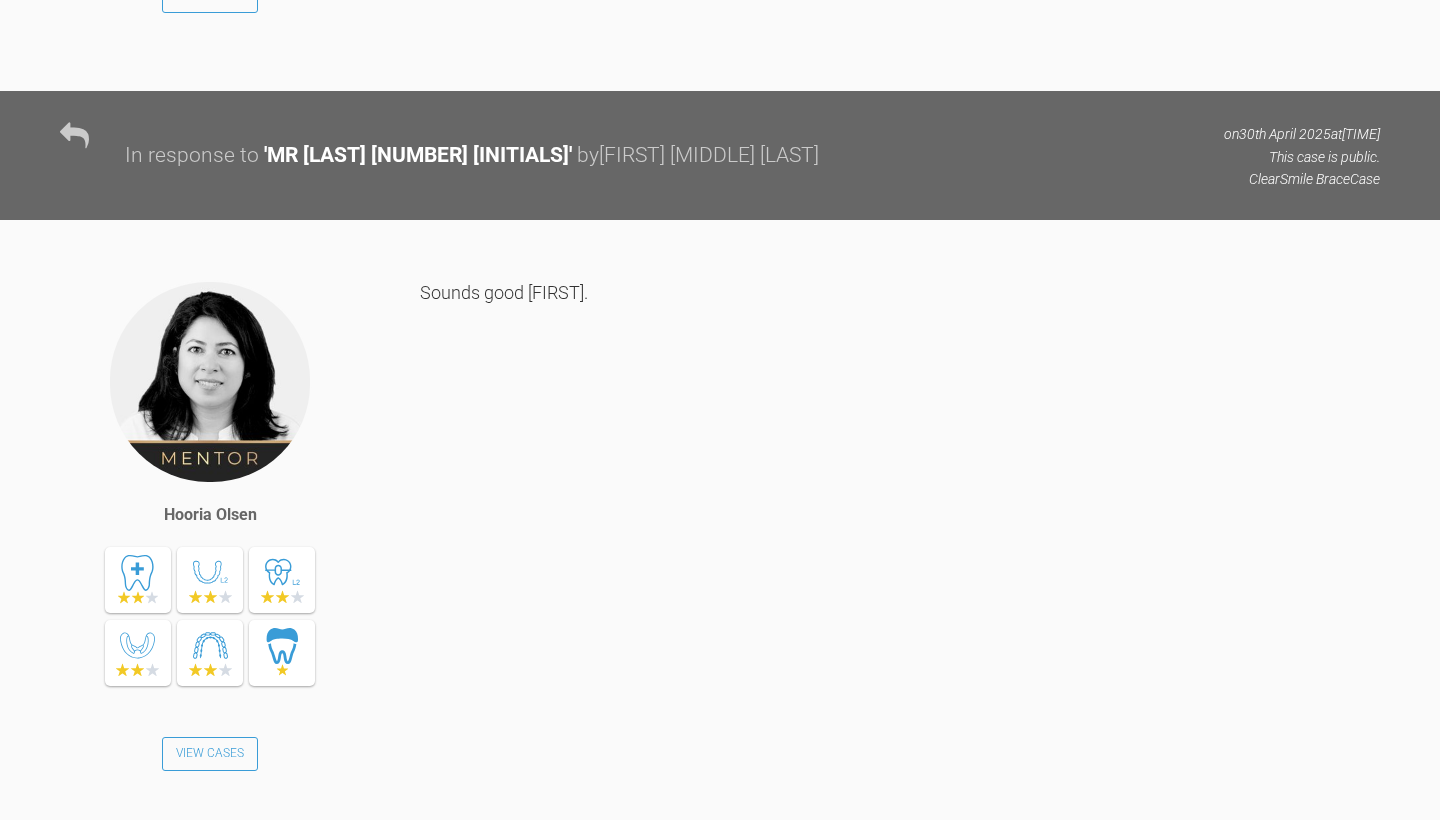 scroll, scrollTop: 17858, scrollLeft: 0, axis: vertical 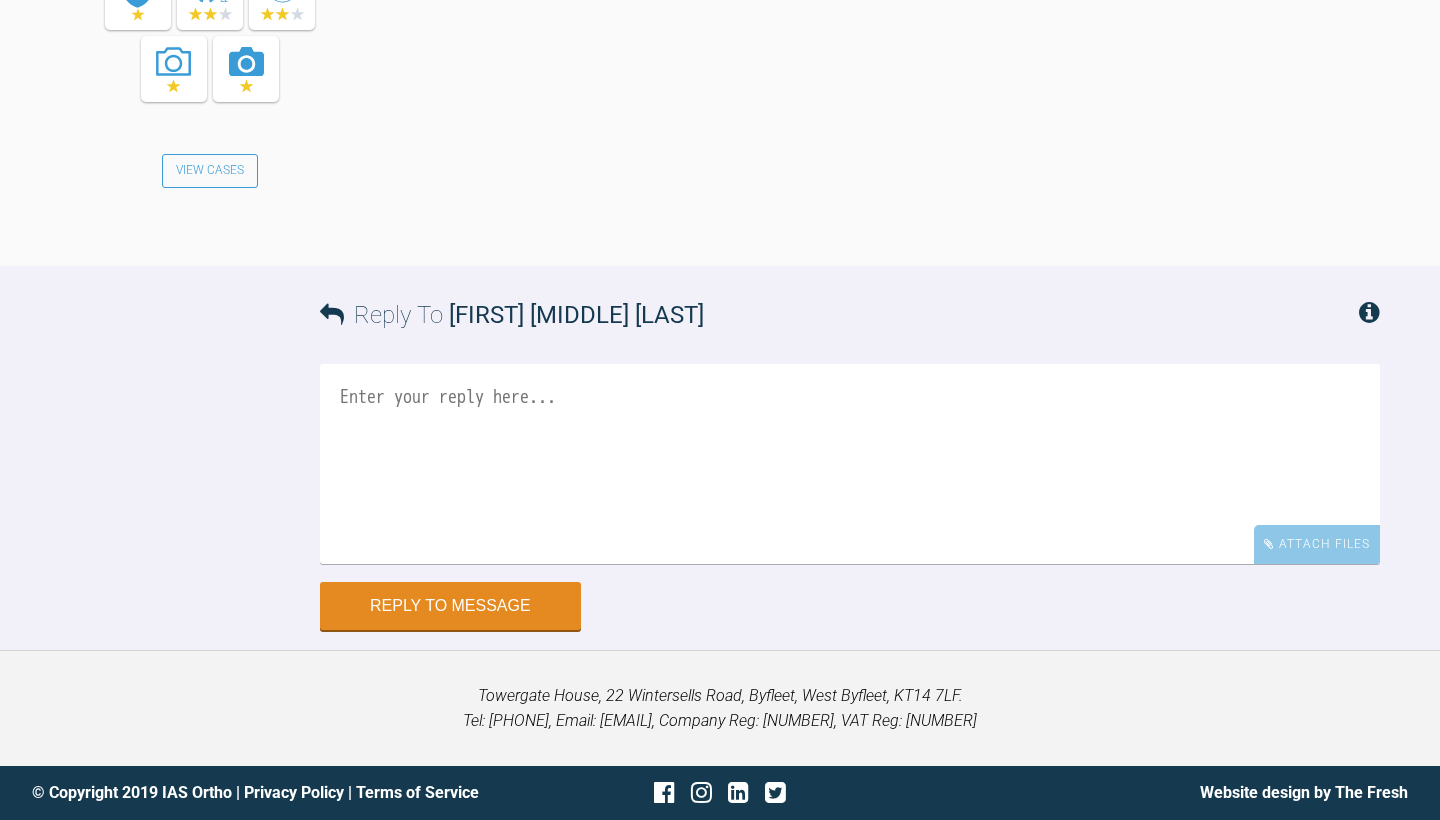 click at bounding box center (850, 464) 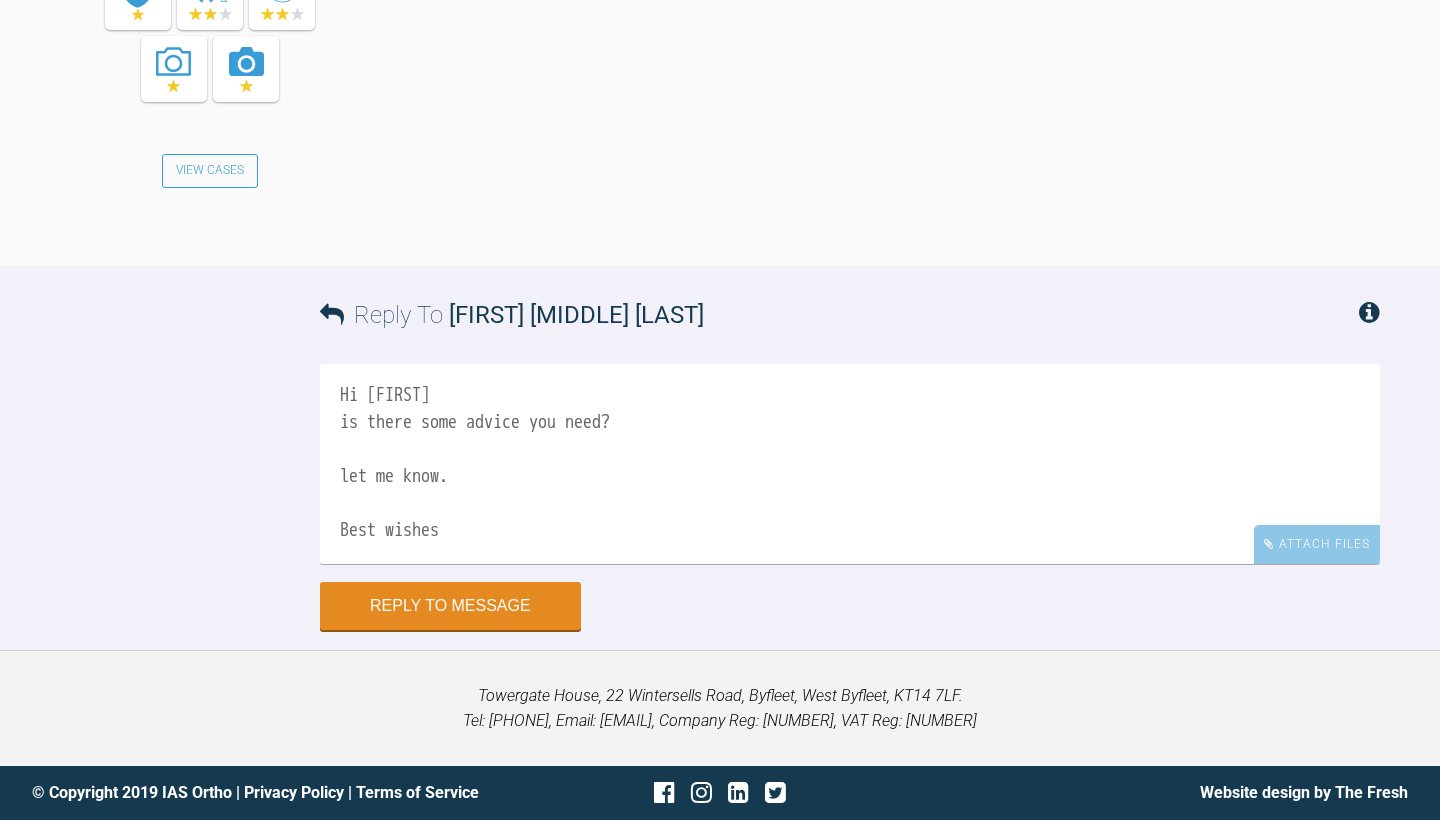 scroll, scrollTop: 34, scrollLeft: 0, axis: vertical 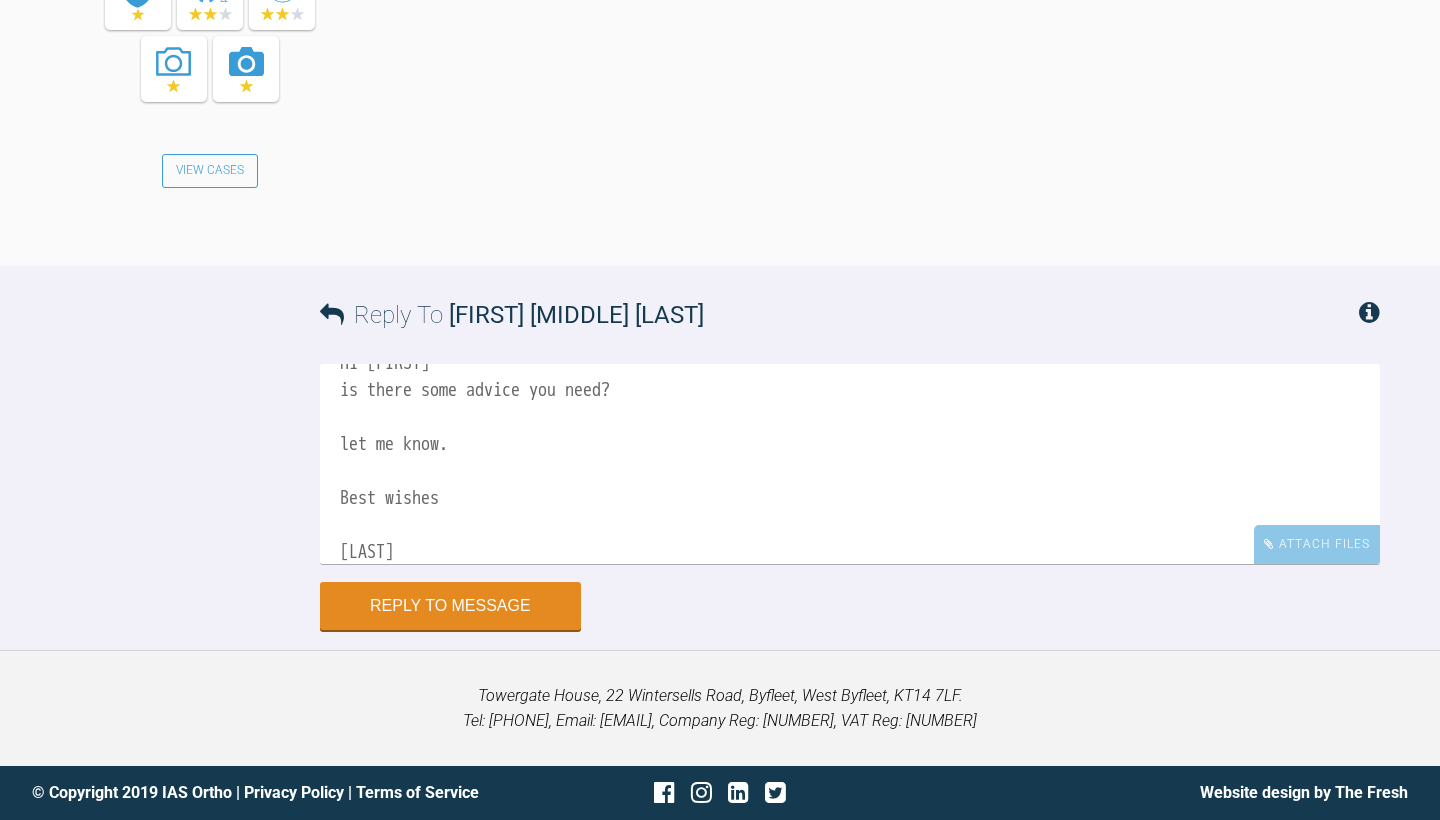 drag, startPoint x: 365, startPoint y: 551, endPoint x: 510, endPoint y: 545, distance: 145.12408 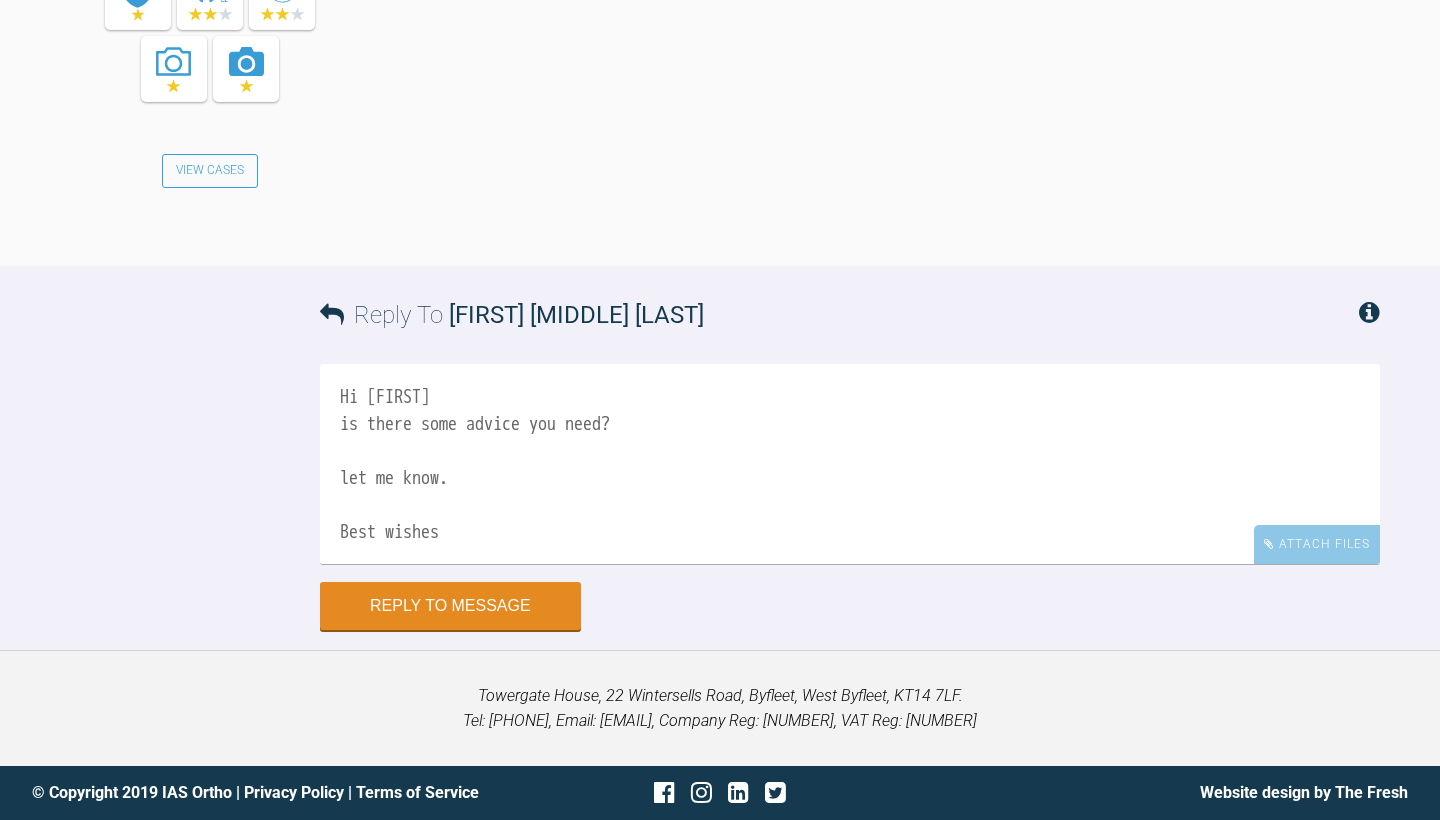 scroll, scrollTop: 0, scrollLeft: 0, axis: both 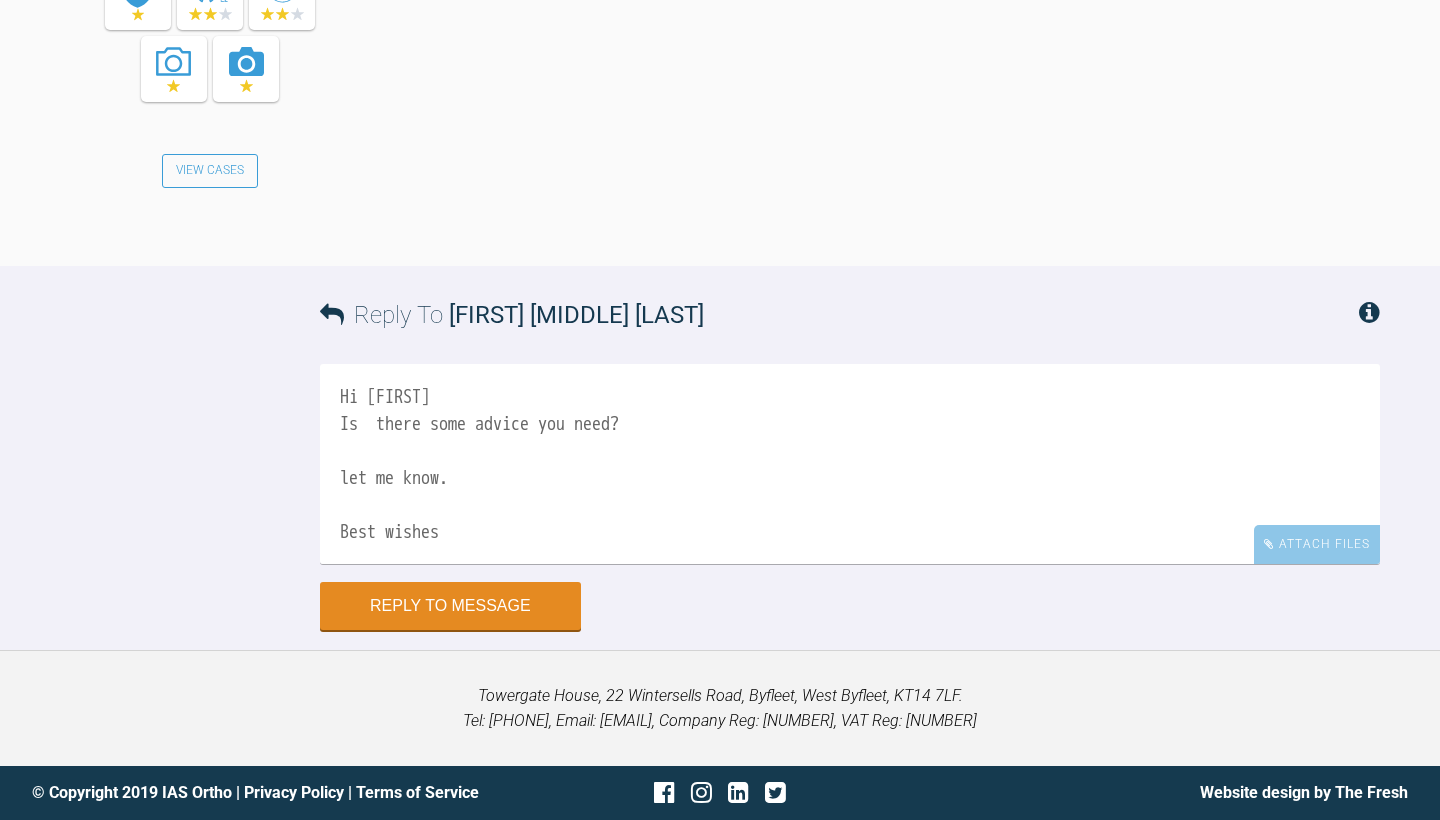 click on "Hi [FIRST]
Is  there some advice you need?
let me know.
Best wishes
[LAST]" at bounding box center (850, 464) 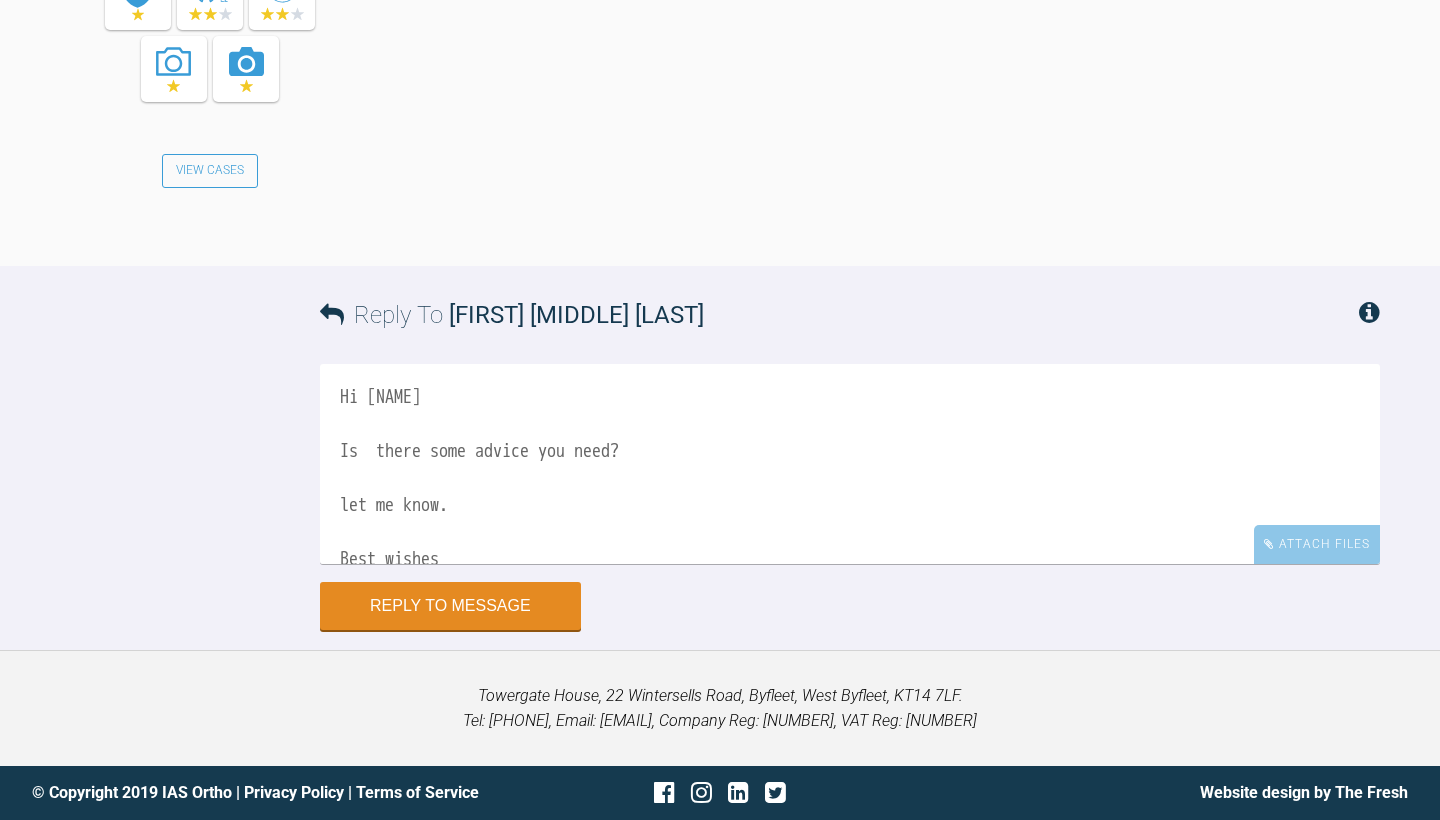 click on "Hi [NAME]
Is  there some advice you need?
let me know.
Best wishes
[LAST]" at bounding box center (850, 464) 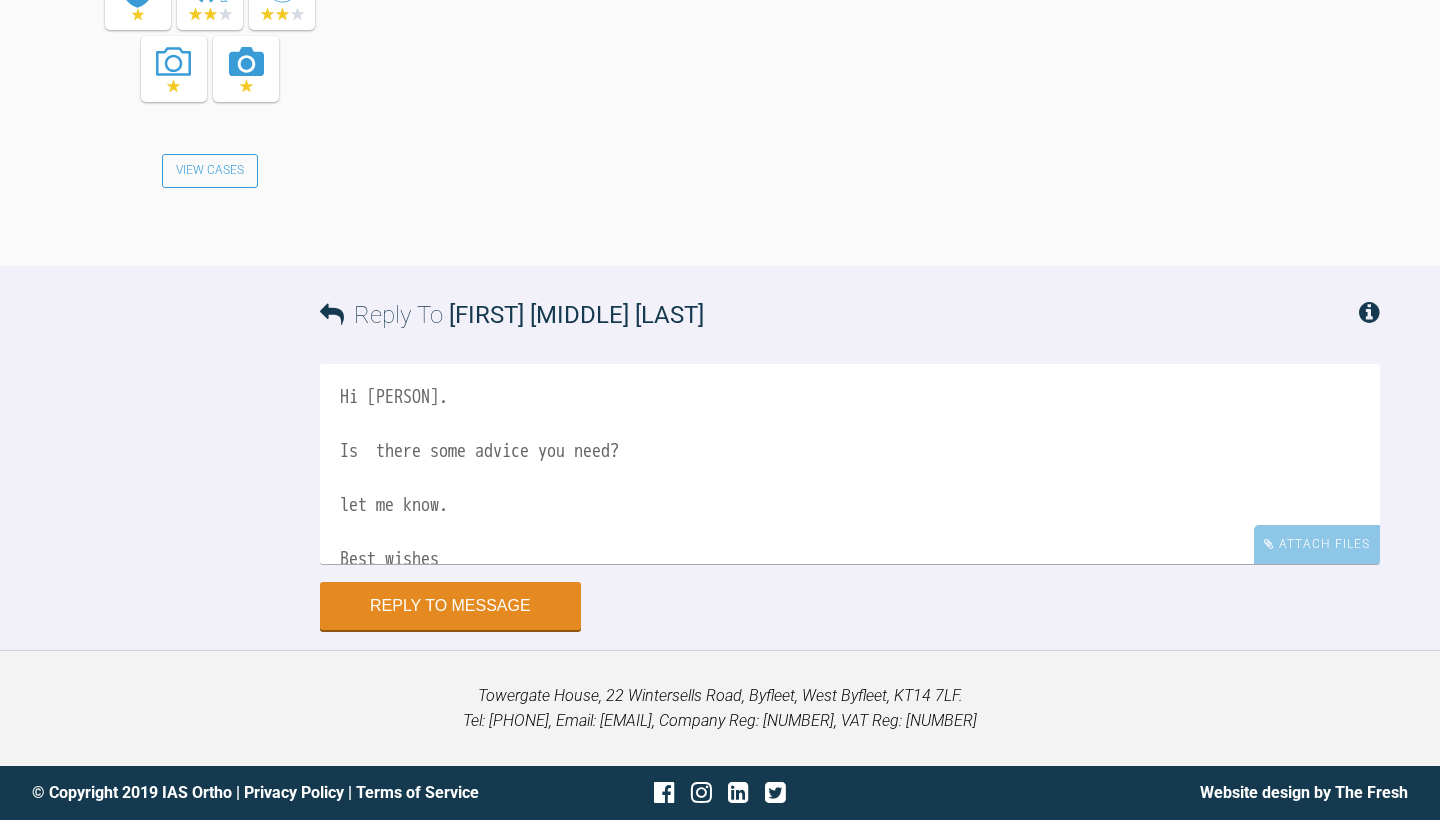 click on "Hi [PERSON].
Is  there some advice you need?
let me know.
Best wishes
[PERSON]" at bounding box center [850, 464] 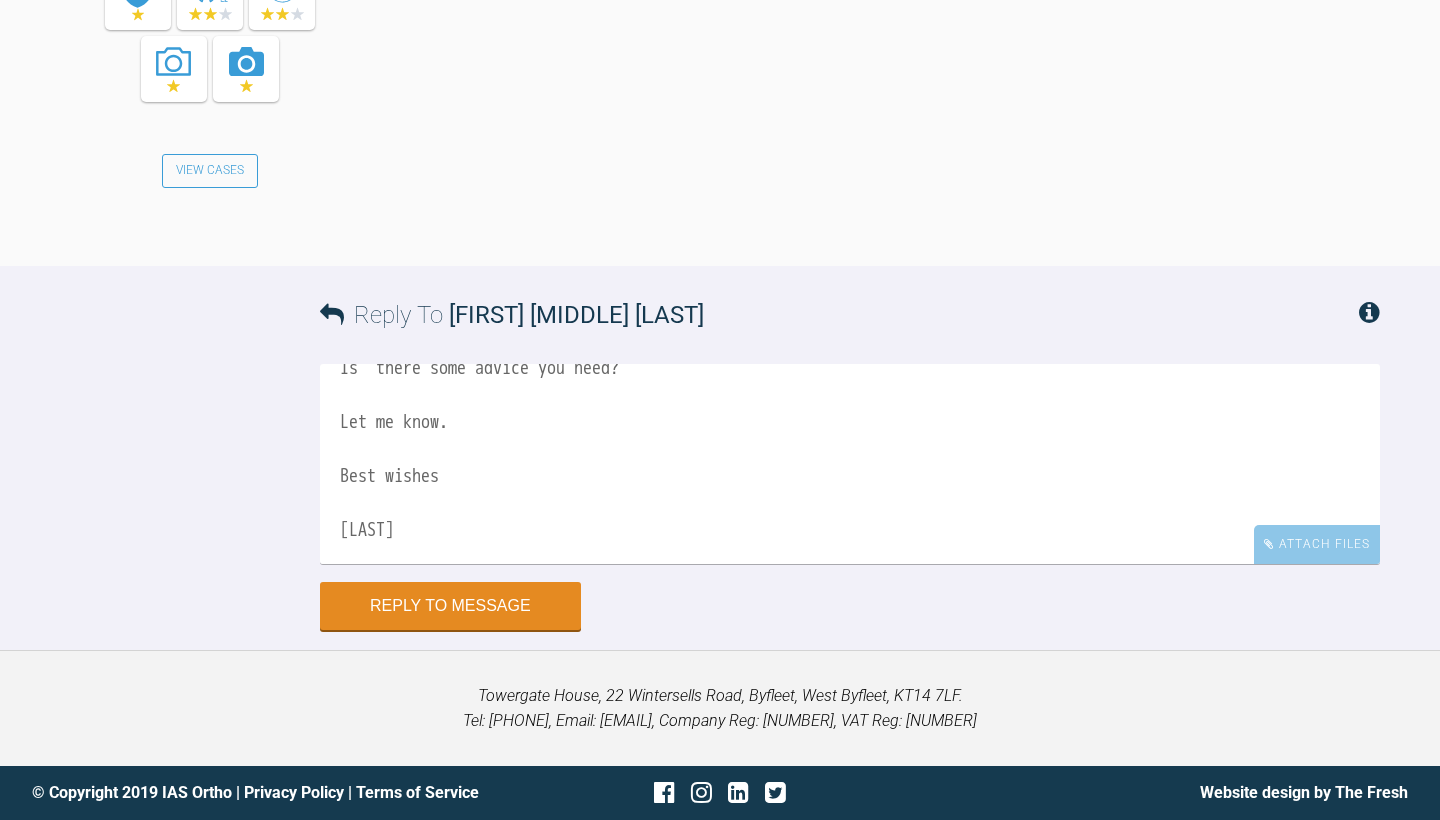 scroll, scrollTop: 83, scrollLeft: 0, axis: vertical 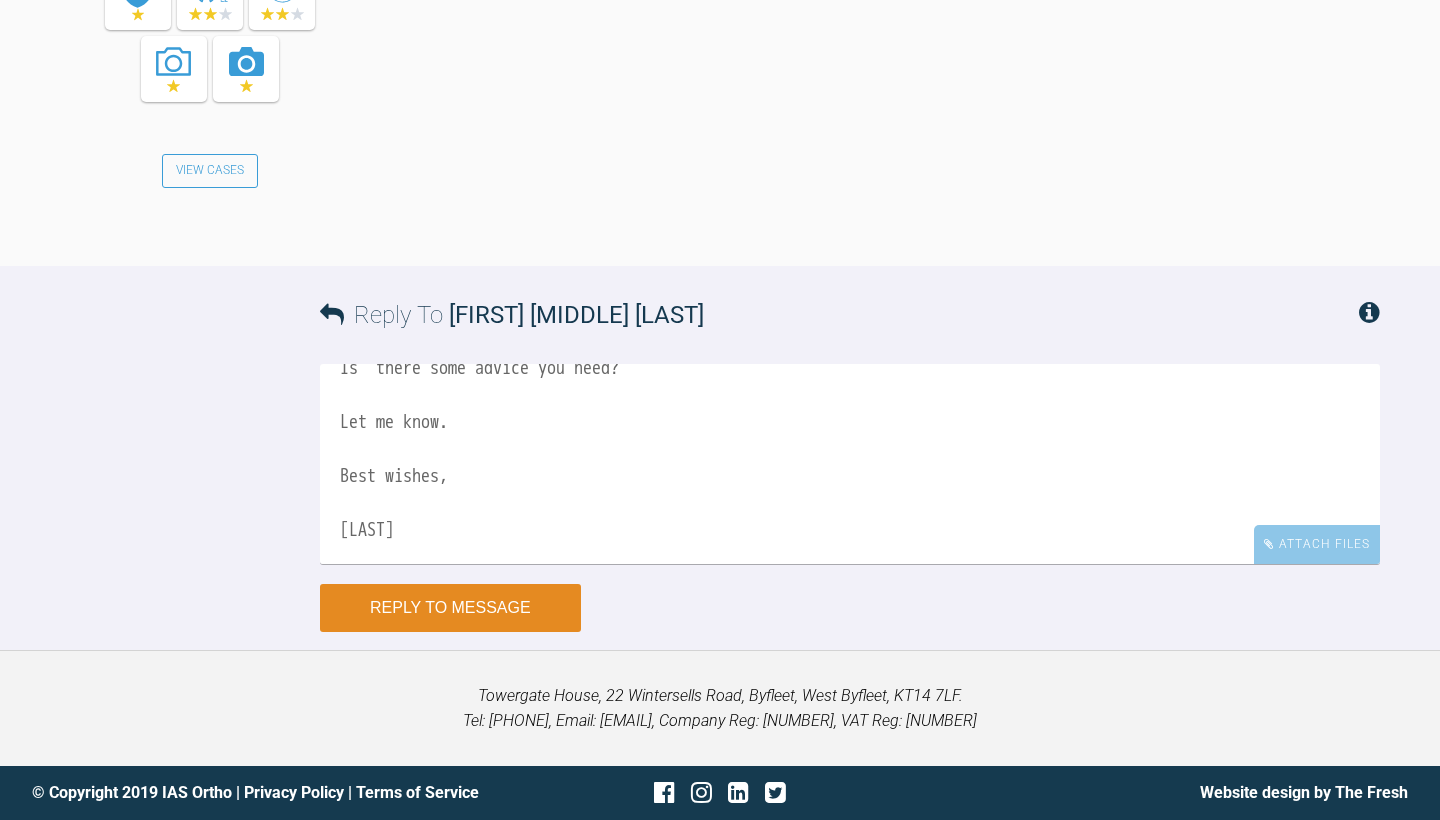 type on "Hi [FIRST].
Is  there some advice you need?
Let me know.
Best wishes,
[LAST]" 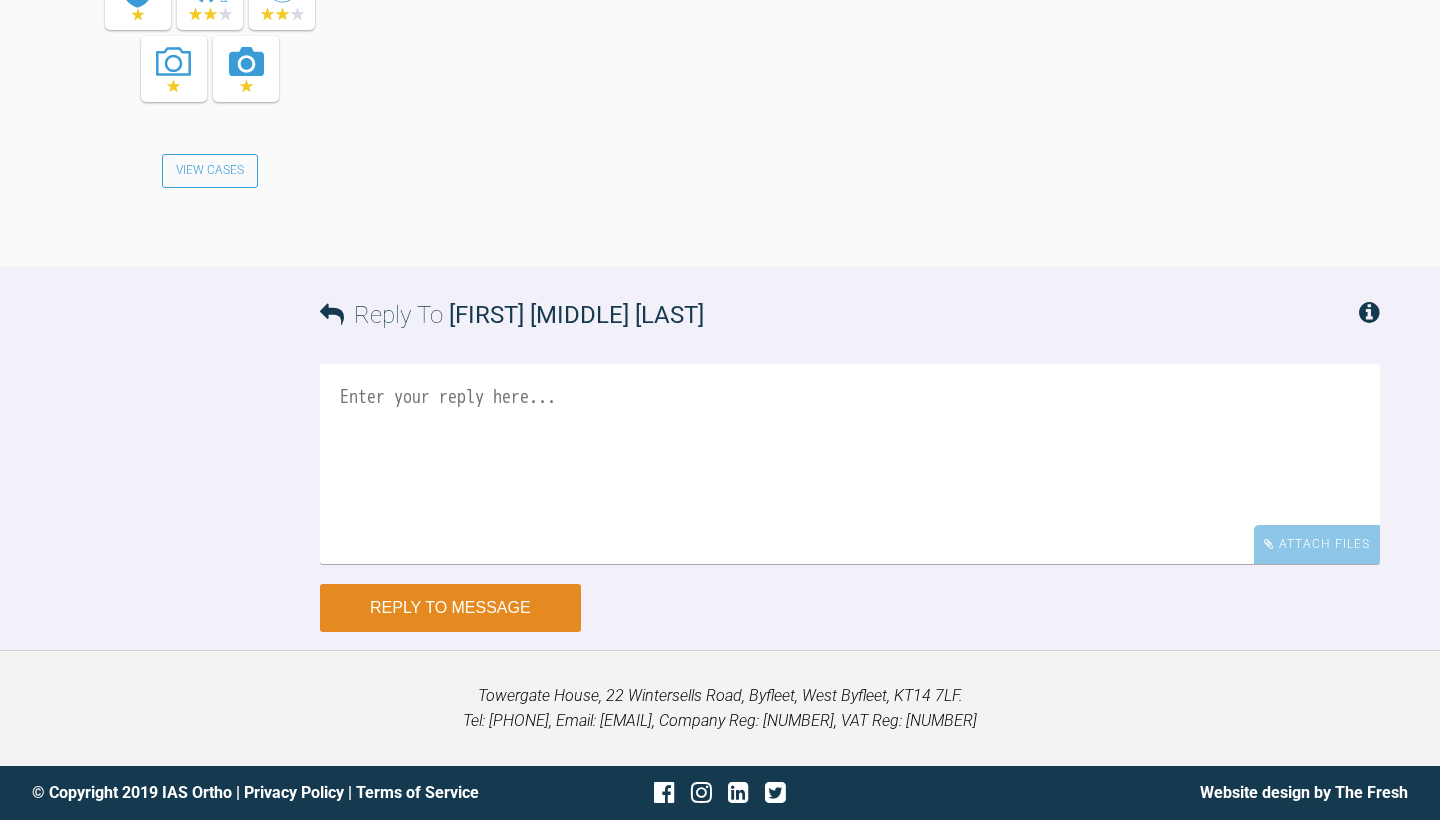 scroll, scrollTop: 0, scrollLeft: 0, axis: both 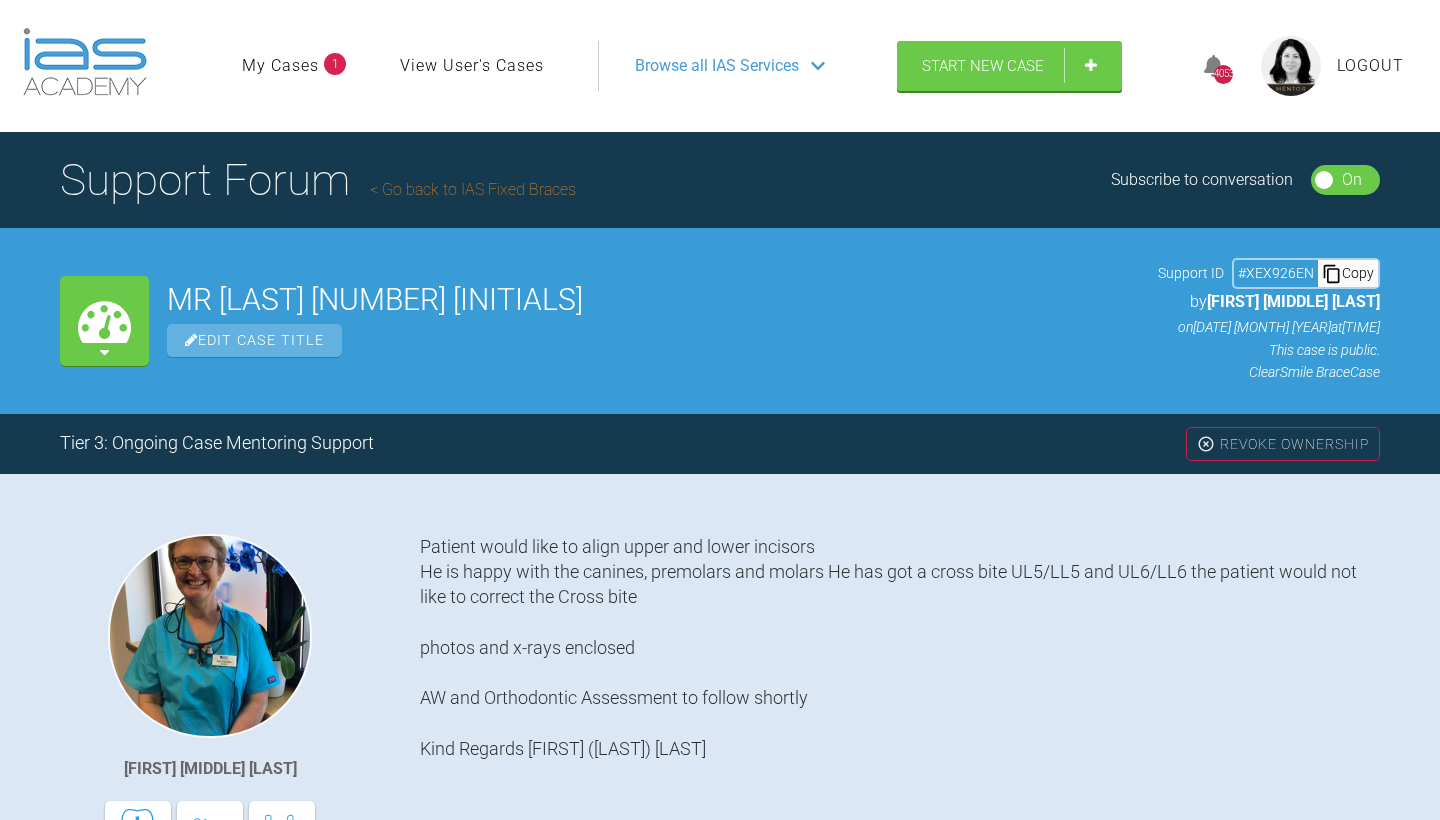 click on "Go back to IAS Fixed Braces" at bounding box center [473, 189] 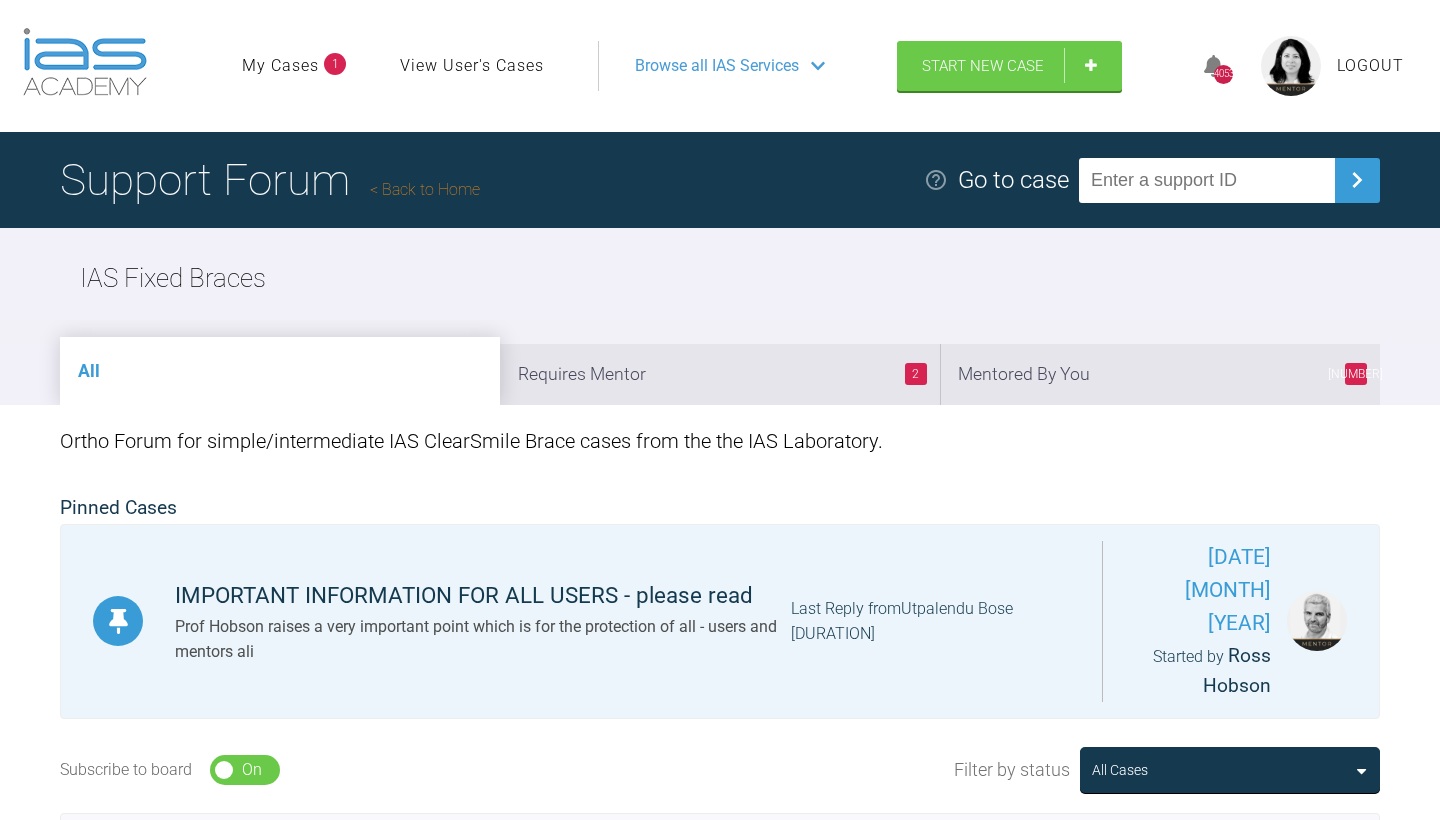 click on "Logout" at bounding box center [1370, 66] 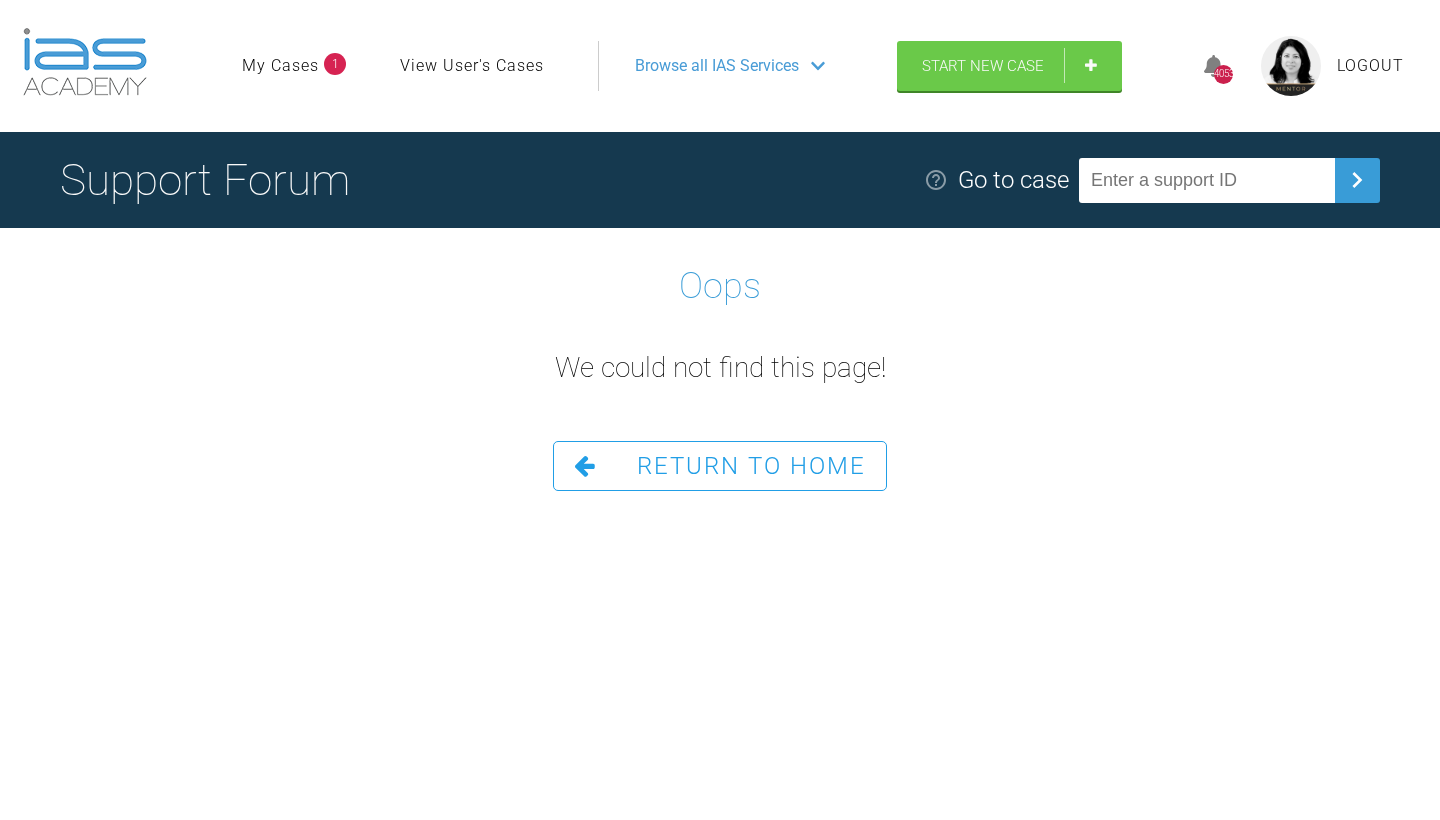 scroll, scrollTop: 0, scrollLeft: 0, axis: both 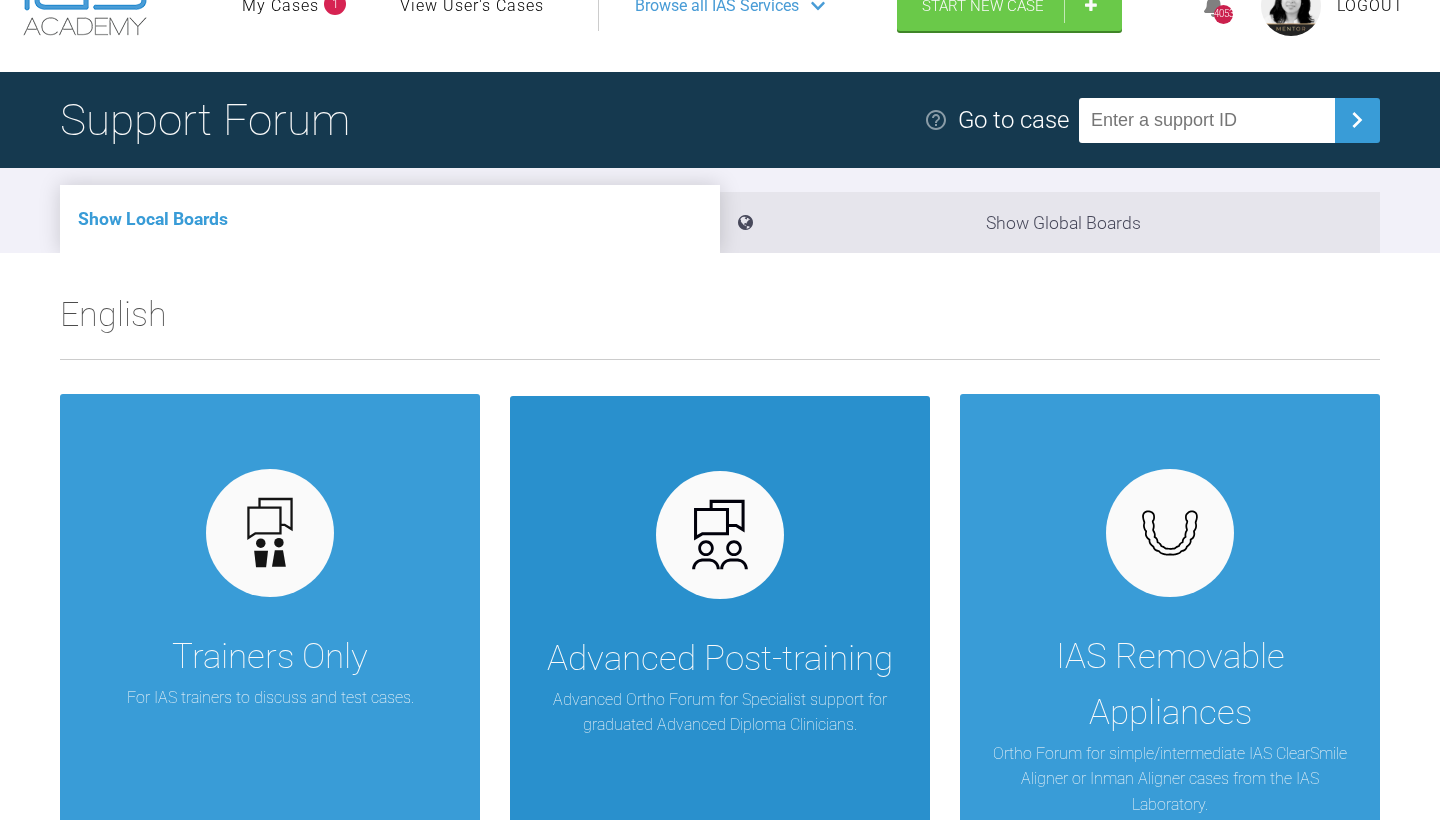 click on "Advanced Post-training Advanced Ortho Forum for Specialist support for graduated Advanced Diploma Clinicians." at bounding box center [720, 623] 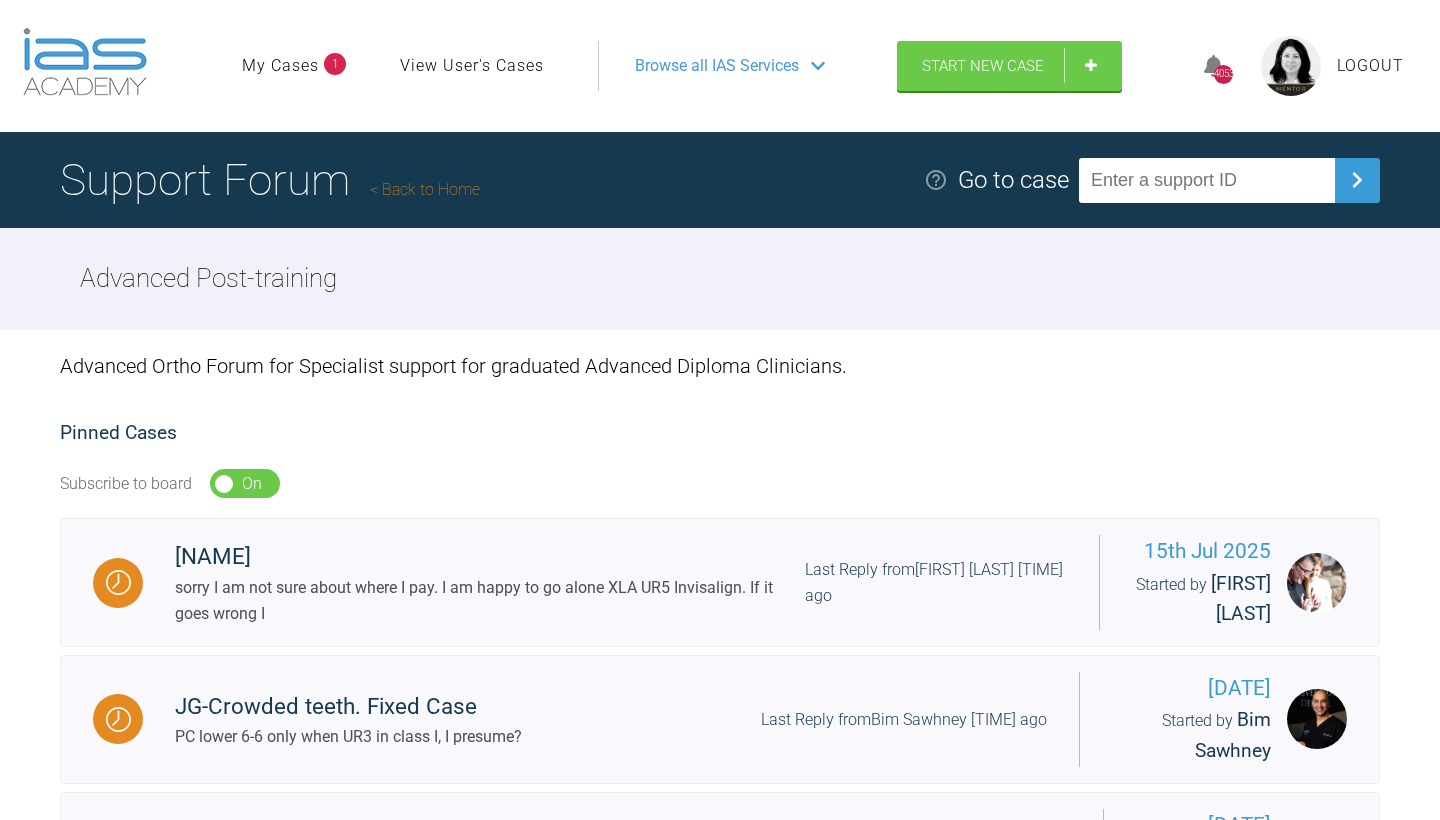 scroll, scrollTop: 0, scrollLeft: 0, axis: both 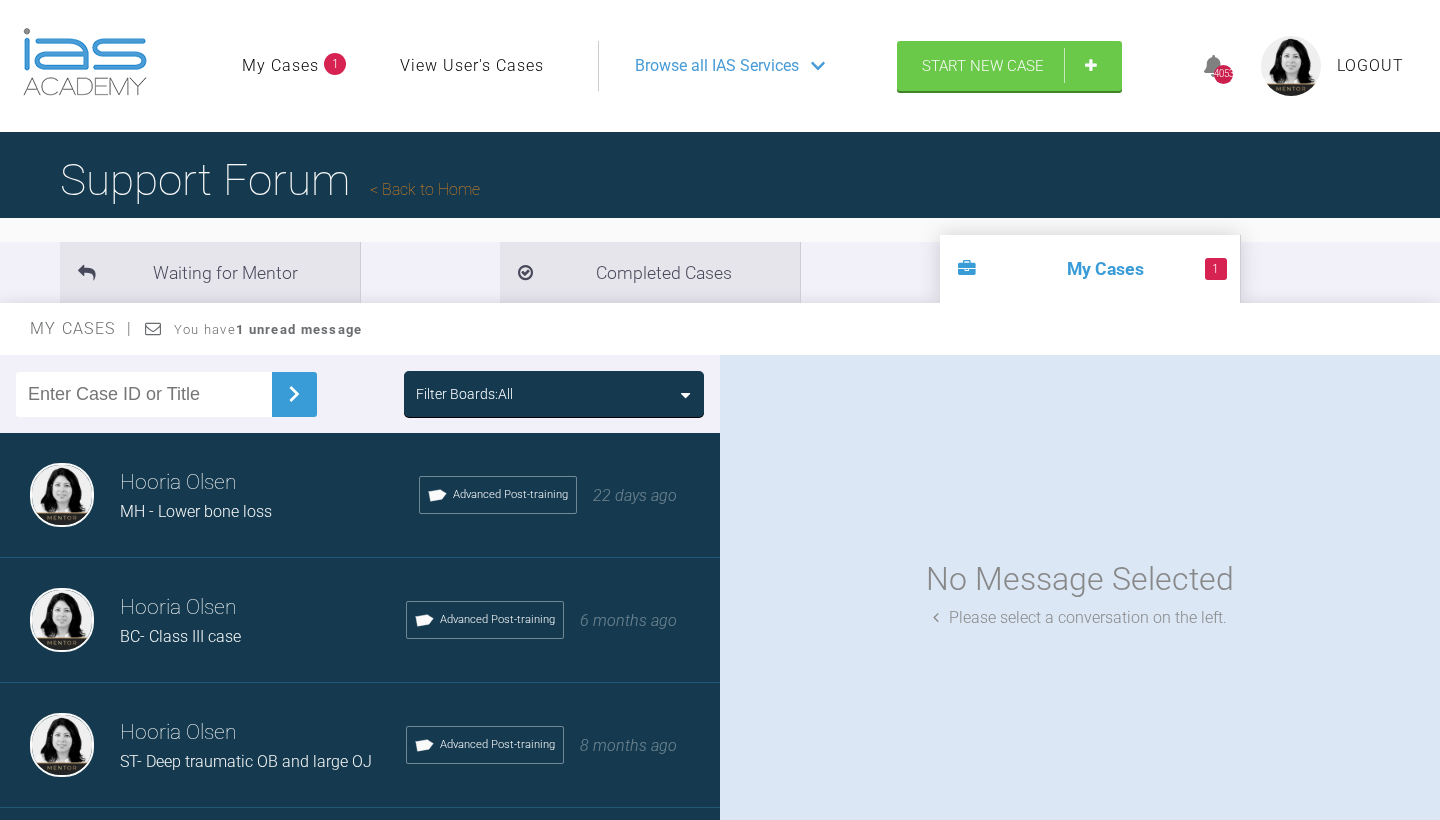 click on "MH - Lower bone loss" at bounding box center [196, 511] 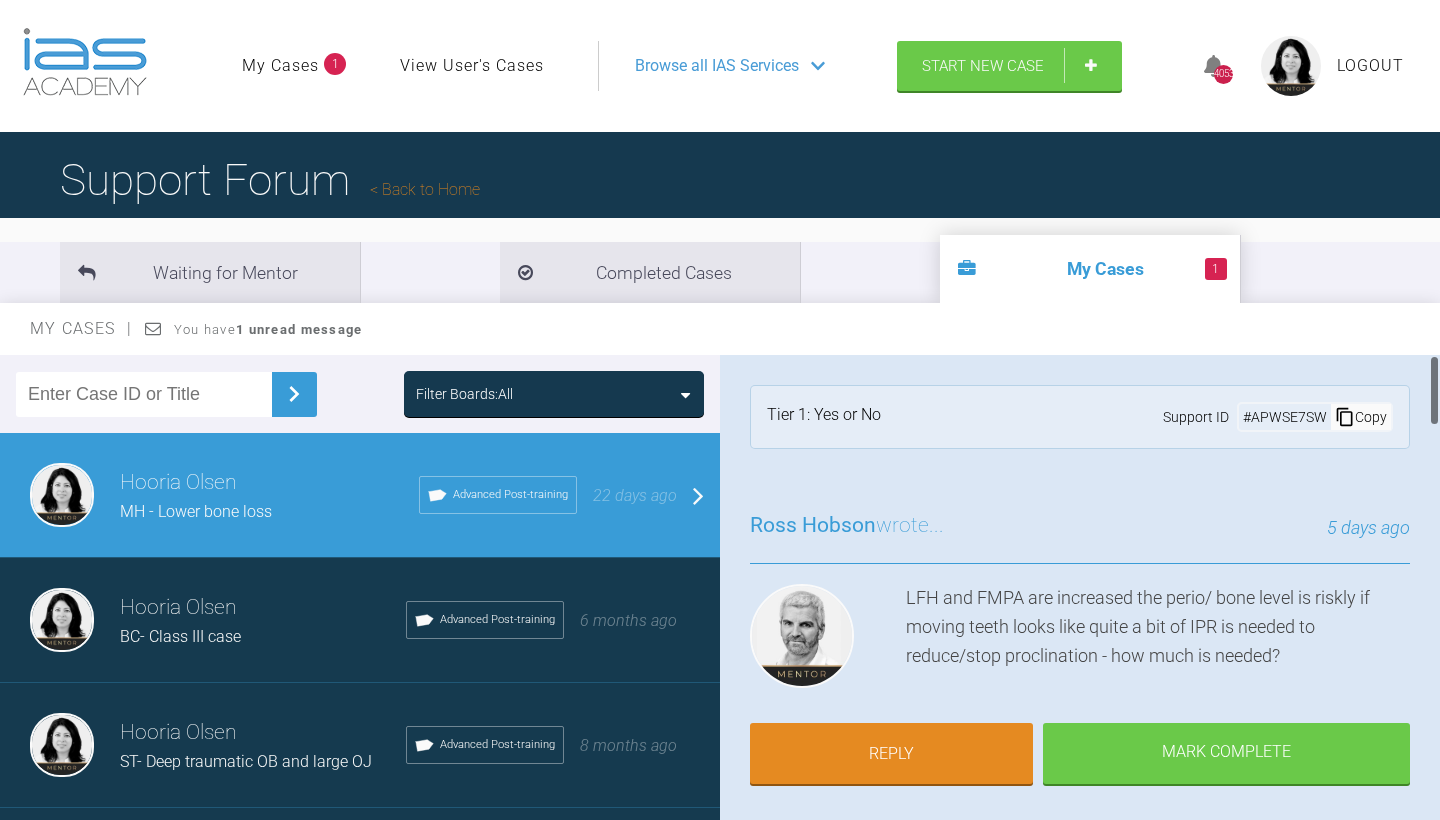 scroll, scrollTop: 0, scrollLeft: 0, axis: both 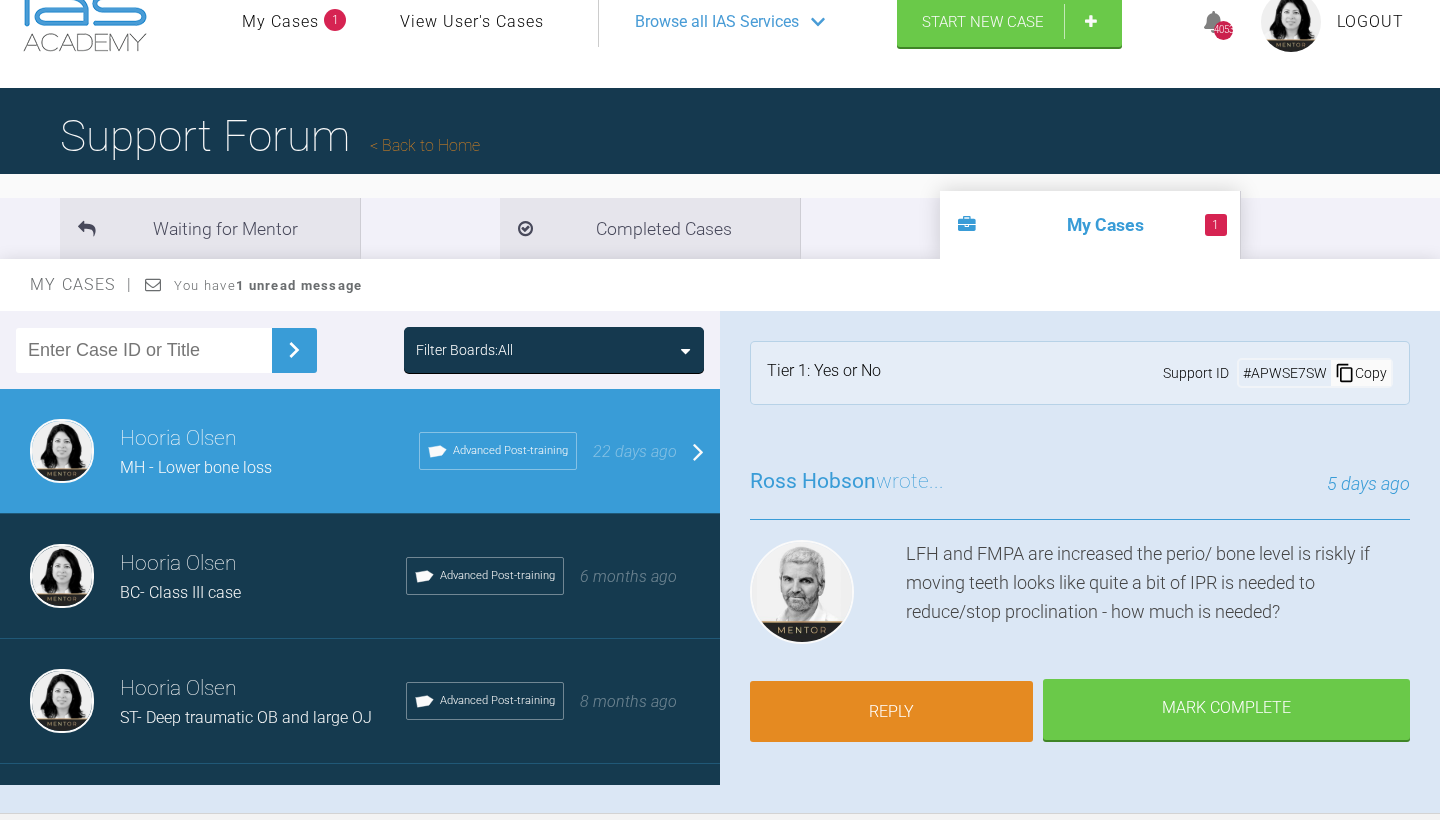 click on "Reply" at bounding box center (891, 712) 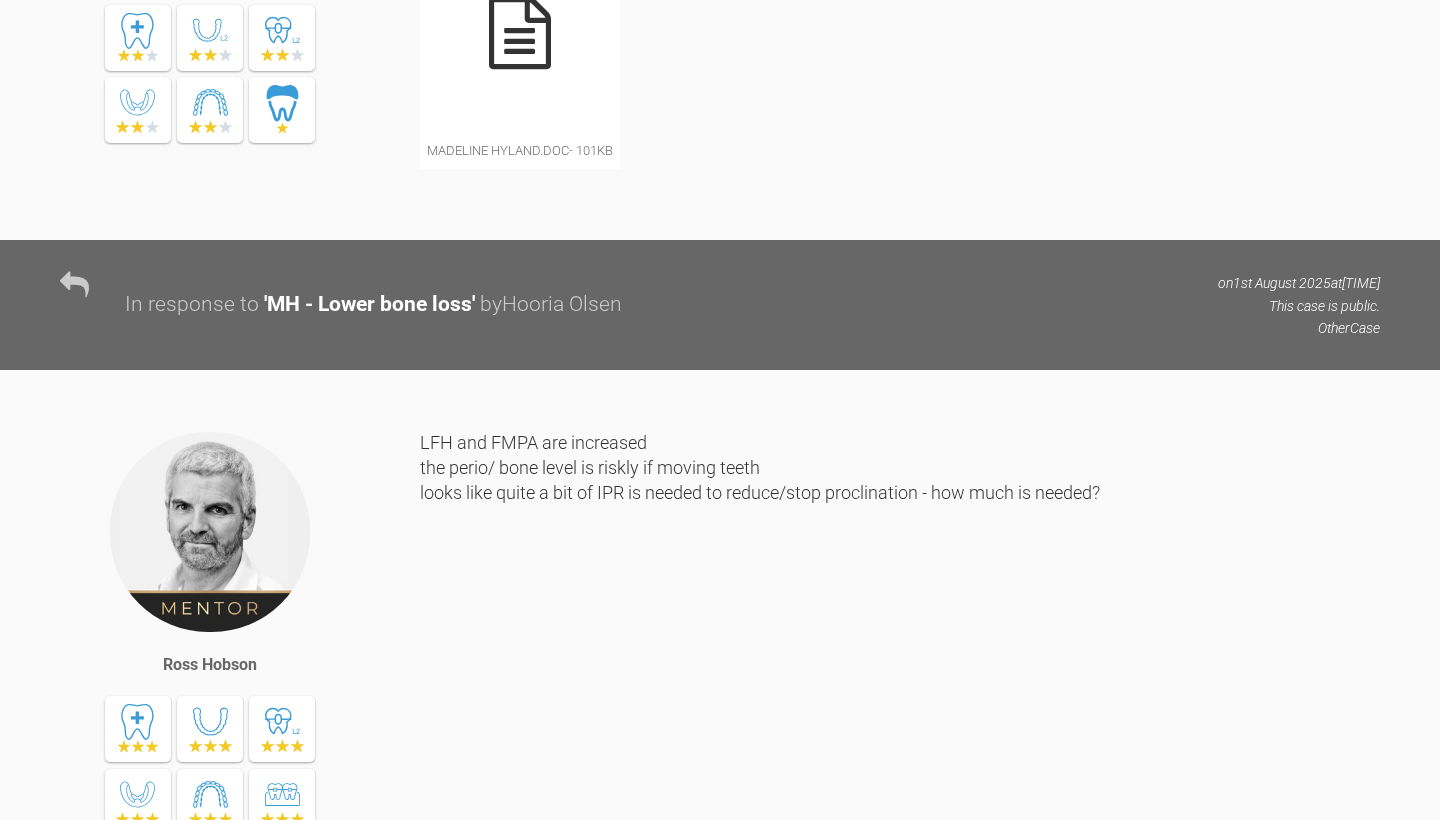 scroll, scrollTop: 4006, scrollLeft: 0, axis: vertical 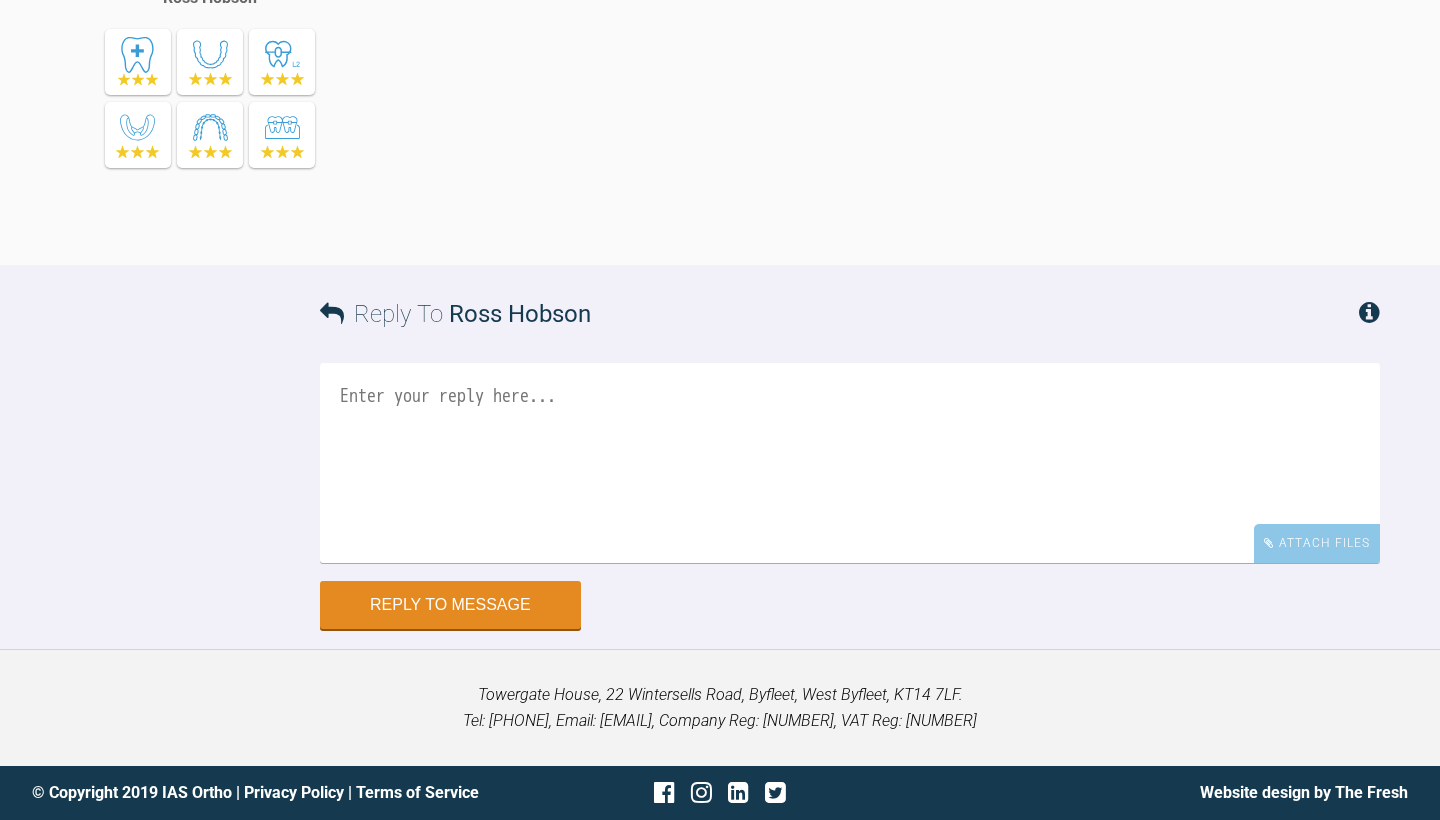 click at bounding box center [850, 463] 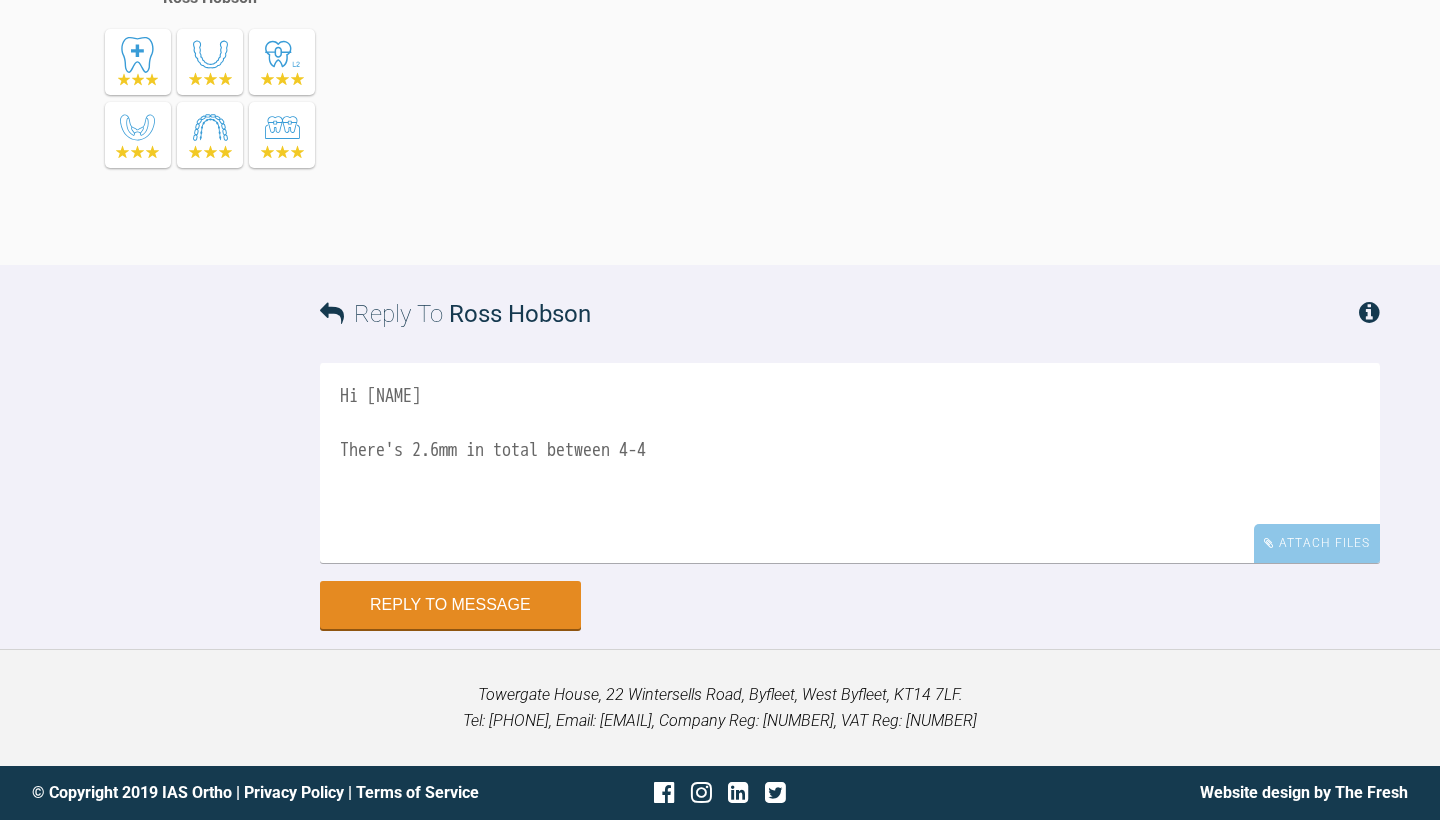 click on "Hi [NAME]
There's 2.6mm in total between 4-4" at bounding box center [850, 463] 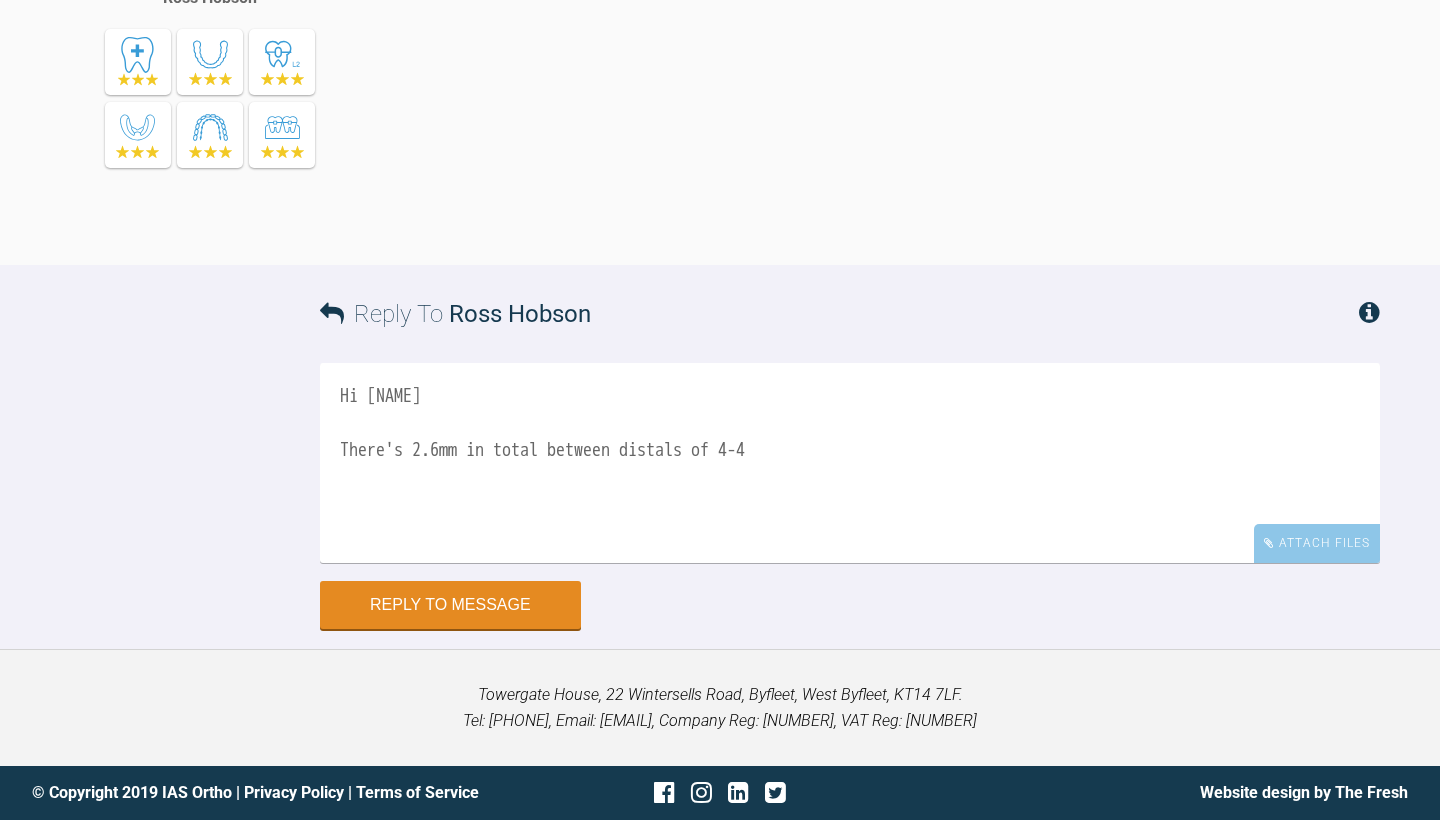 click on "Hi [NAME]
There's 2.6mm in total between distals of 4-4" at bounding box center [850, 463] 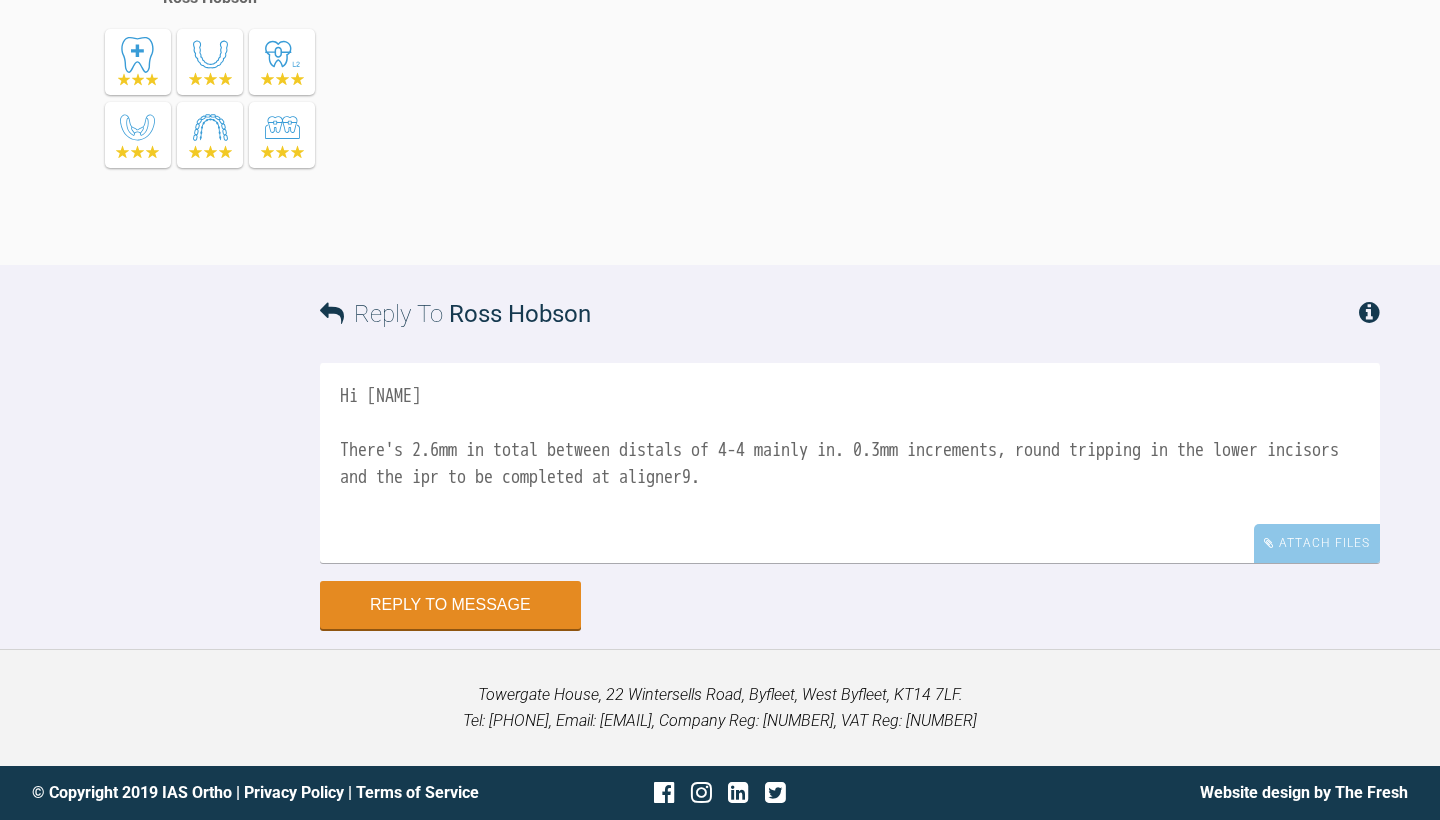 click on "Hi [NAME]
There's 2.6mm in total between distals of 4-4 mainly in. 0.3mm increments, round tripping in the lower incisors and the ipr to be completed at aligner9." at bounding box center (850, 463) 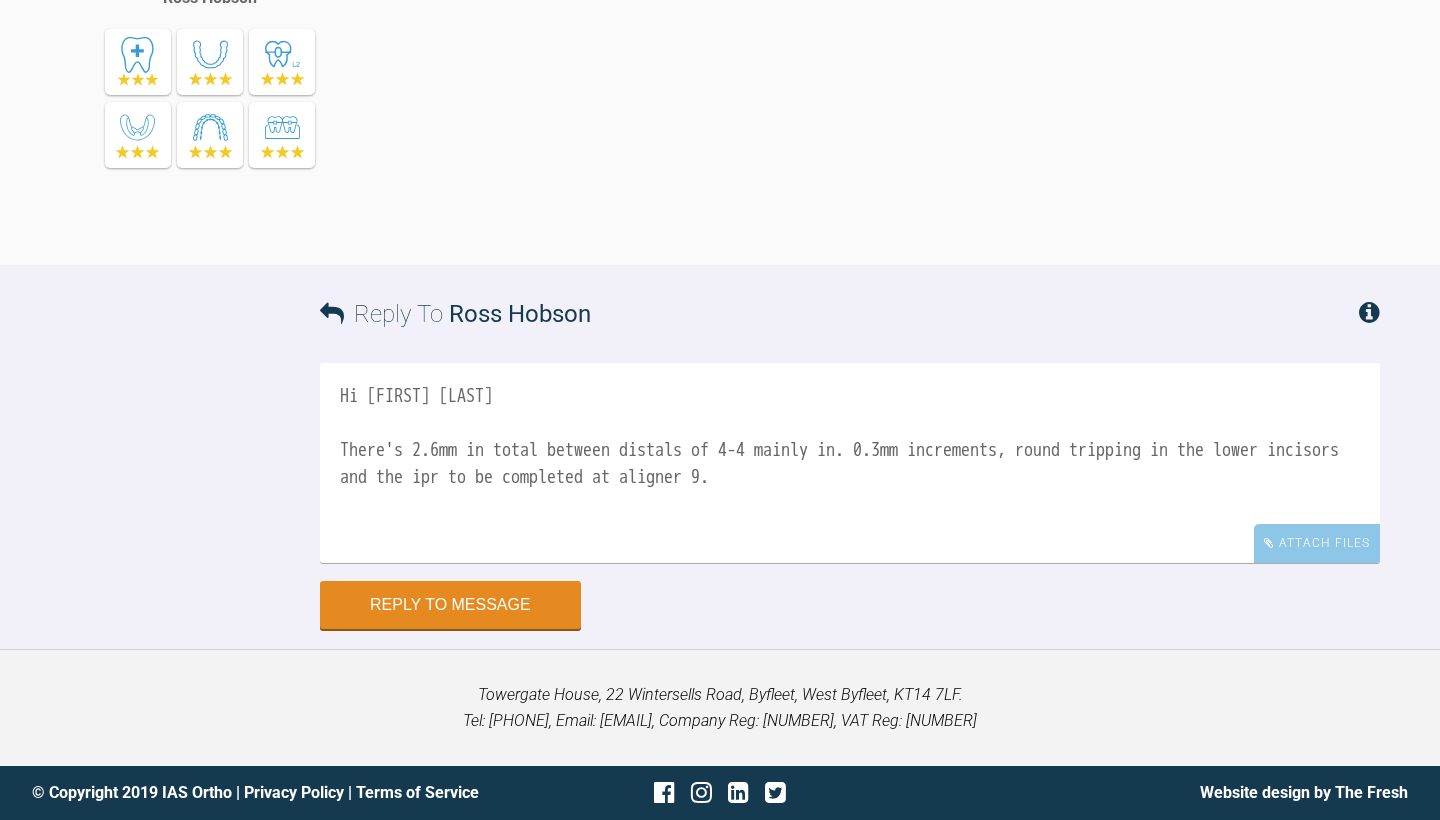 click on "Hi [FIRST] [LAST]
There's 2.6mm in total between distals of 4-4 mainly in. 0.3mm increments, round tripping in the lower incisors and the ipr to be completed at aligner 9." at bounding box center (850, 463) 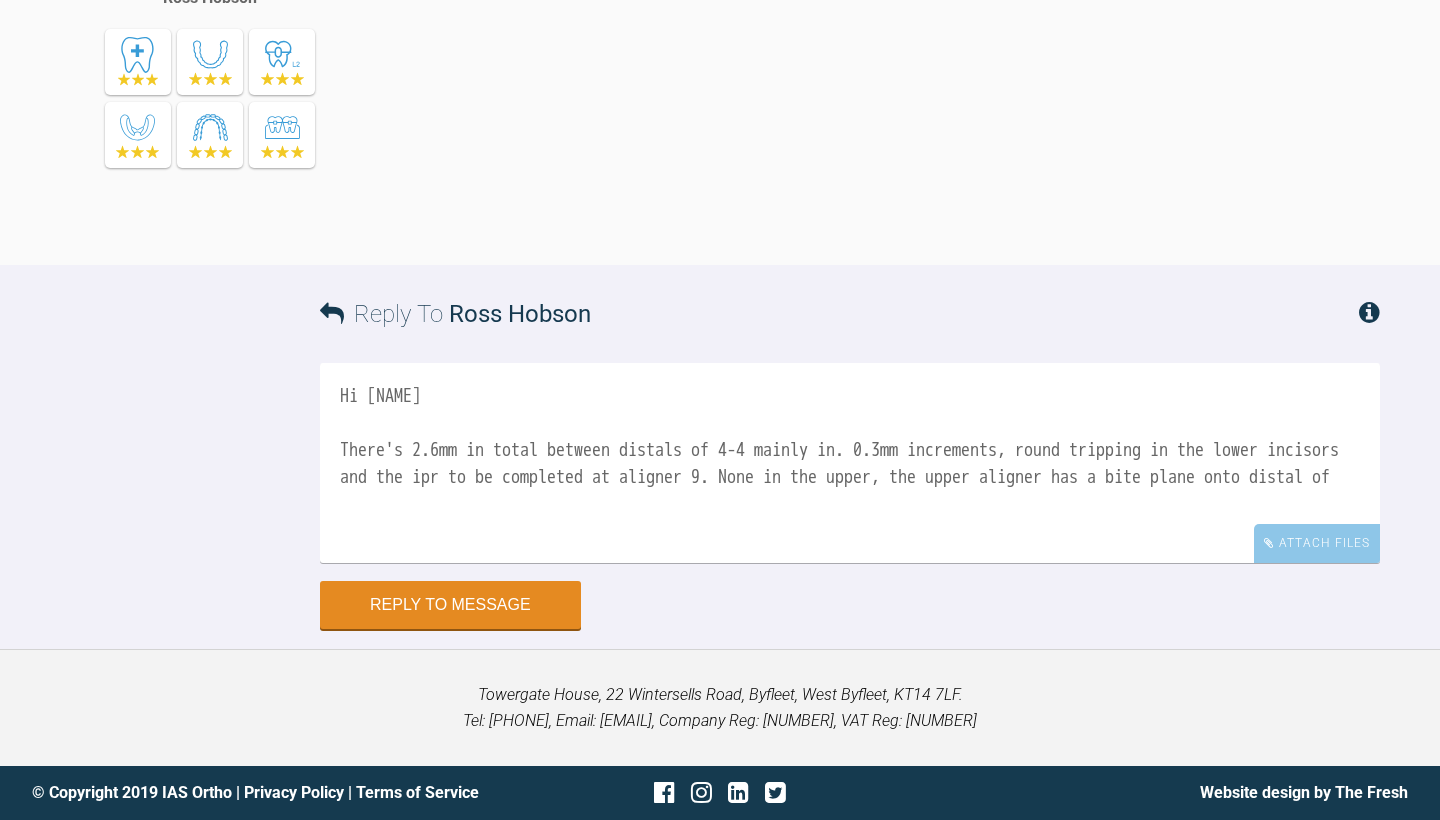 drag, startPoint x: 981, startPoint y: 483, endPoint x: 961, endPoint y: 483, distance: 20 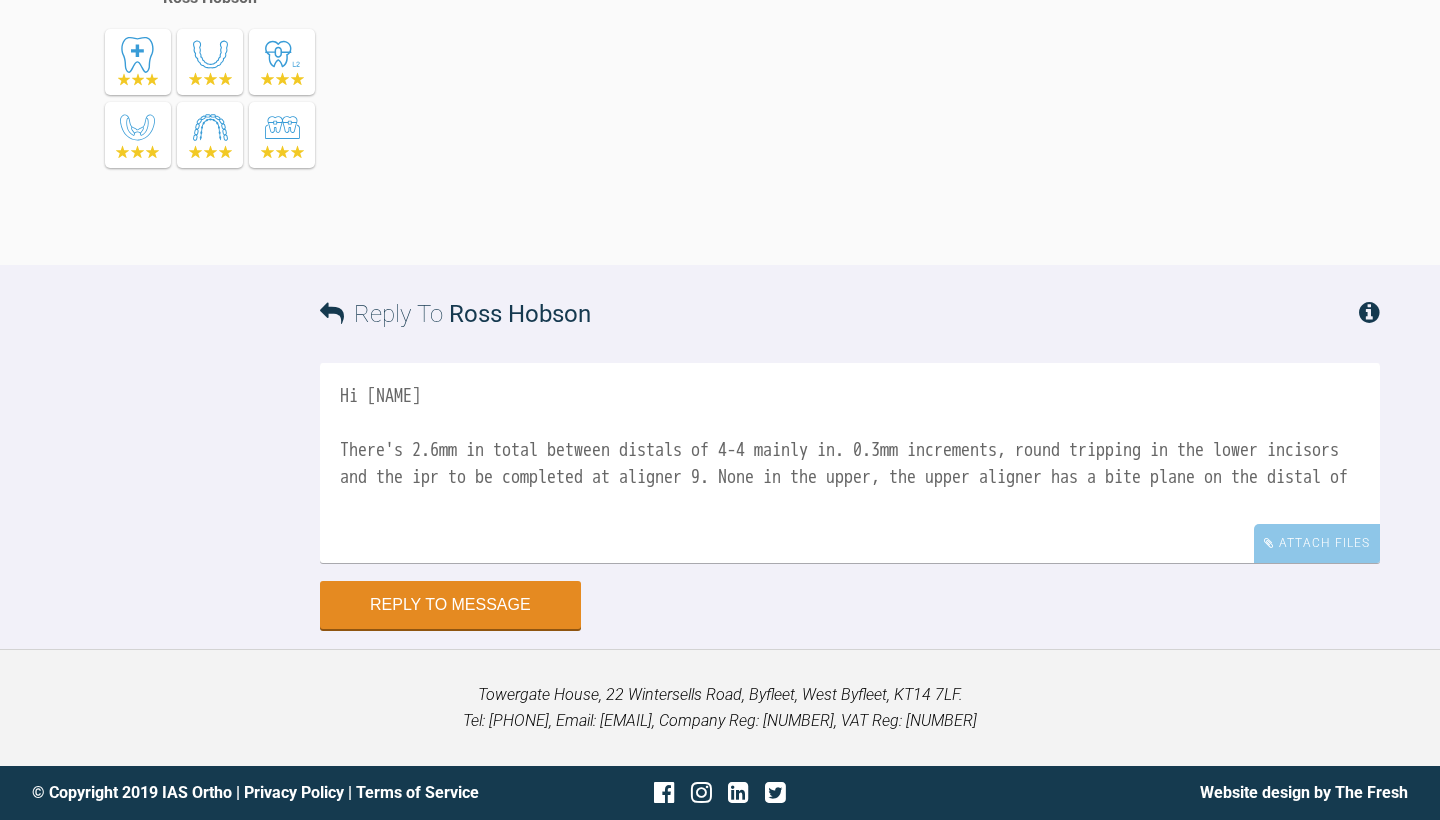 click on "Hi [NAME]
There's 2.6mm in total between distals of 4-4 mainly in. 0.3mm increments, round tripping in the lower incisors and the ipr to be completed at aligner 9. None in the upper, the upper aligner has a bite plane on the distal of" at bounding box center [850, 463] 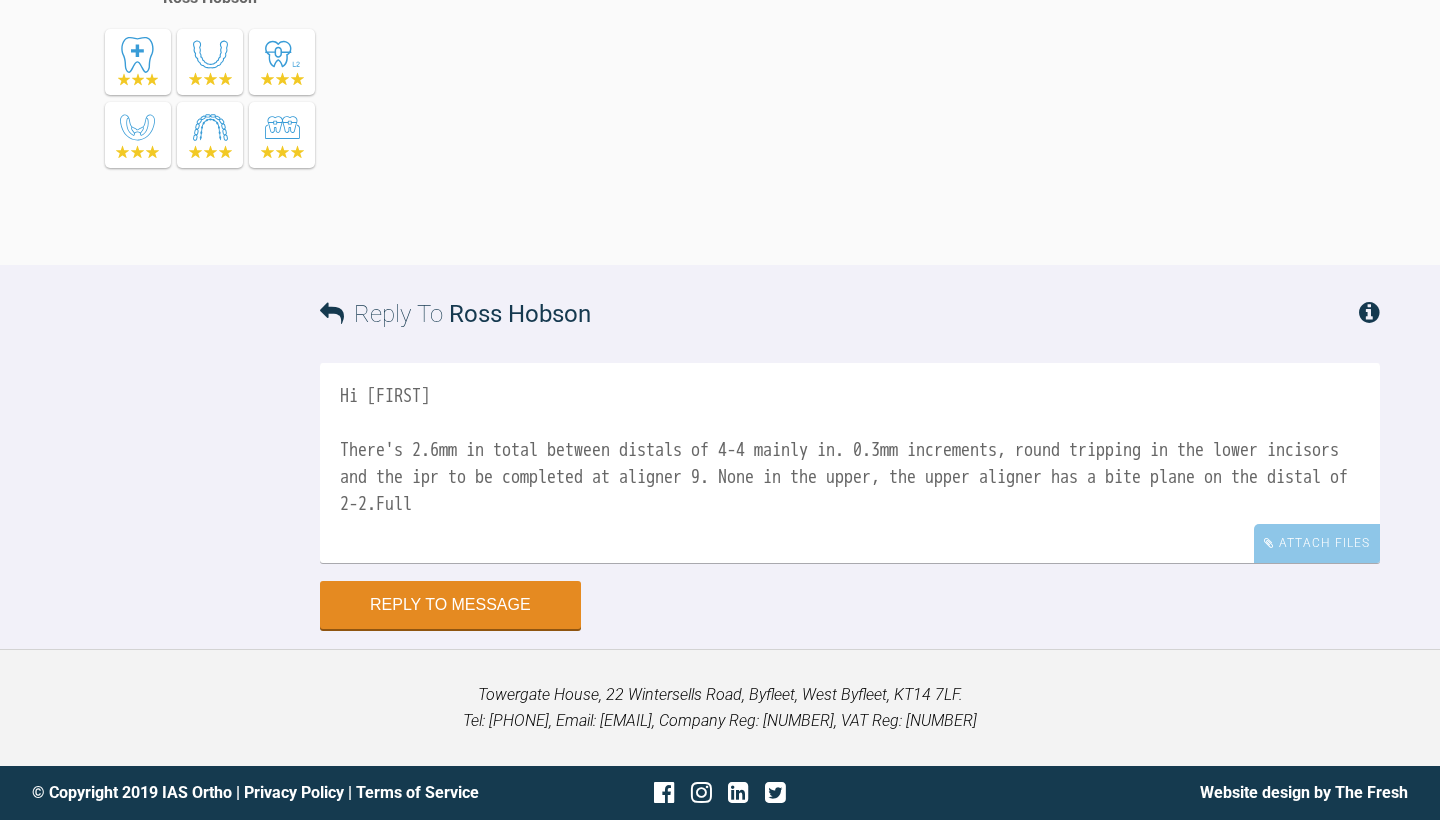 click on "Hi [FIRST]
There's 2.6mm in total between distals of 4-4 mainly in. 0.3mm increments, round tripping in the lower incisors and the ipr to be completed at aligner 9. None in the upper, the upper aligner has a bite plane on the distal of 2-2.Full" at bounding box center [850, 463] 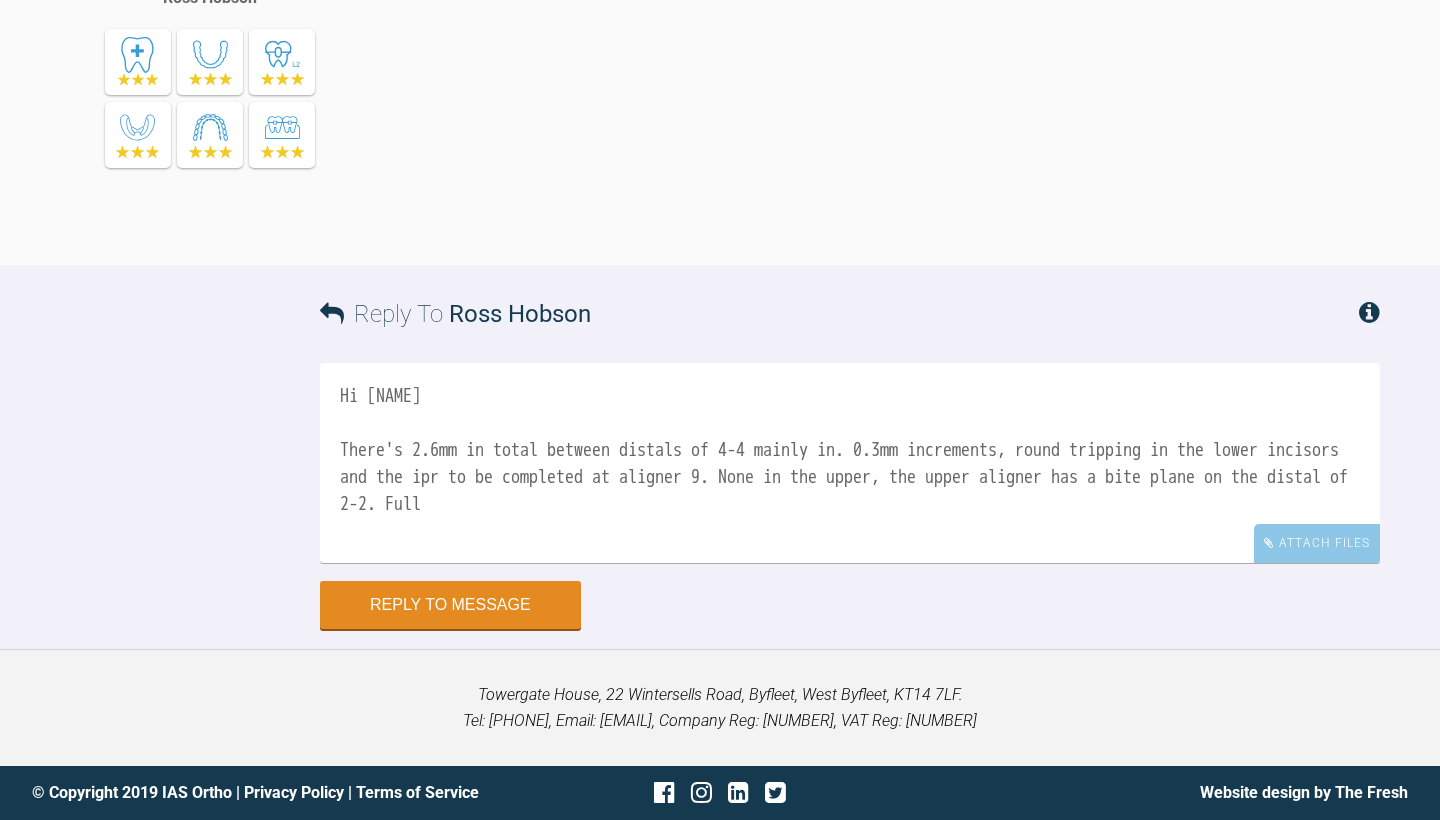 click on "Hi [NAME]
There's 2.6mm in total between distals of 4-4 mainly in. 0.3mm increments, round tripping in the lower incisors and the ipr to be completed at aligner 9. None in the upper, the upper aligner has a bite plane on the distal of 2-2. Full" at bounding box center (850, 463) 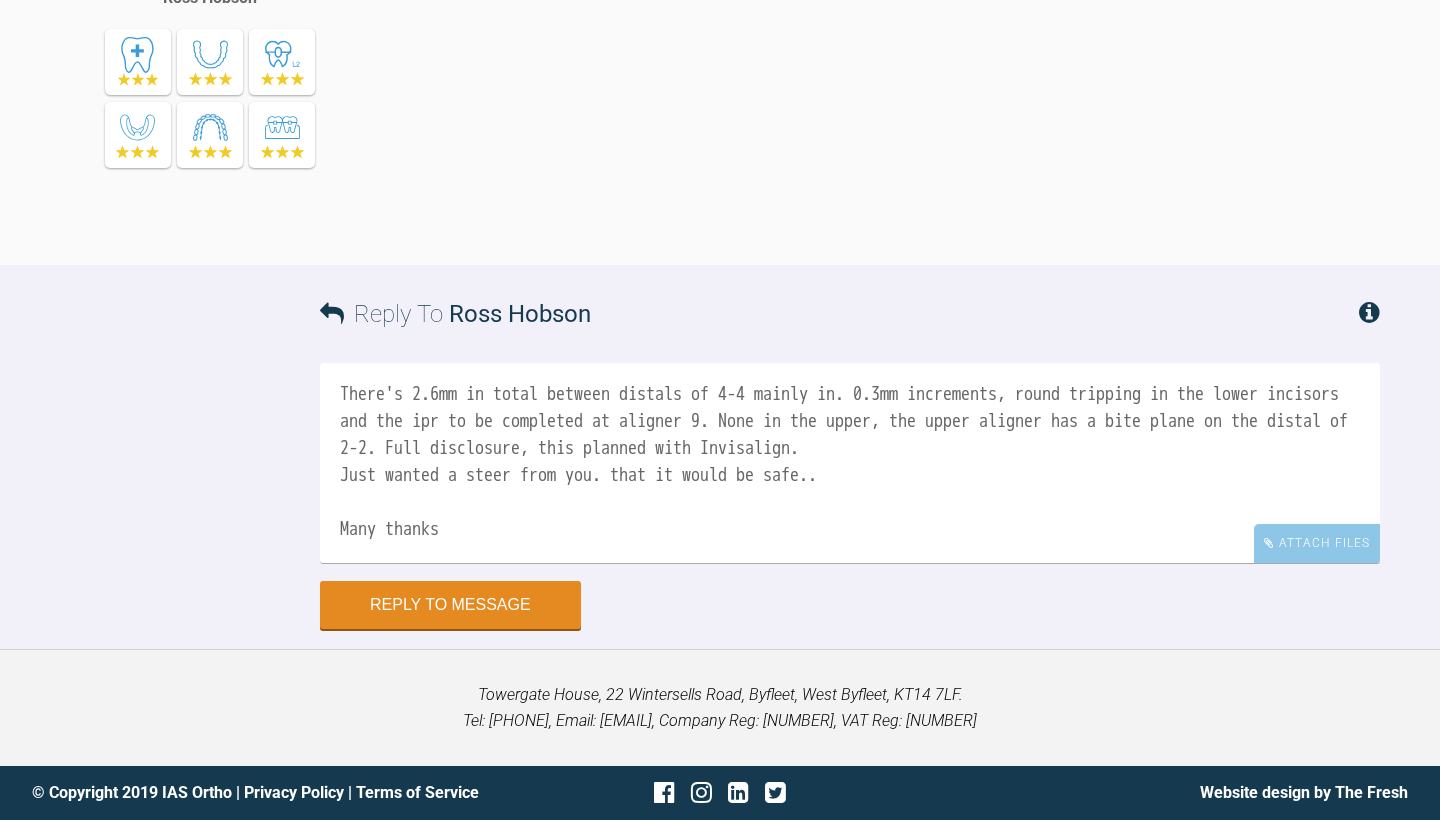 scroll, scrollTop: 87, scrollLeft: 0, axis: vertical 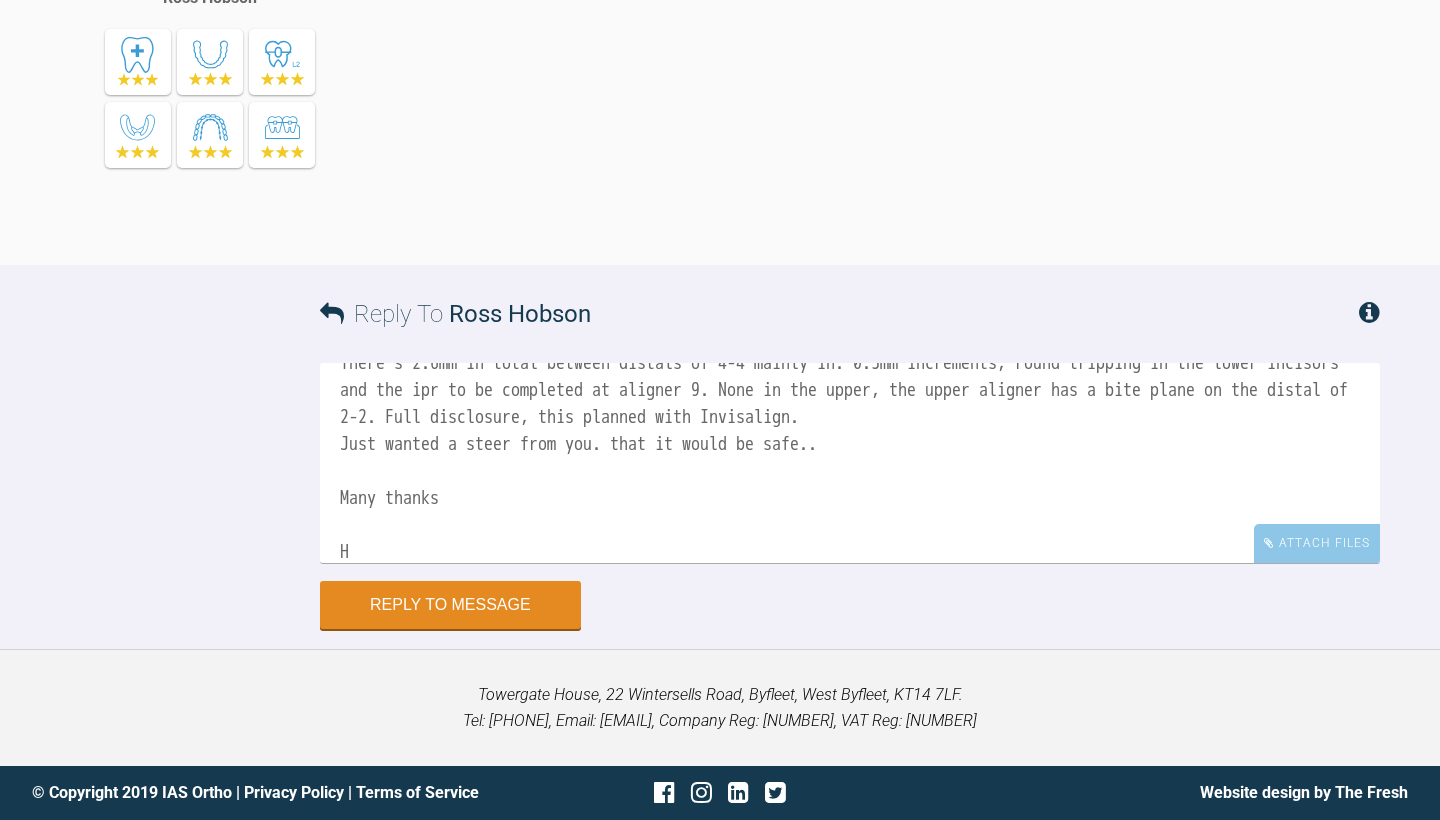 click on "Hi [FIRST]
There's 2.6mm in total between distals of 4-4 mainly in. 0.3mm increments, round tripping in the lower incisors and the ipr to be completed at aligner 9. None in the upper, the upper aligner has a bite plane on the distal of 2-2. Full disclosure, this planned with Invisalign.
Just wanted a steer from you. that it would be safe..
Many thanks
H" at bounding box center (850, 463) 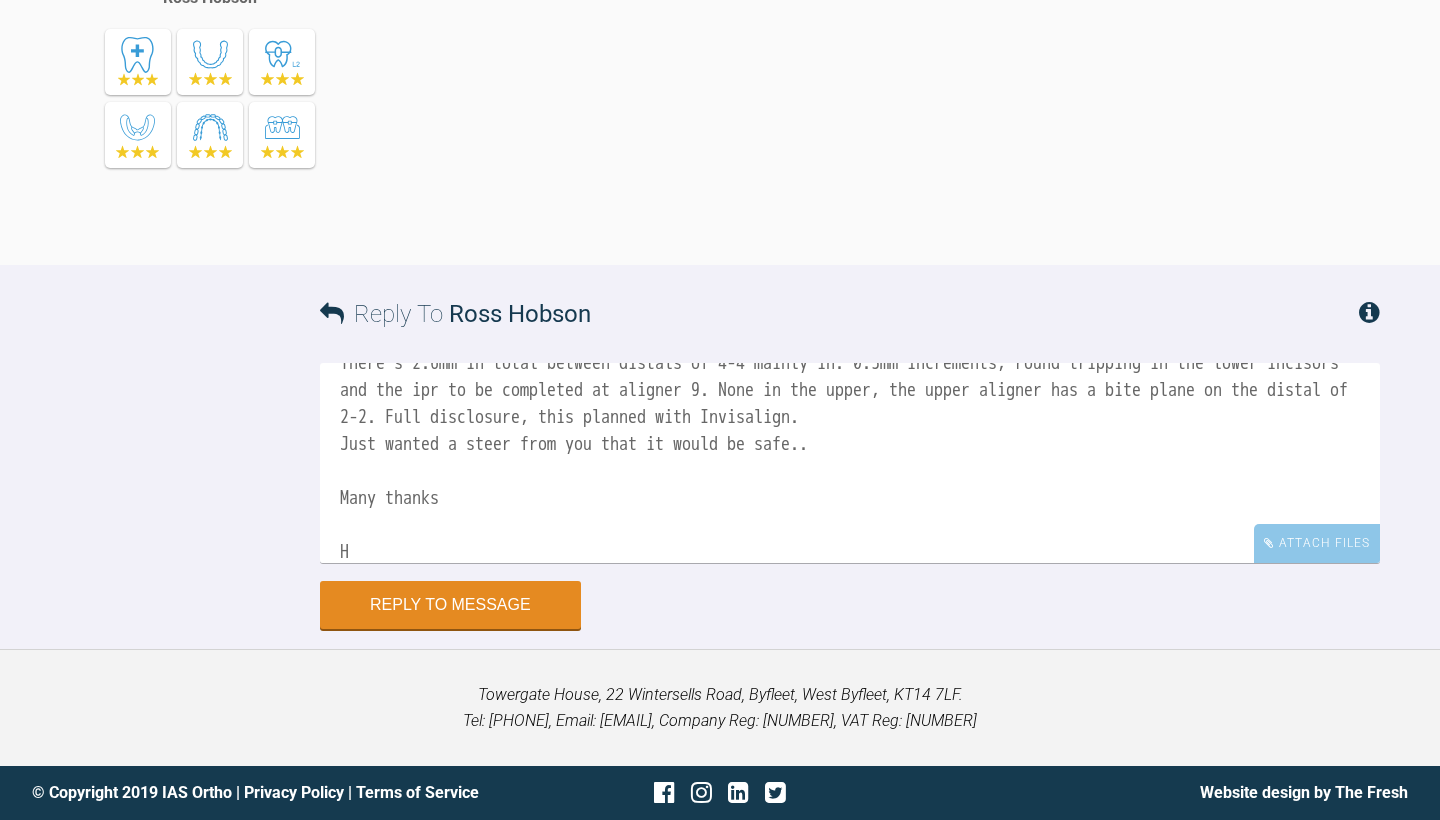 click on "Hi [FIRST] [LAST]
There's 2.6mm in total between distals of 4-4 mainly in. 0.3mm increments, round tripping in the lower incisors and the ipr to be completed at aligner 9. None in the upper, the upper aligner has a bite plane on the distal of 2-2. Full disclosure, this planned with Invisalign.
Just wanted a steer from you that it would be safe..
Many thanks
H" at bounding box center (850, 463) 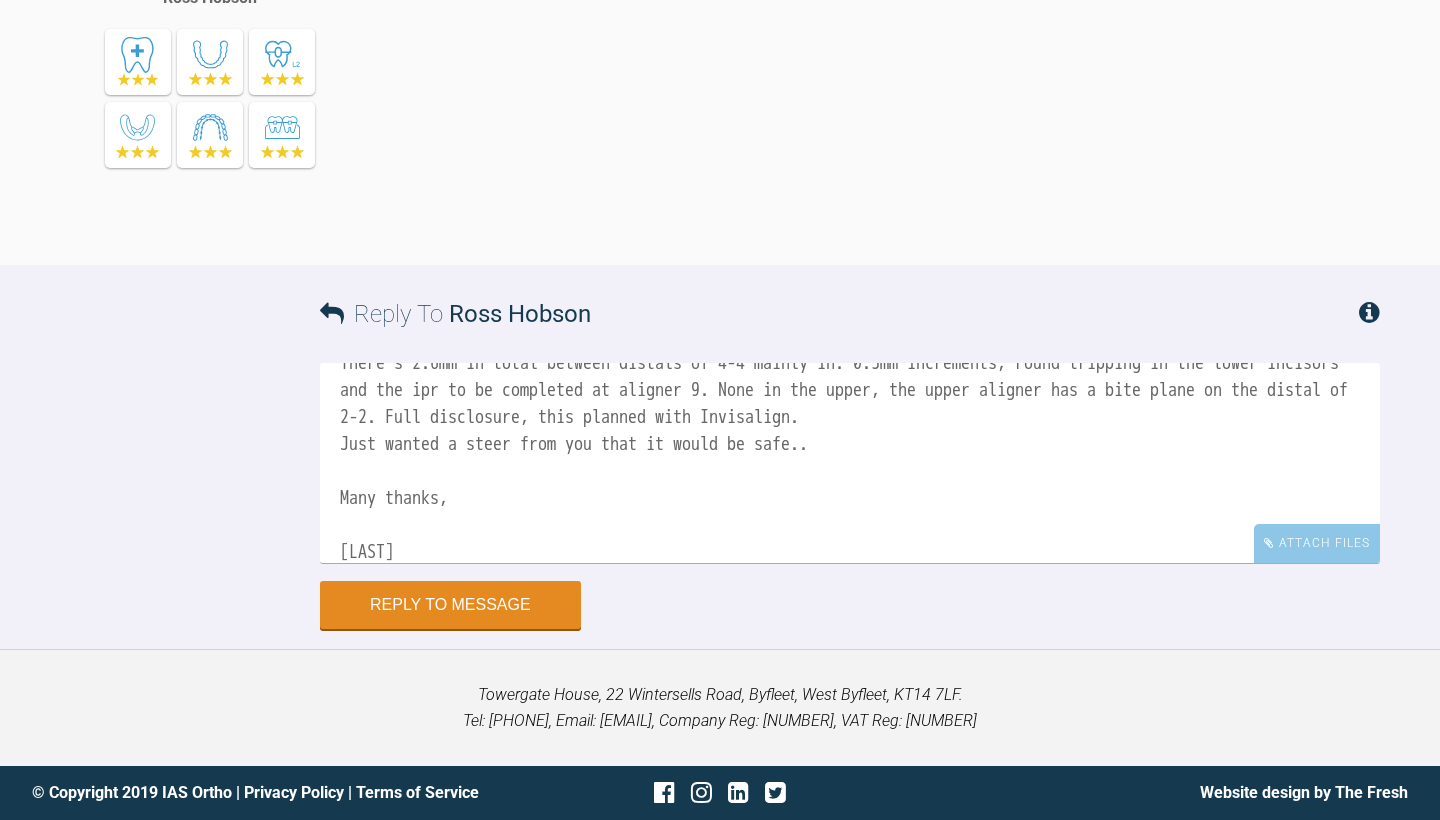scroll, scrollTop: 3758, scrollLeft: 0, axis: vertical 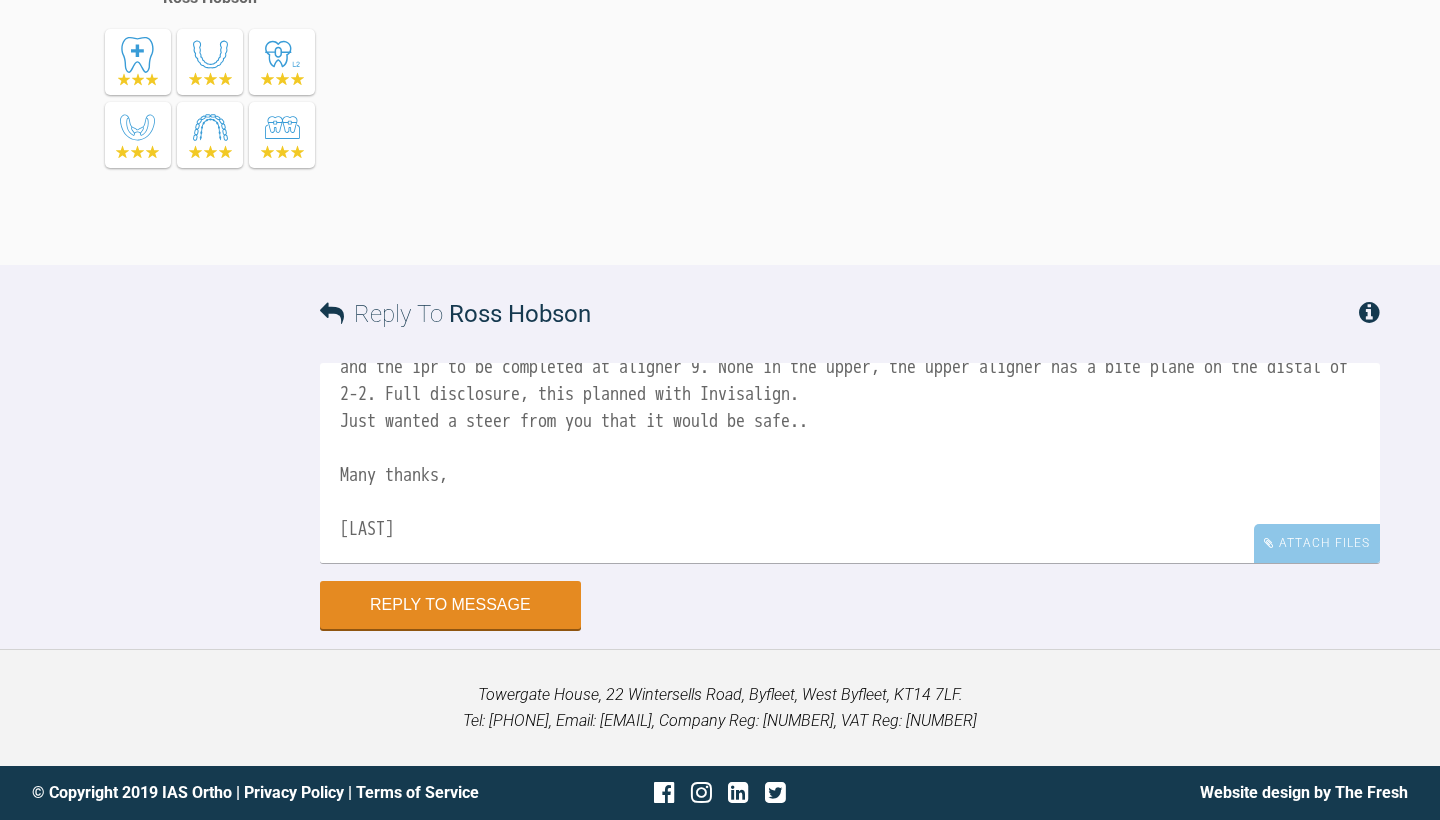 drag, startPoint x: 749, startPoint y: 673, endPoint x: 735, endPoint y: 674, distance: 14.035668 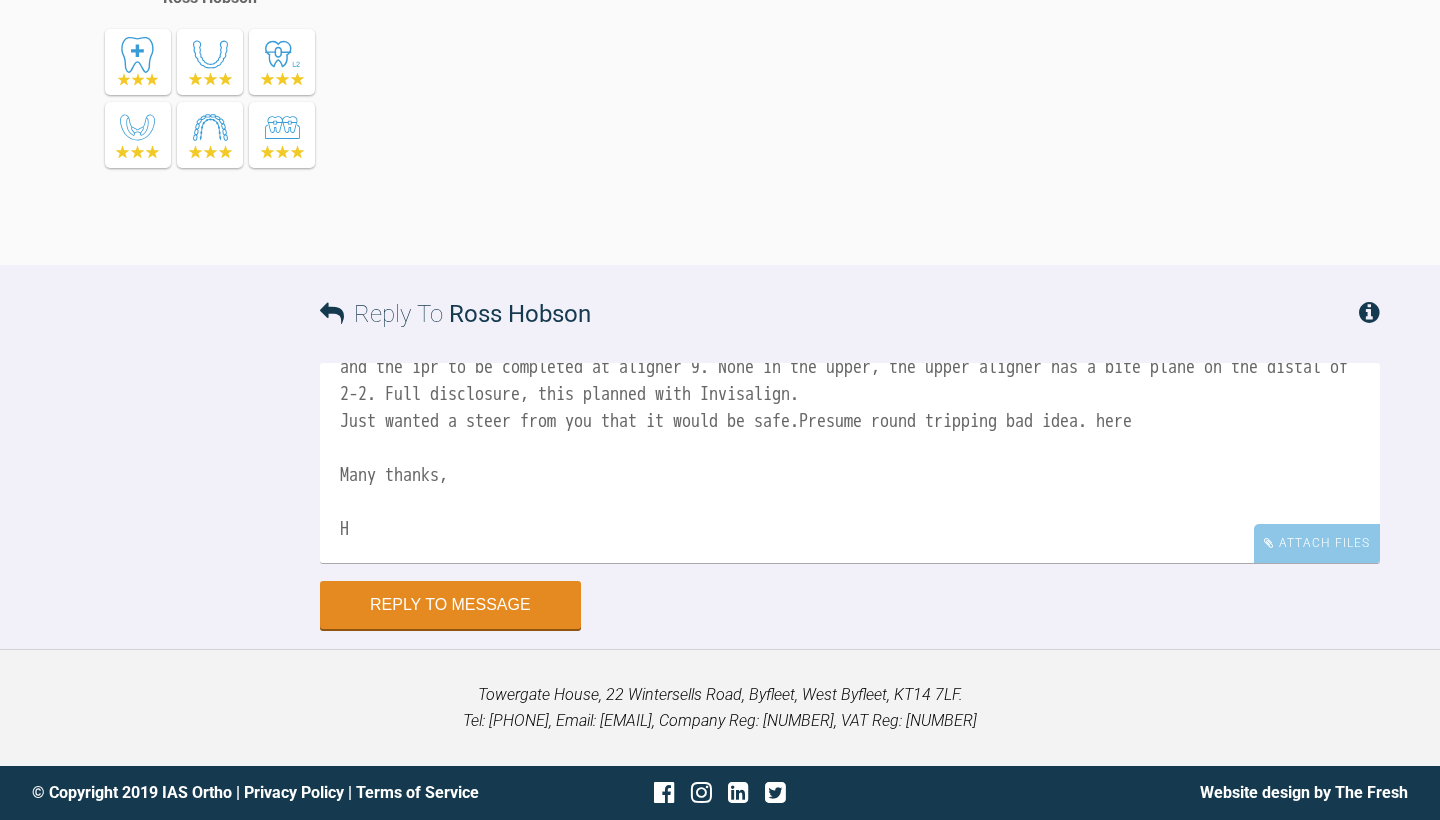 click on "Hi [FIRST]
There's 2.6mm in total between distals of 4-4 mainly in. 0.3mm increments, round tripping in the lower incisors and the ipr to be completed at aligner 9. None in the upper, the upper aligner has a bite plane on the distal of 2-2. Full disclosure, this planned with Invisalign.
Just wanted a steer from you that it would be safe.Presume round tripping bad idea. here
Many thanks,
H" at bounding box center (850, 463) 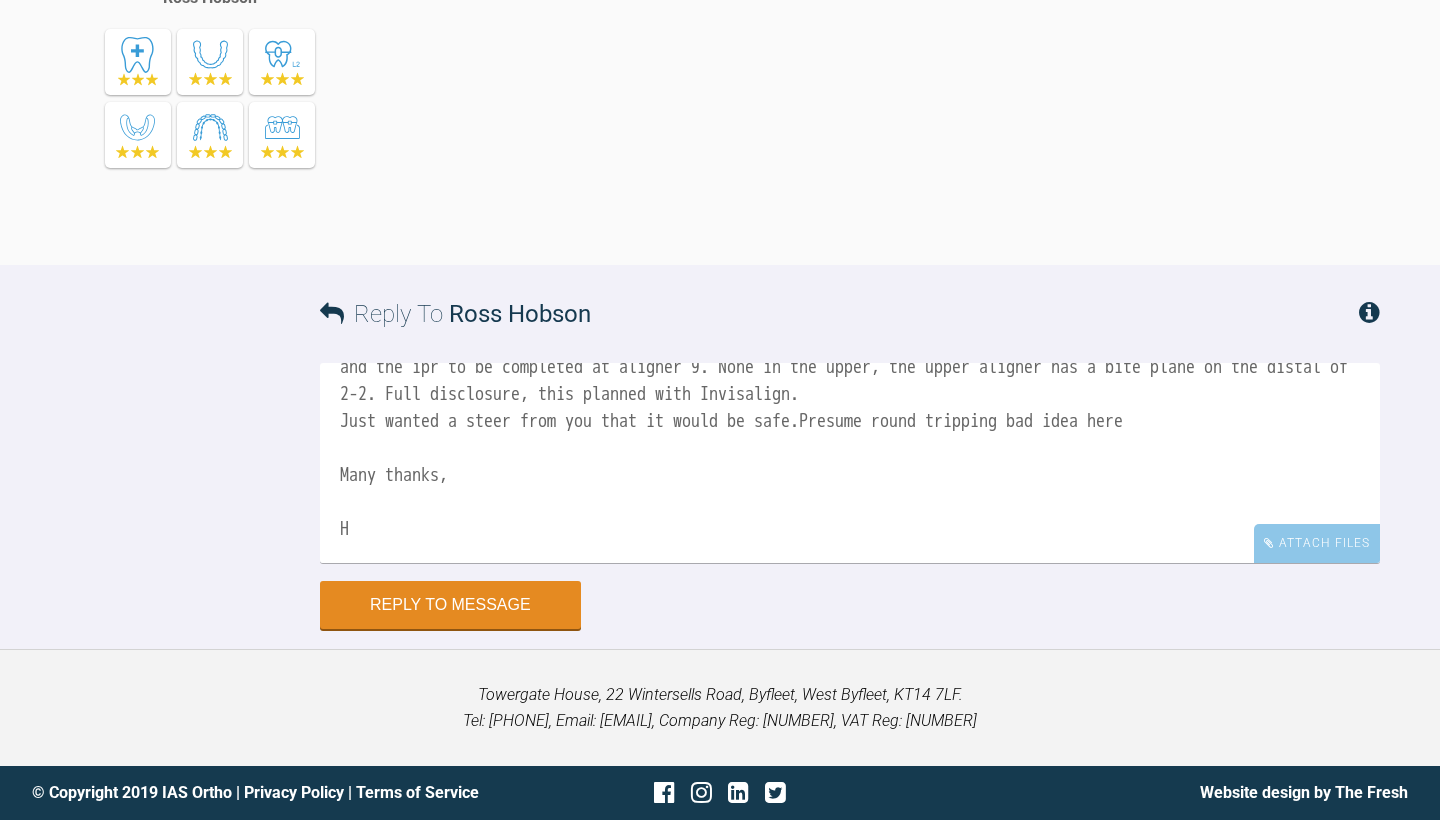click on "Hi [NAME]
There's 2.6mm in total between distals of 4-4 mainly in. 0.3mm increments, round tripping in the lower incisors and the ipr to be completed at aligner 9. None in the upper, the upper aligner has a bite plane on the distal of 2-2. Full disclosure, this planned with Invisalign.
Just wanted a steer from you that it would be safe.Presume round tripping bad idea here
Many thanks,
H" at bounding box center [850, 463] 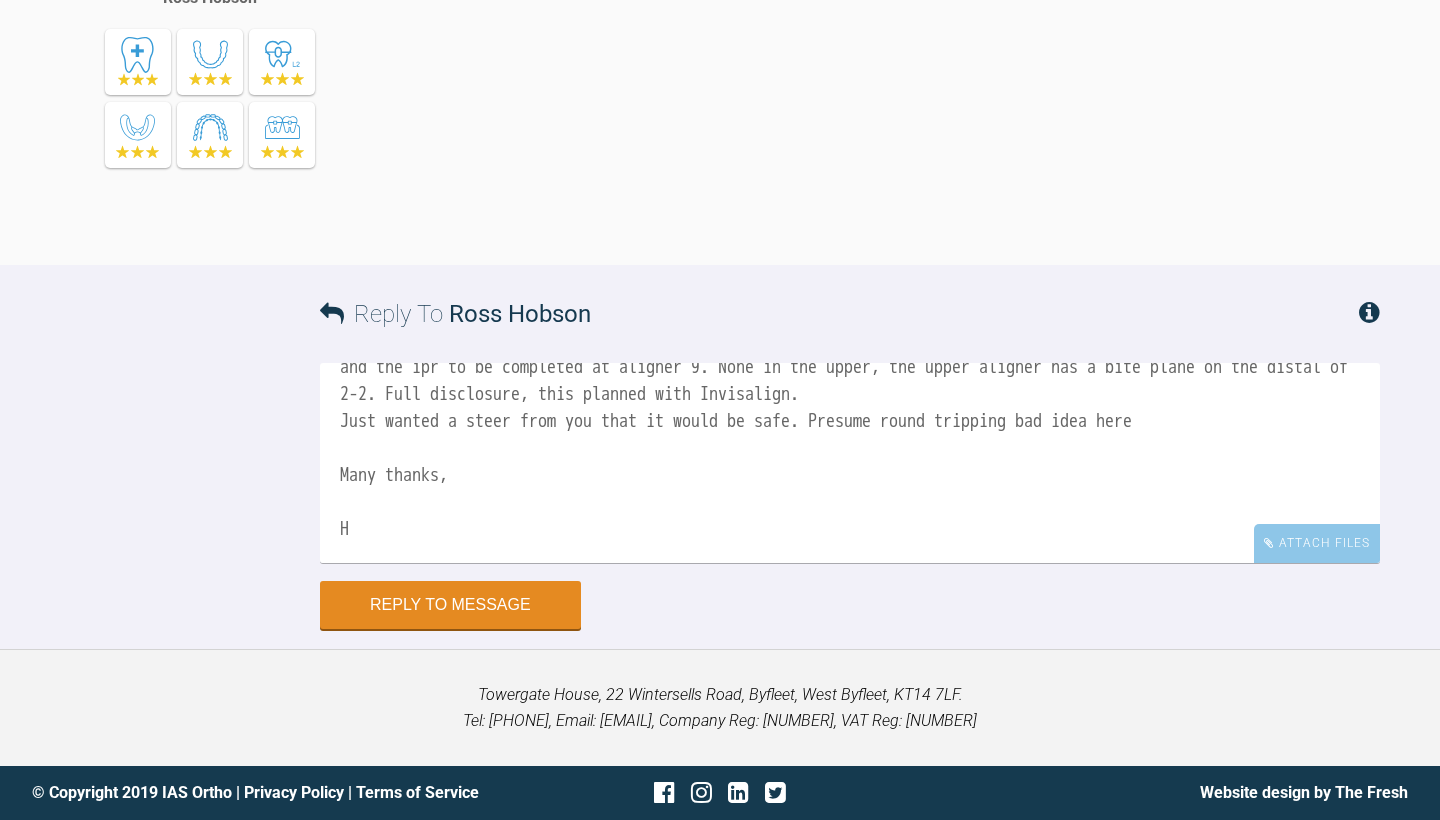 click on "Hi [NAME]
There's 2.6mm in total between distals of 4-4 mainly in. 0.3mm increments, round tripping in the lower incisors and the ipr to be completed at aligner 9. None in the upper, the upper aligner has a bite plane on the distal of 2-2. Full disclosure, this planned with Invisalign.
Just wanted a steer from you that it would be safe. Presume round tripping bad idea here
Many thanks,
H" at bounding box center [850, 463] 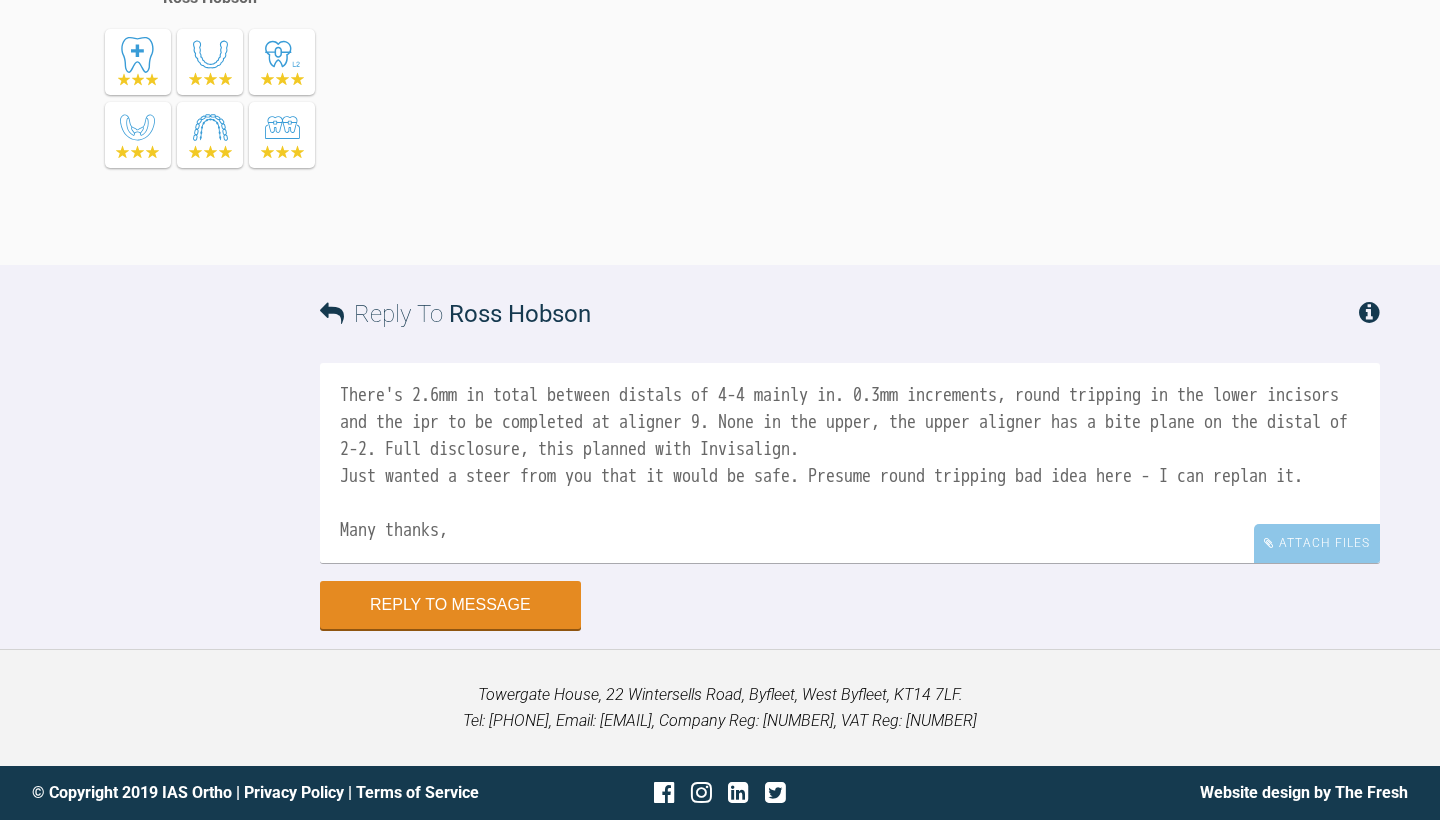 scroll, scrollTop: 53, scrollLeft: 0, axis: vertical 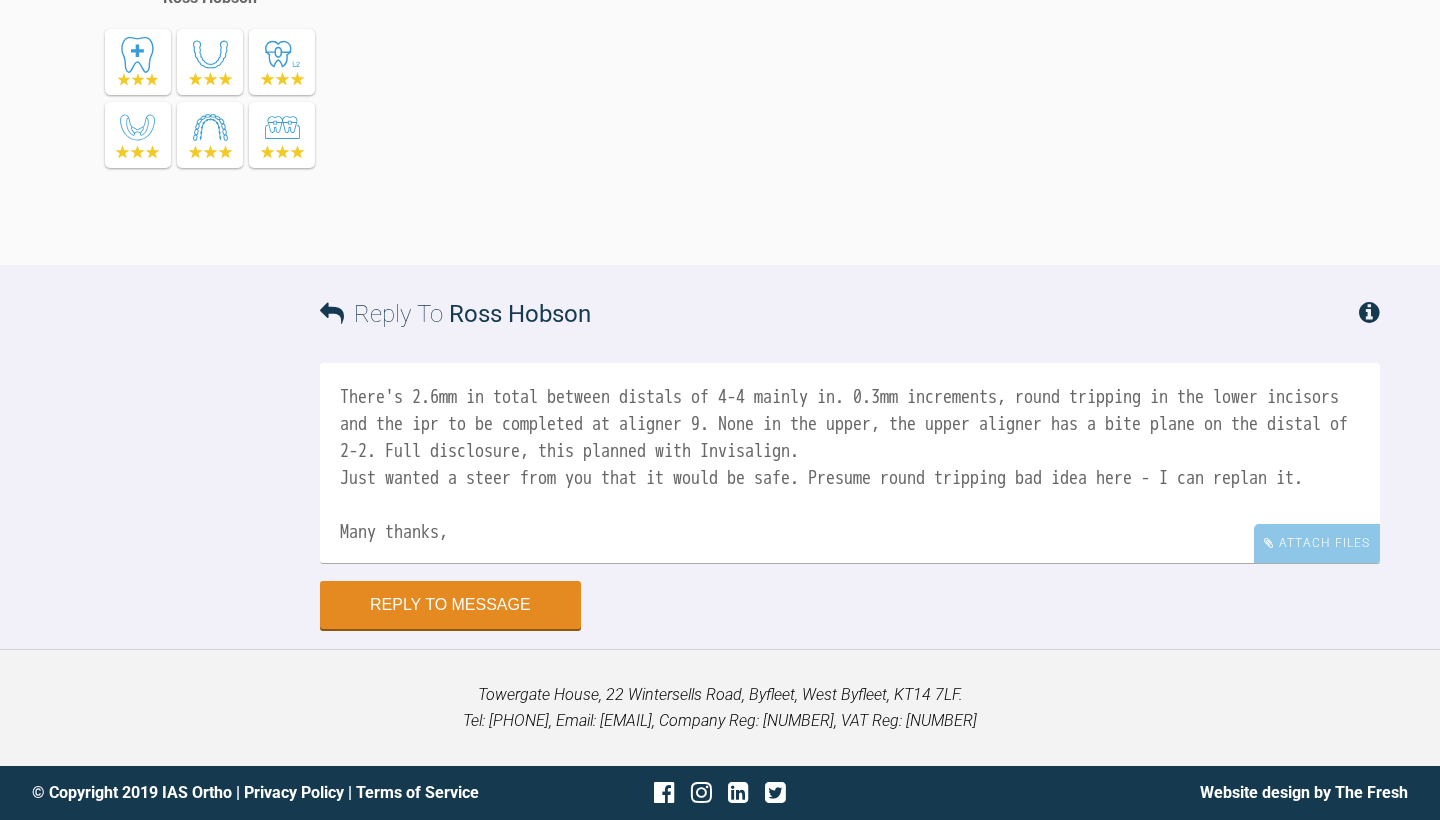 click on "Hi [NAME]
There's 2.6mm in total between distals of 4-4 mainly in. 0.3mm increments, round tripping in the lower incisors and the ipr to be completed at aligner 9. None in the upper, the upper aligner has a bite plane on the distal of 2-2. Full disclosure, this planned with Invisalign.
Just wanted a steer from you that it would be safe. Presume round tripping bad idea here - I can replan it.
Many thanks,
[LAST]" at bounding box center (850, 463) 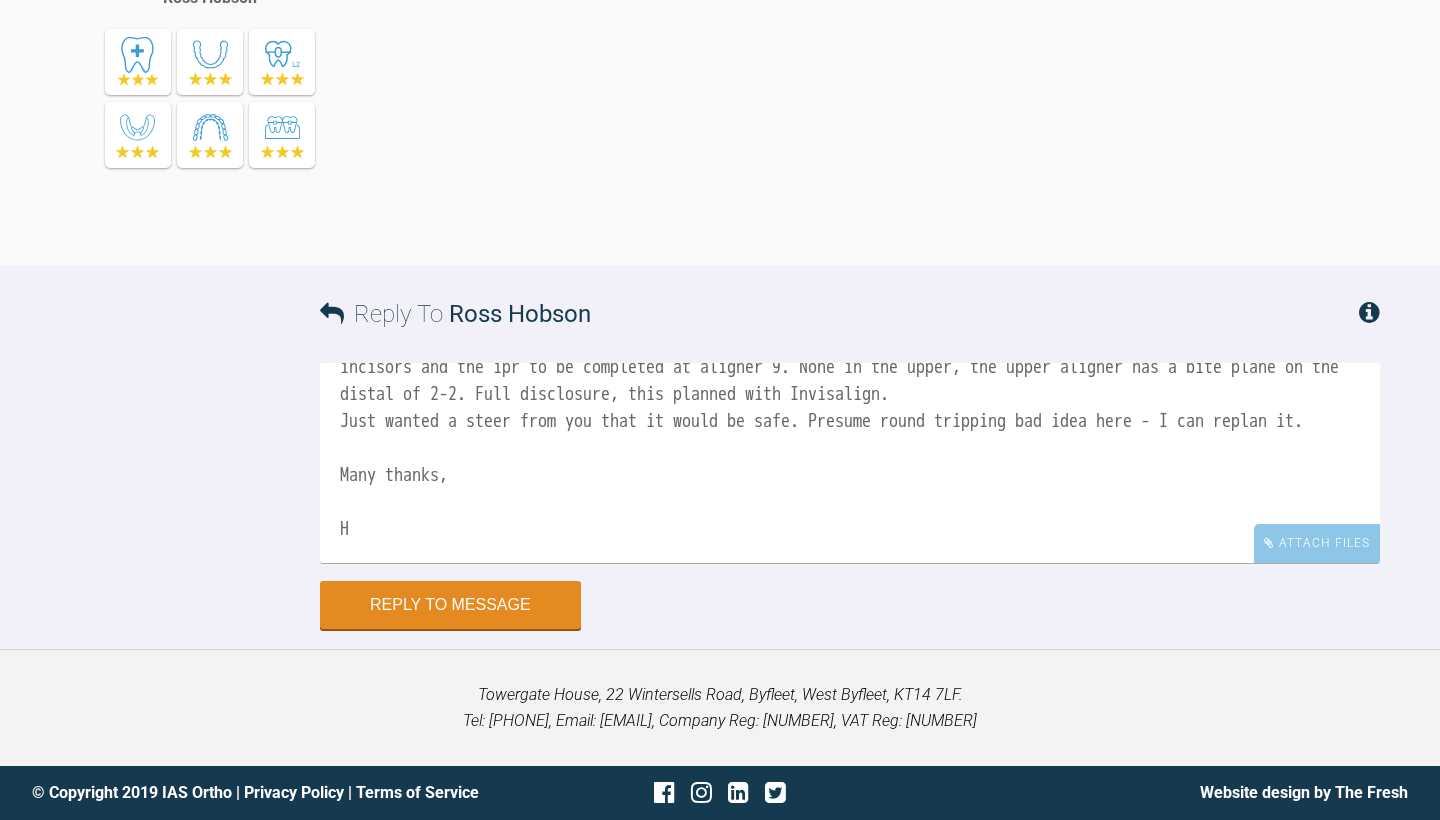 scroll, scrollTop: 110, scrollLeft: 0, axis: vertical 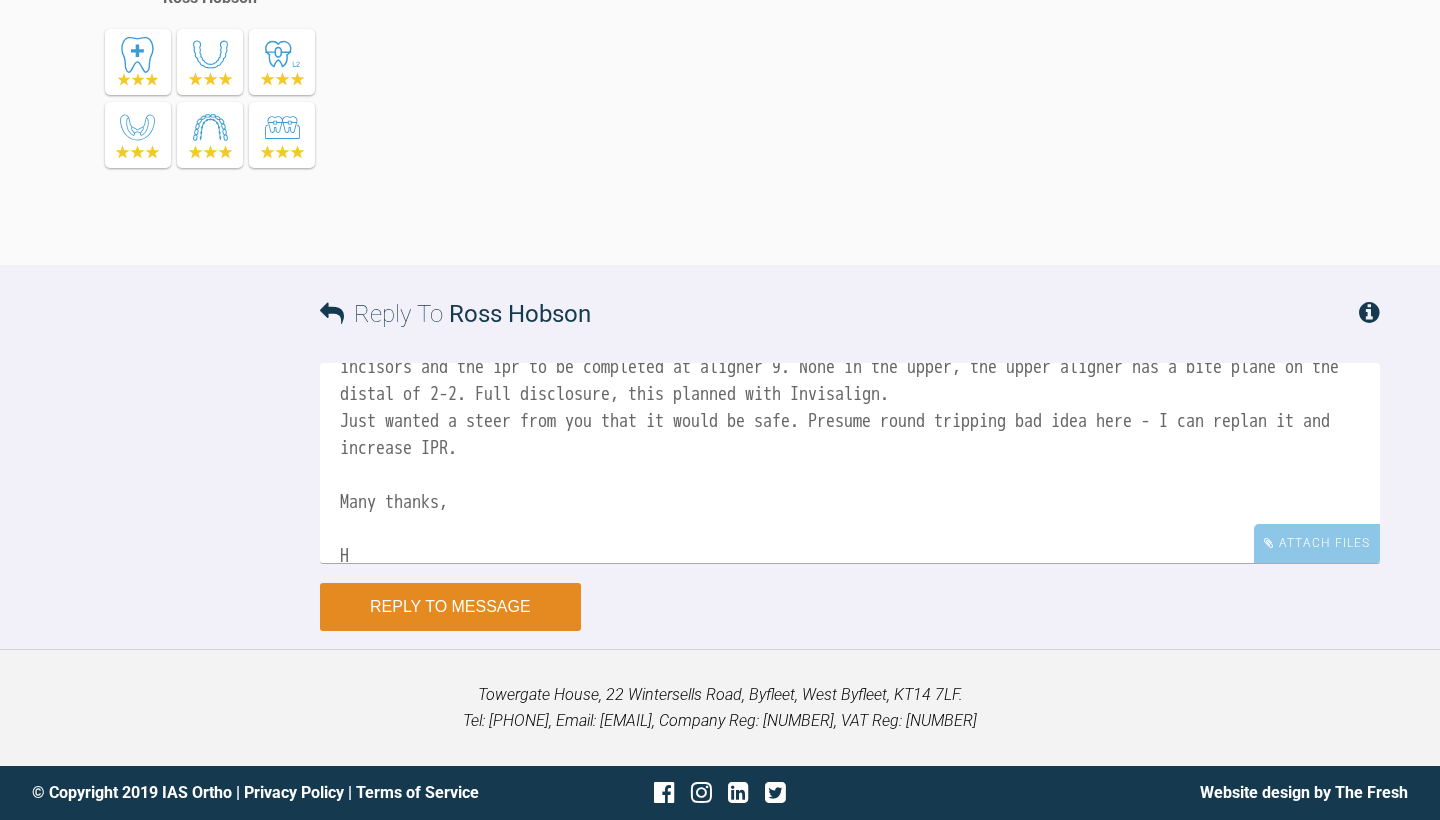 type on "Hi [FIRST] [LAST]
There's 2.6mm in total between distals of 4-4 mainly in. 0.3mm increments, mild round tripping in the lower incisors and the ipr to be completed at aligner 9. None in the upper, the upper aligner has a bite plane on the distal of 2-2. Full disclosure, this planned with Invisalign.
Just wanted a steer from you that it would be safe. Presume round tripping bad idea here - I can replan it and increase IPR.
Many thanks,
H" 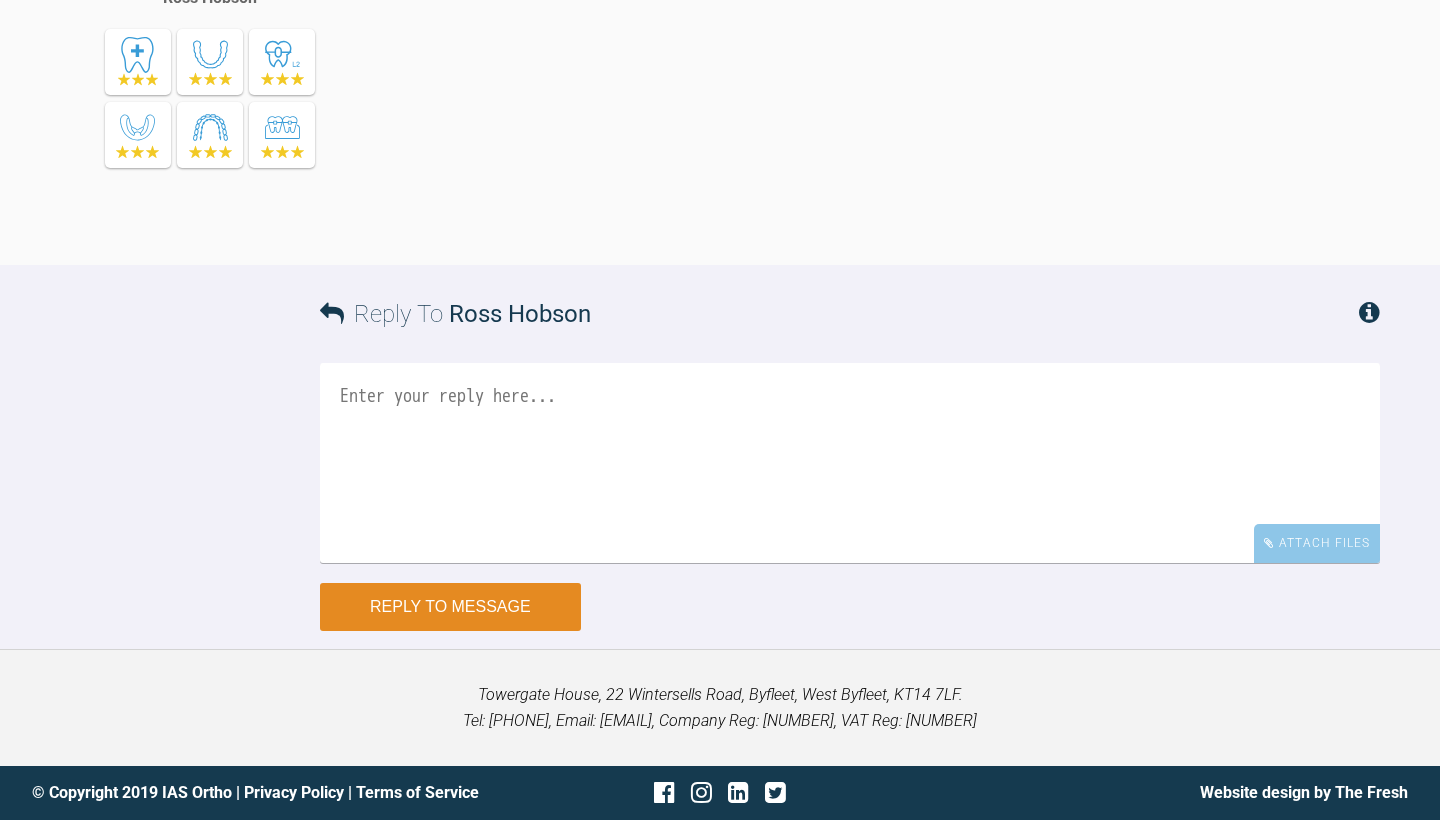 scroll, scrollTop: 0, scrollLeft: 0, axis: both 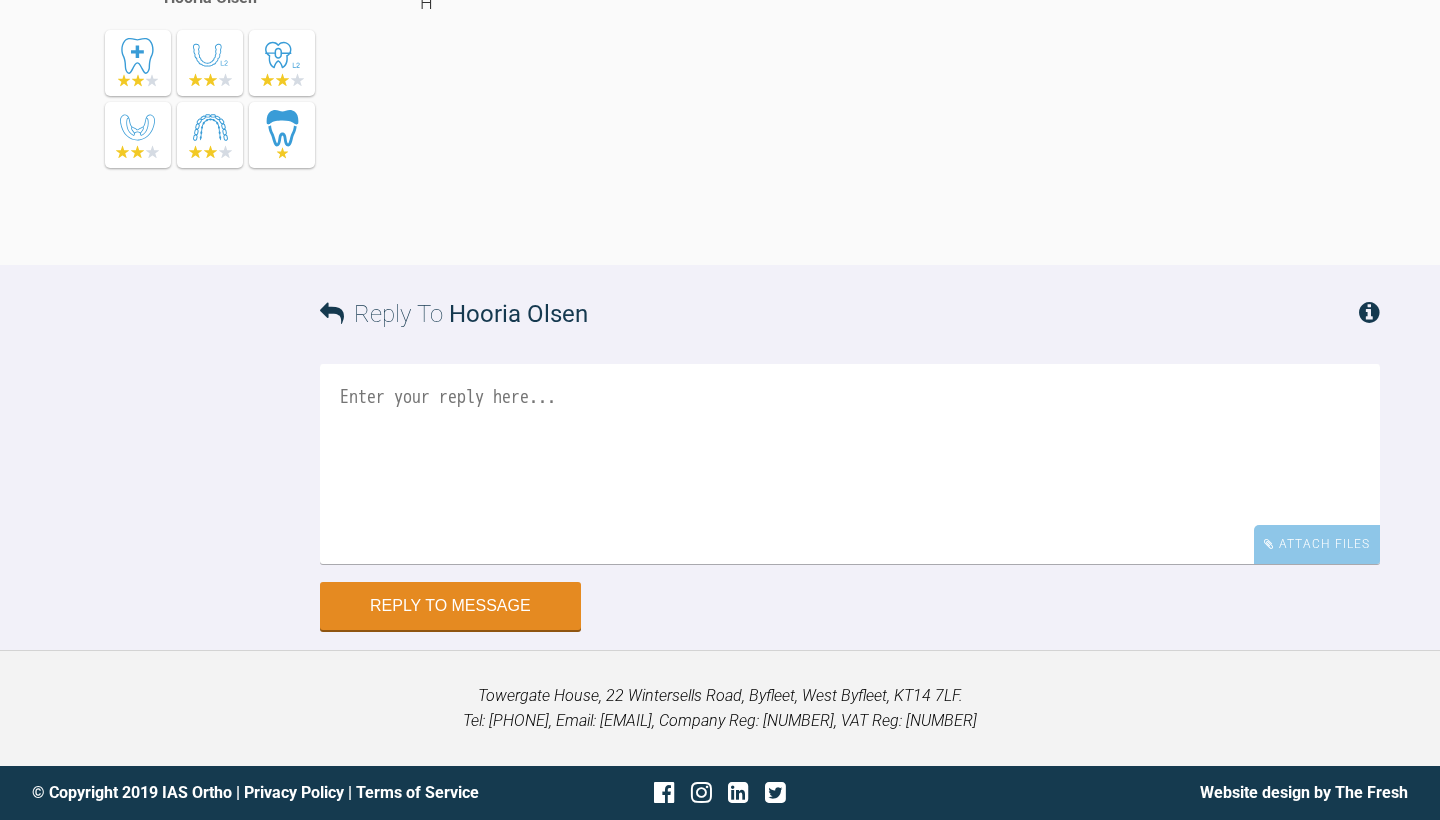 click on "Reply To Hooria [LAST]" at bounding box center (850, 314) 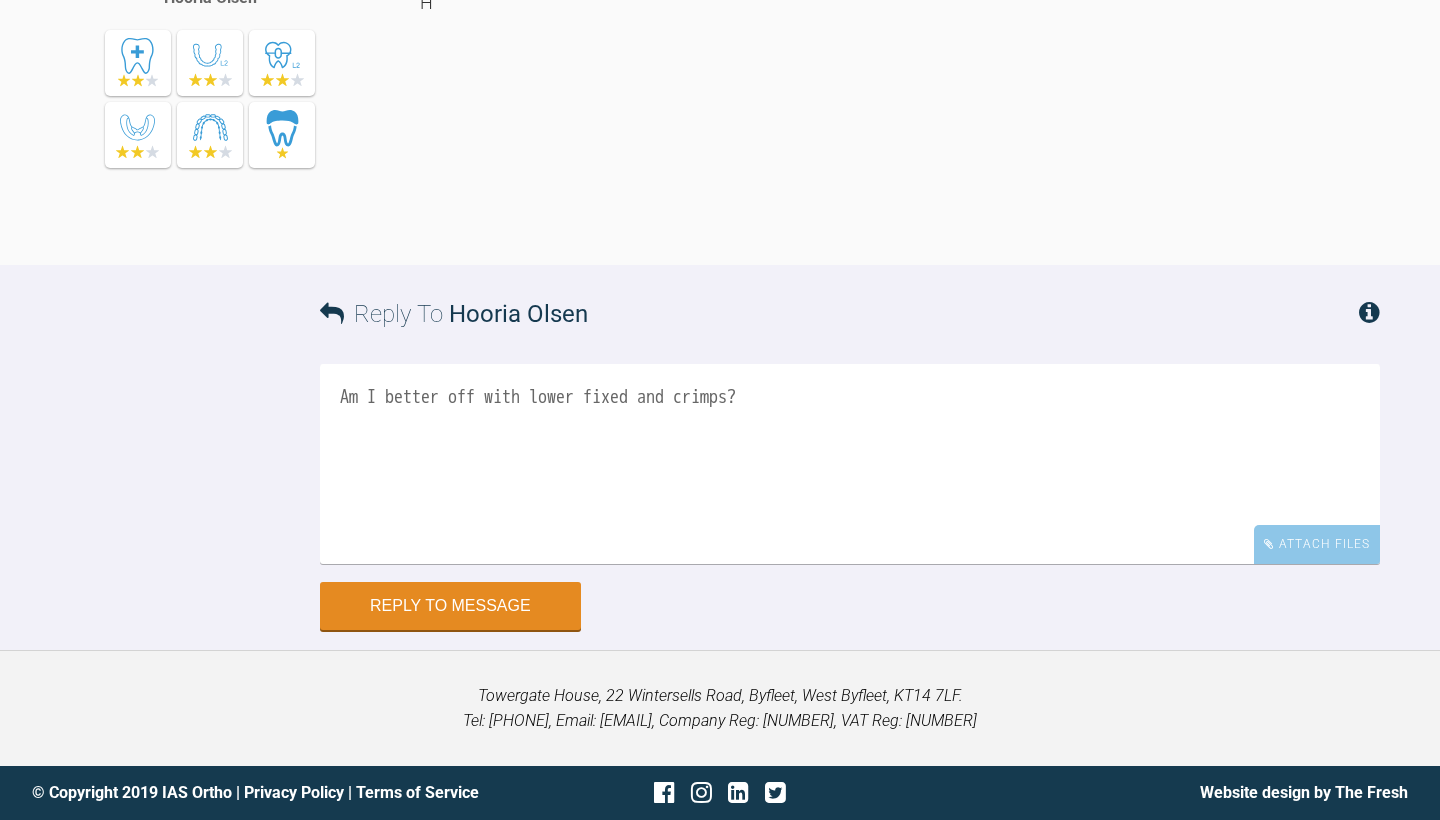scroll, scrollTop: 4696, scrollLeft: 0, axis: vertical 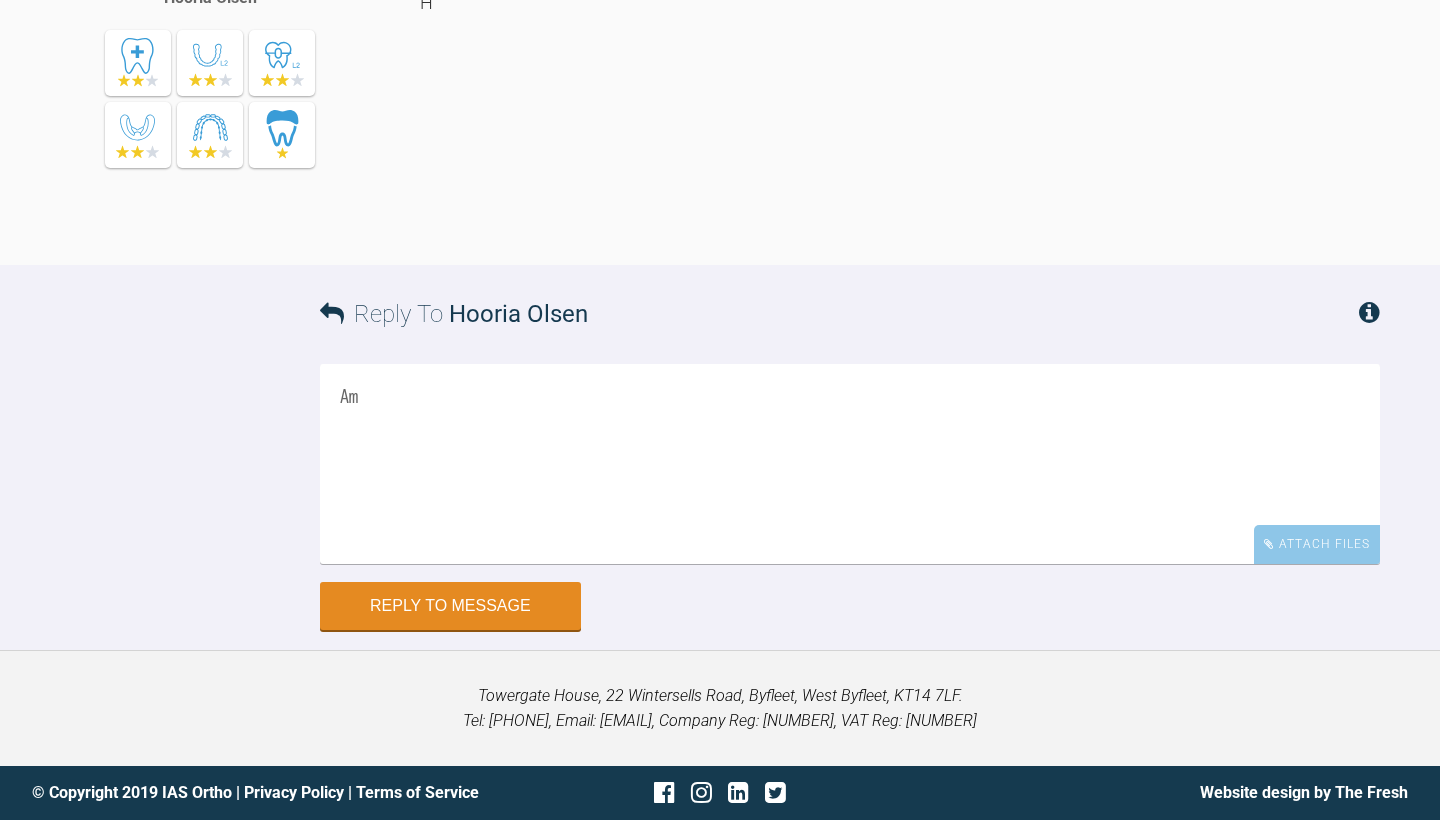 type on "A" 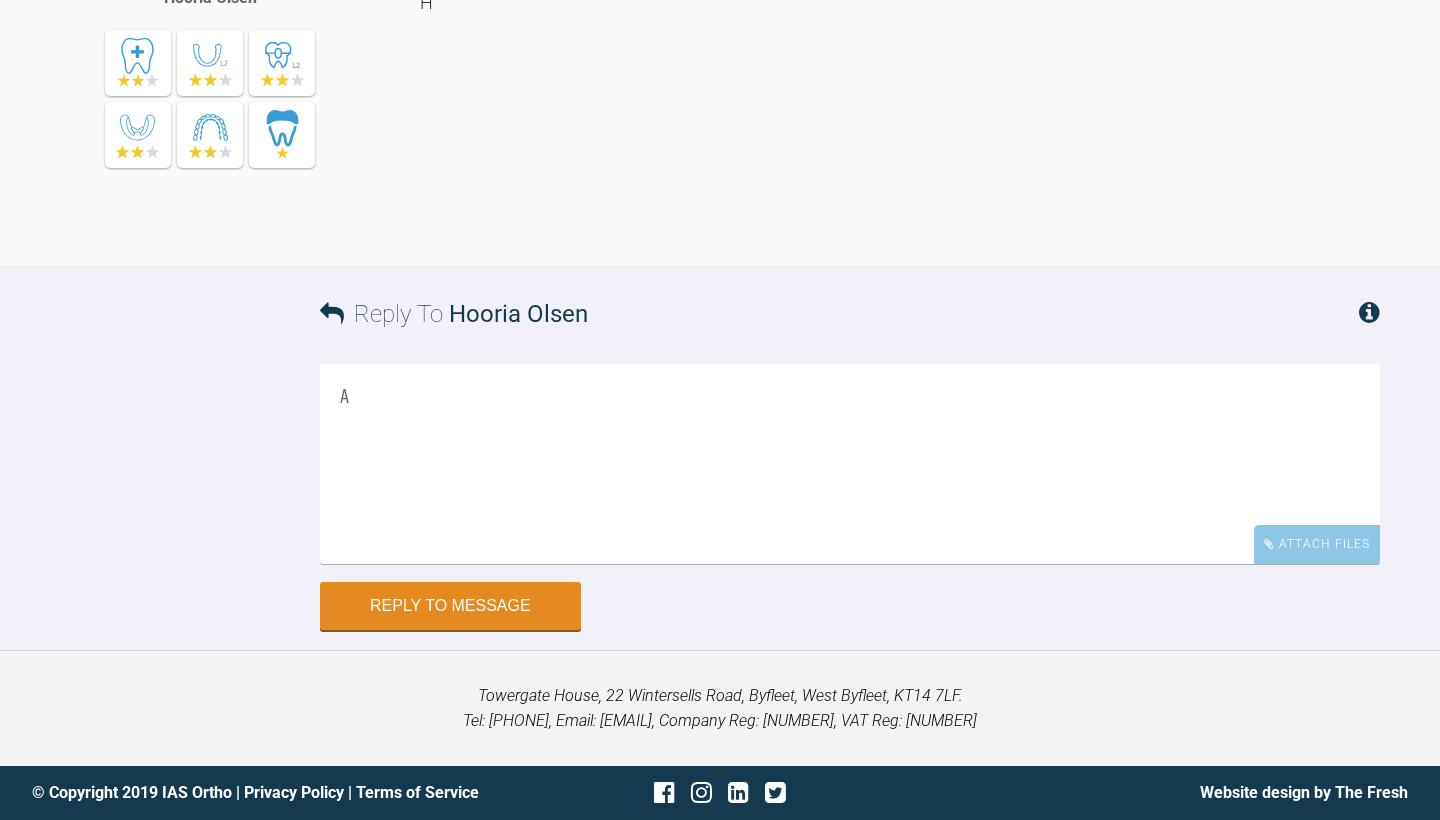 type 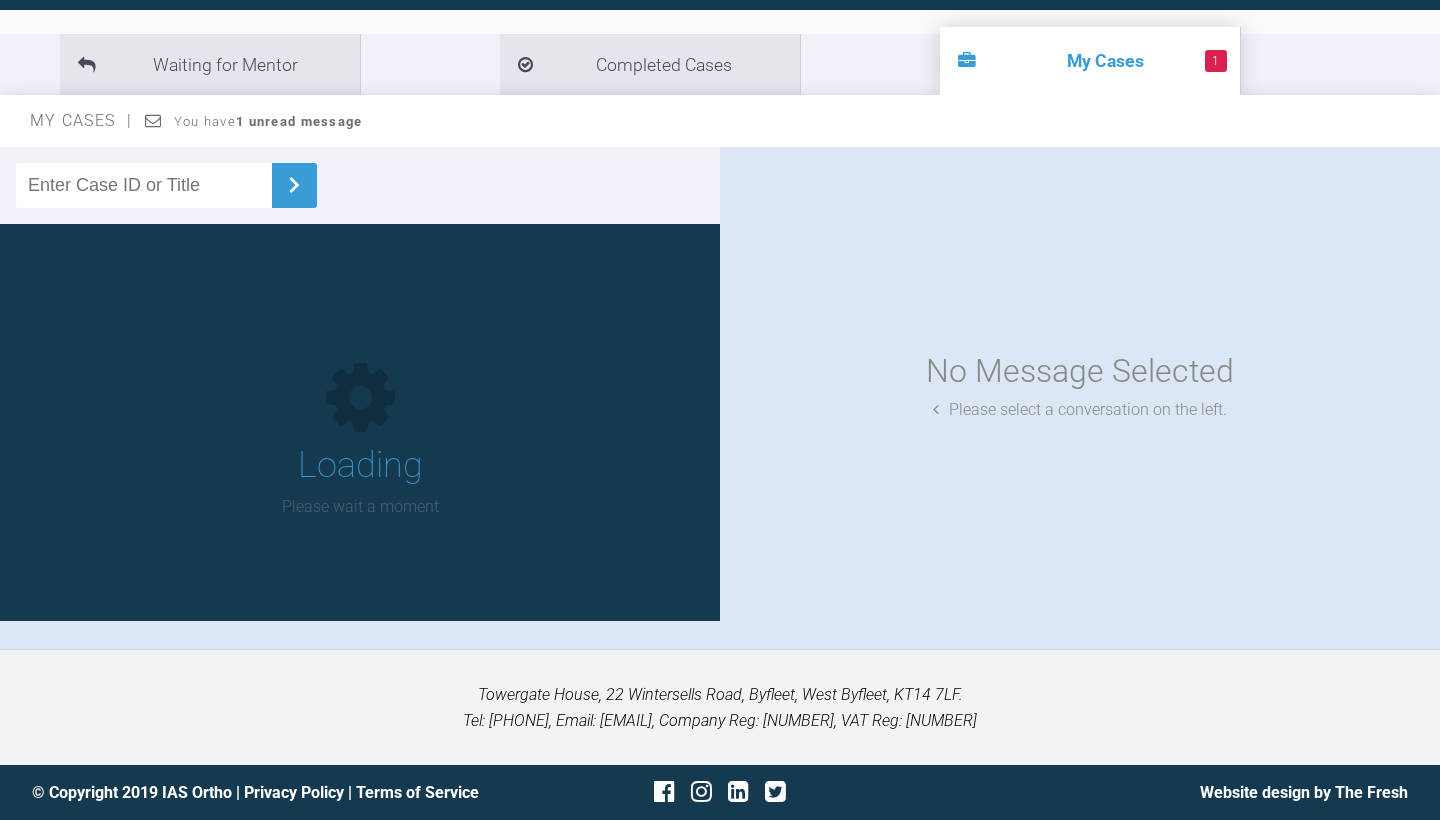 scroll, scrollTop: 44, scrollLeft: 0, axis: vertical 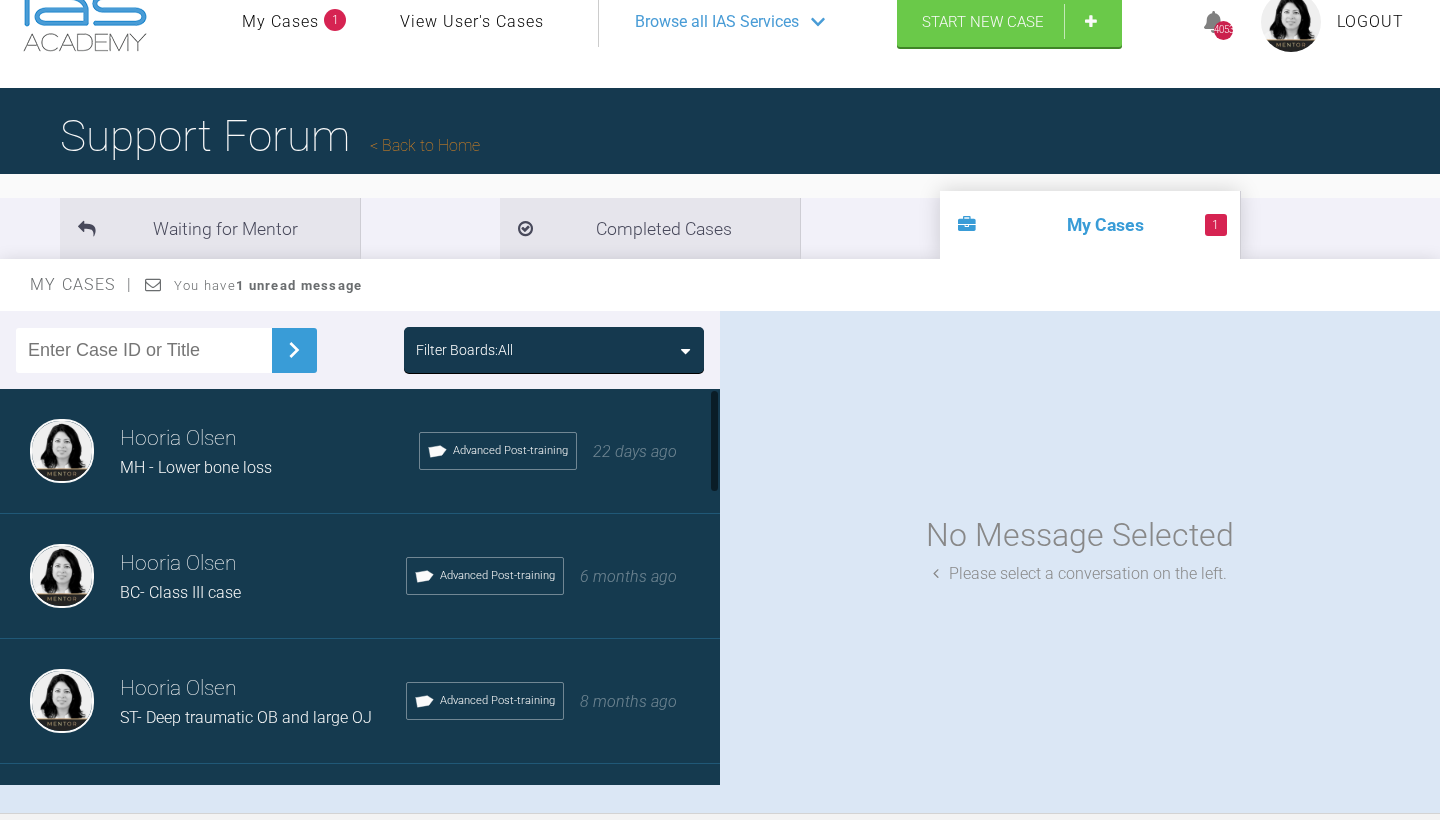click on "Hooria Olsen" at bounding box center (263, 564) 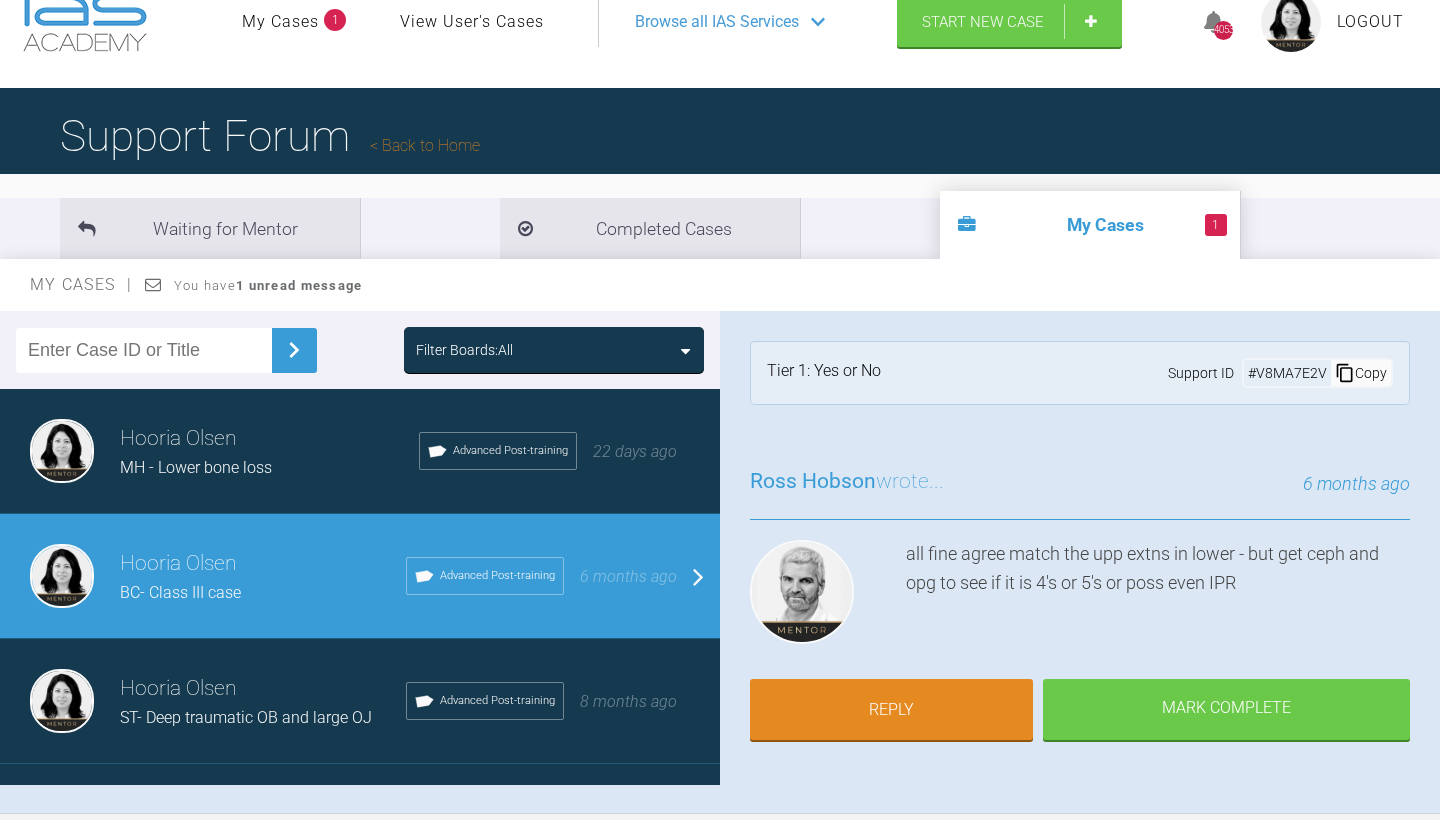 click on "ST- Deep traumatic OB and large OJ" at bounding box center [246, 717] 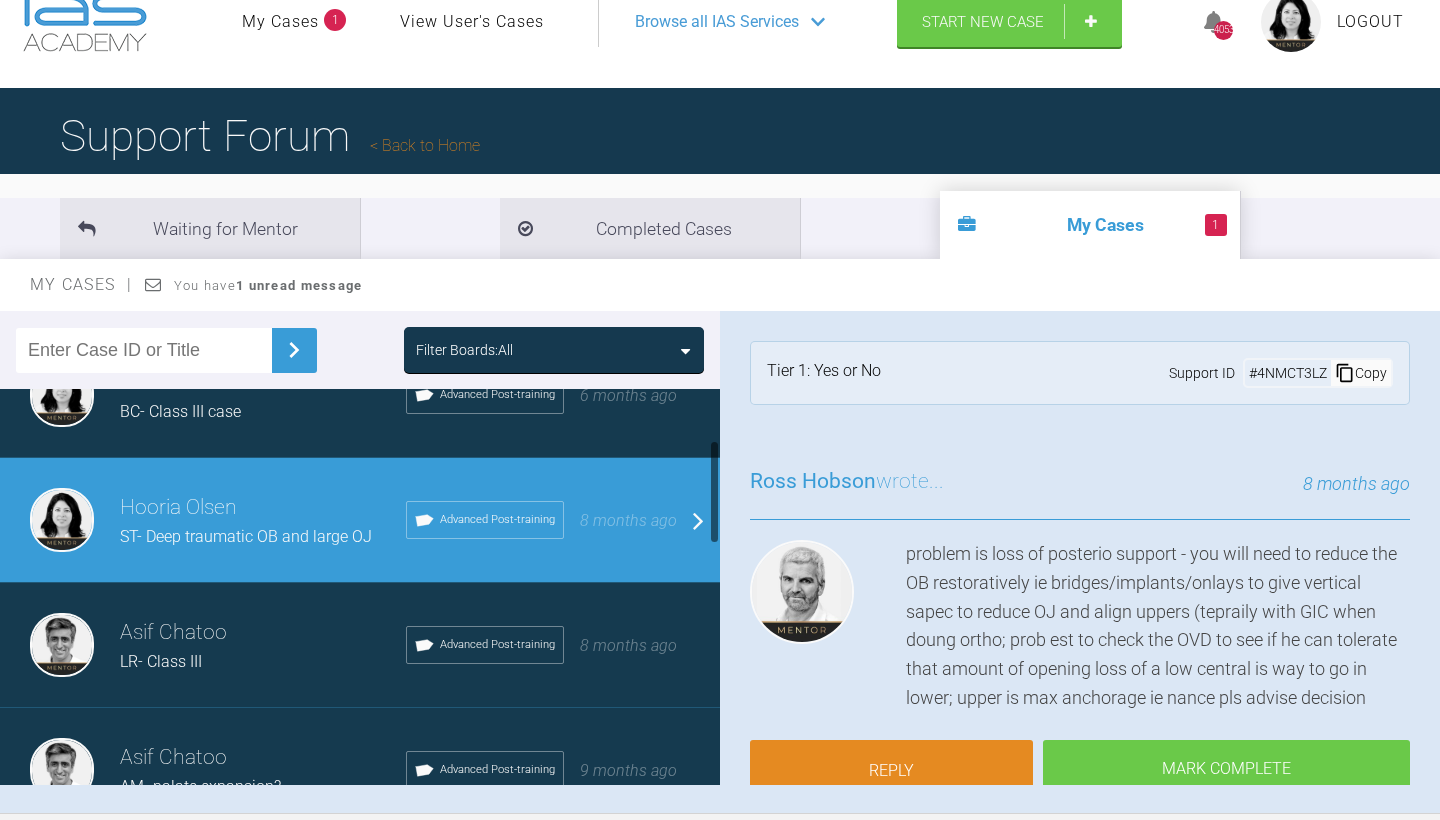 scroll, scrollTop: 193, scrollLeft: 0, axis: vertical 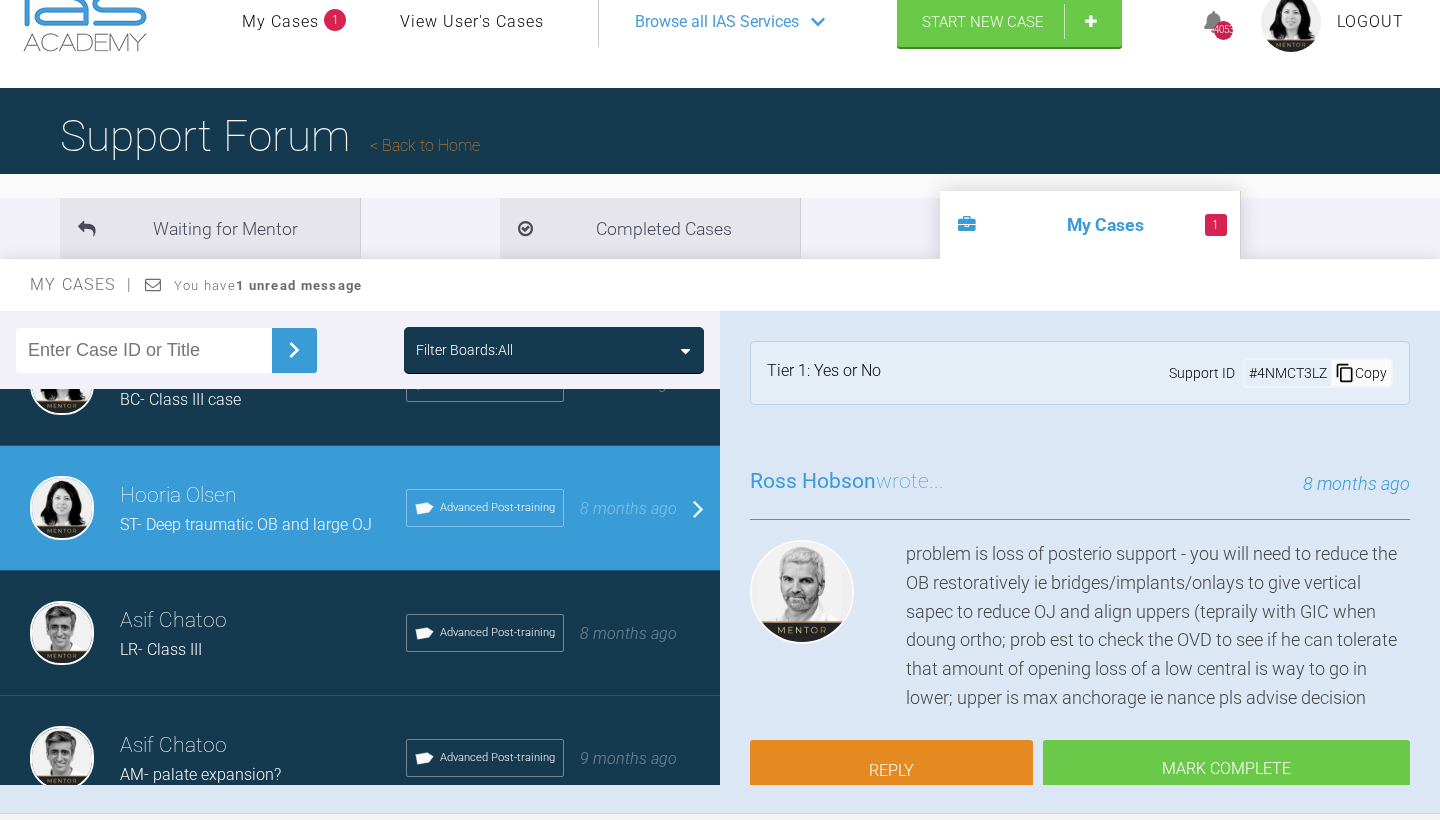 click on "[FIRST] [LAST] LR- Class III Advanced Post-training 8 months ago" at bounding box center [360, 633] 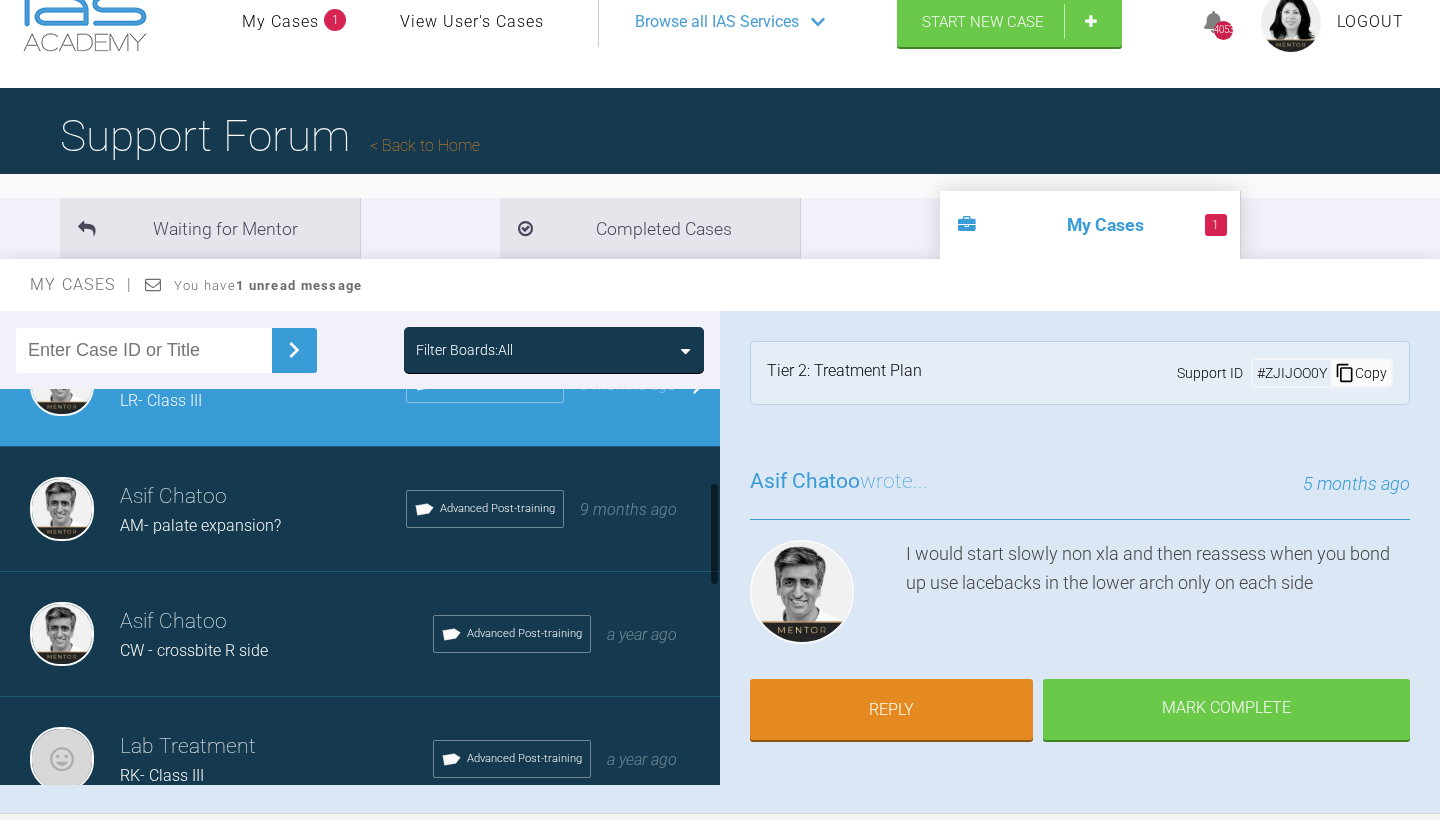 scroll, scrollTop: 491, scrollLeft: 0, axis: vertical 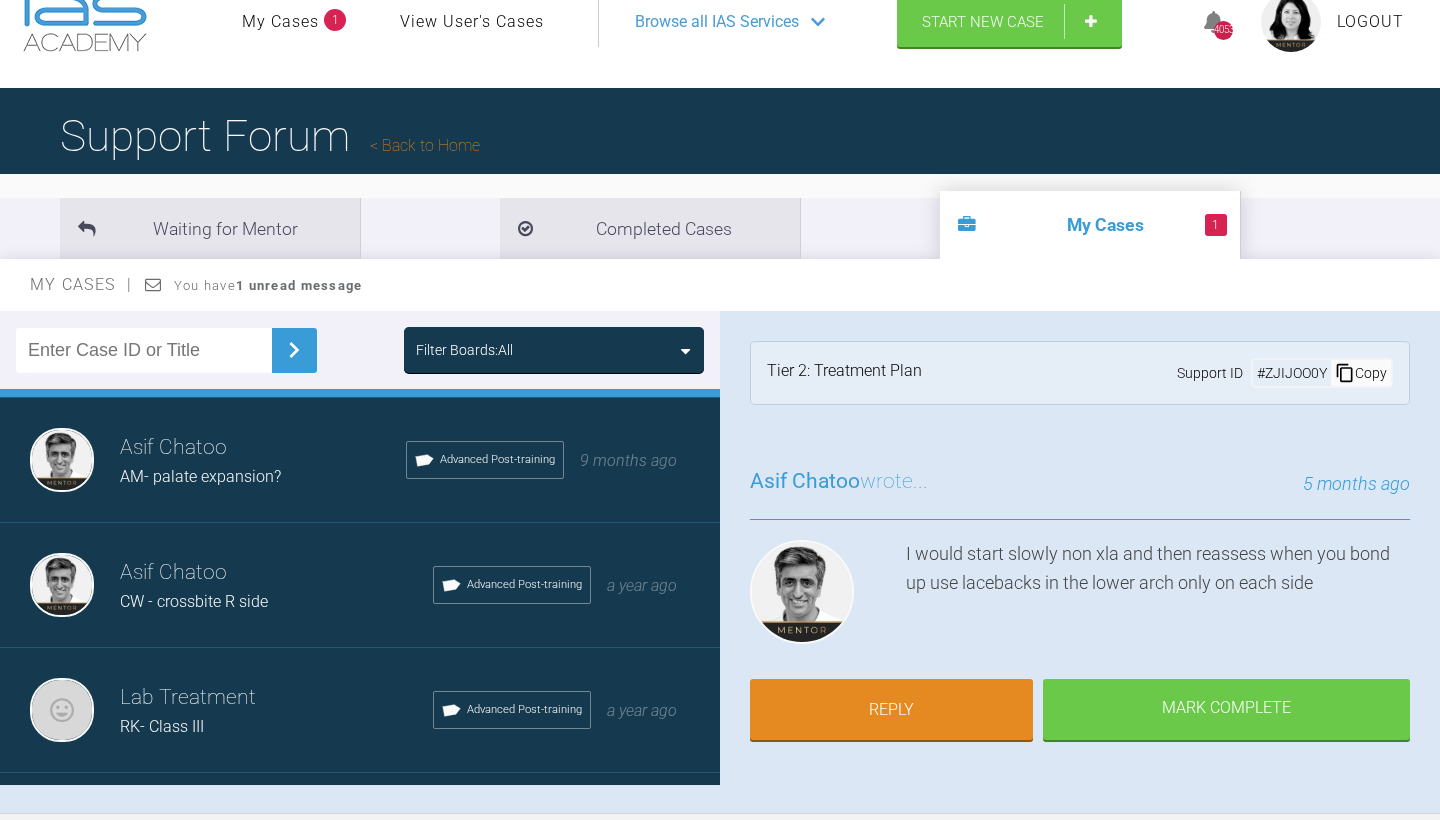 click on "AM- palate expansion?" at bounding box center [263, 477] 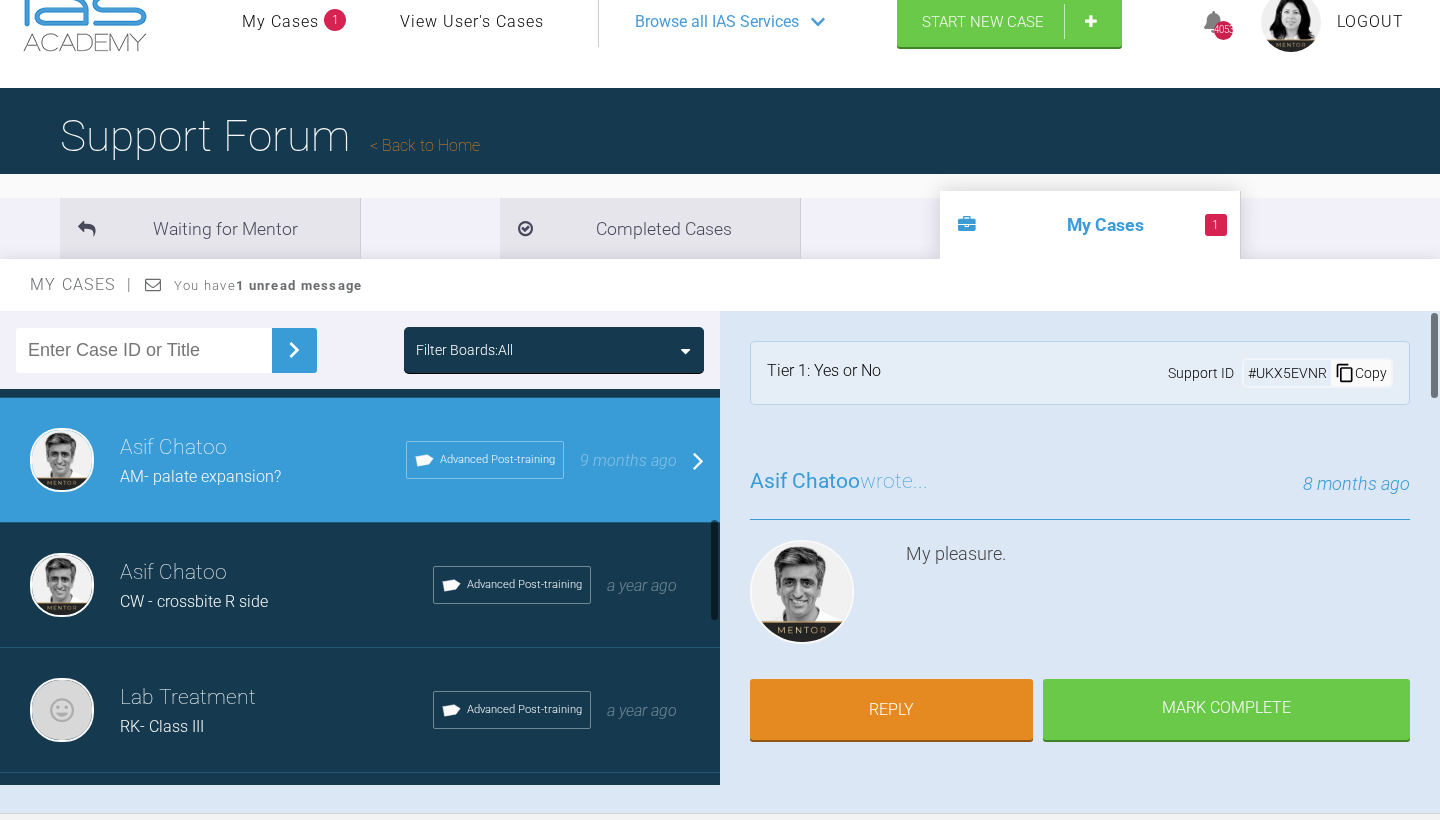 scroll, scrollTop: 0, scrollLeft: 0, axis: both 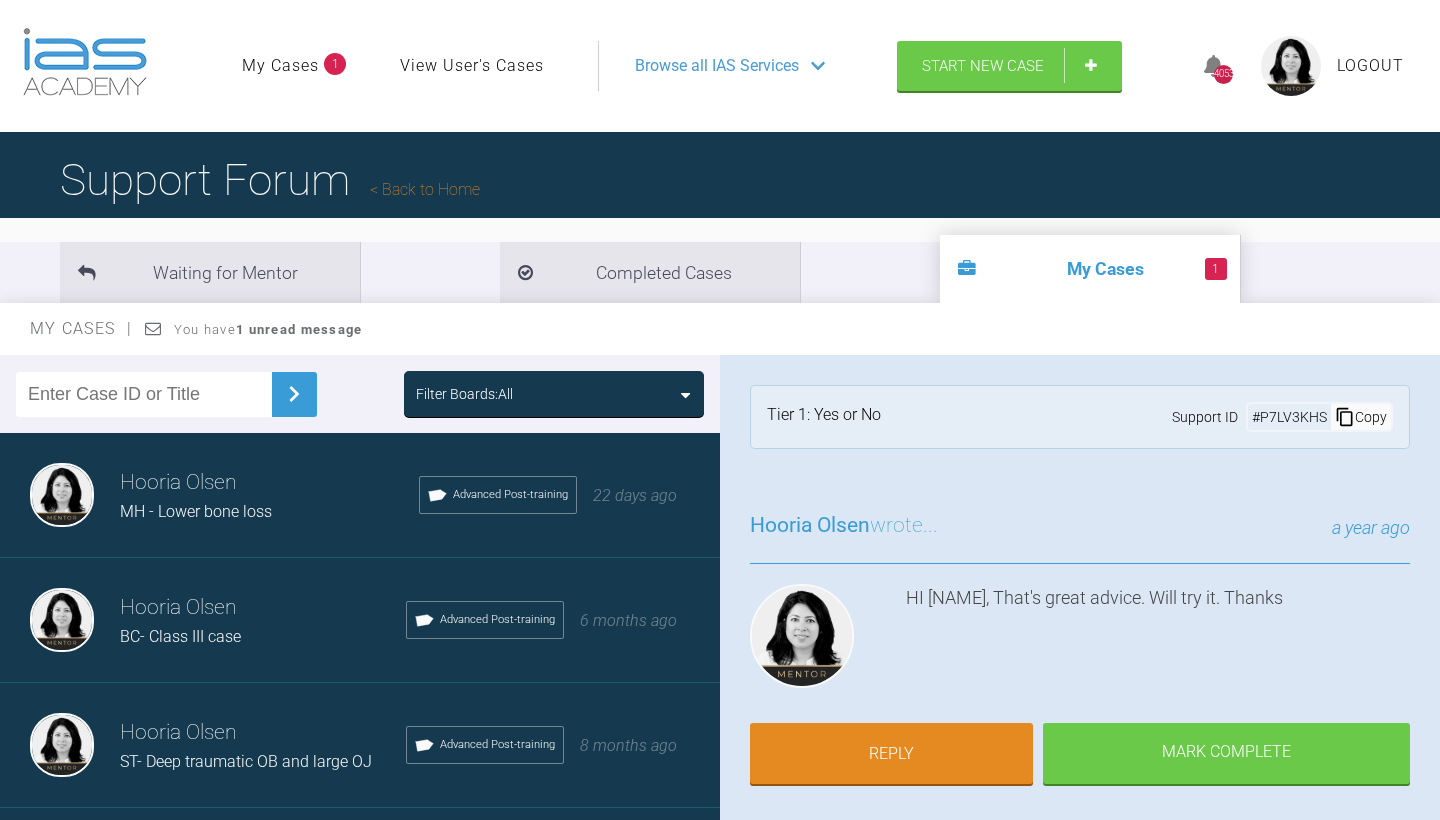 click on "Hooria Olsen" at bounding box center [263, 608] 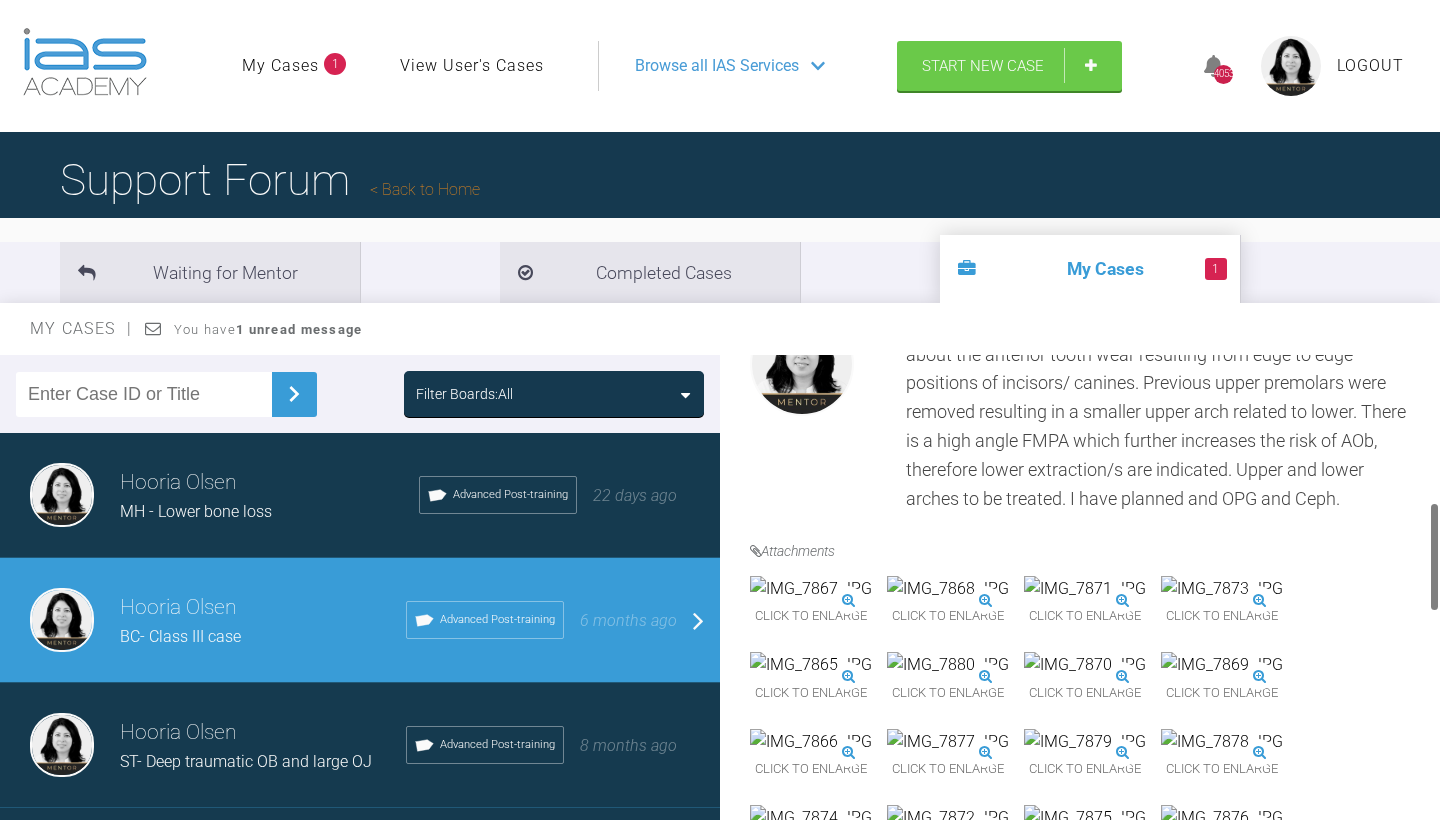 scroll, scrollTop: 727, scrollLeft: 0, axis: vertical 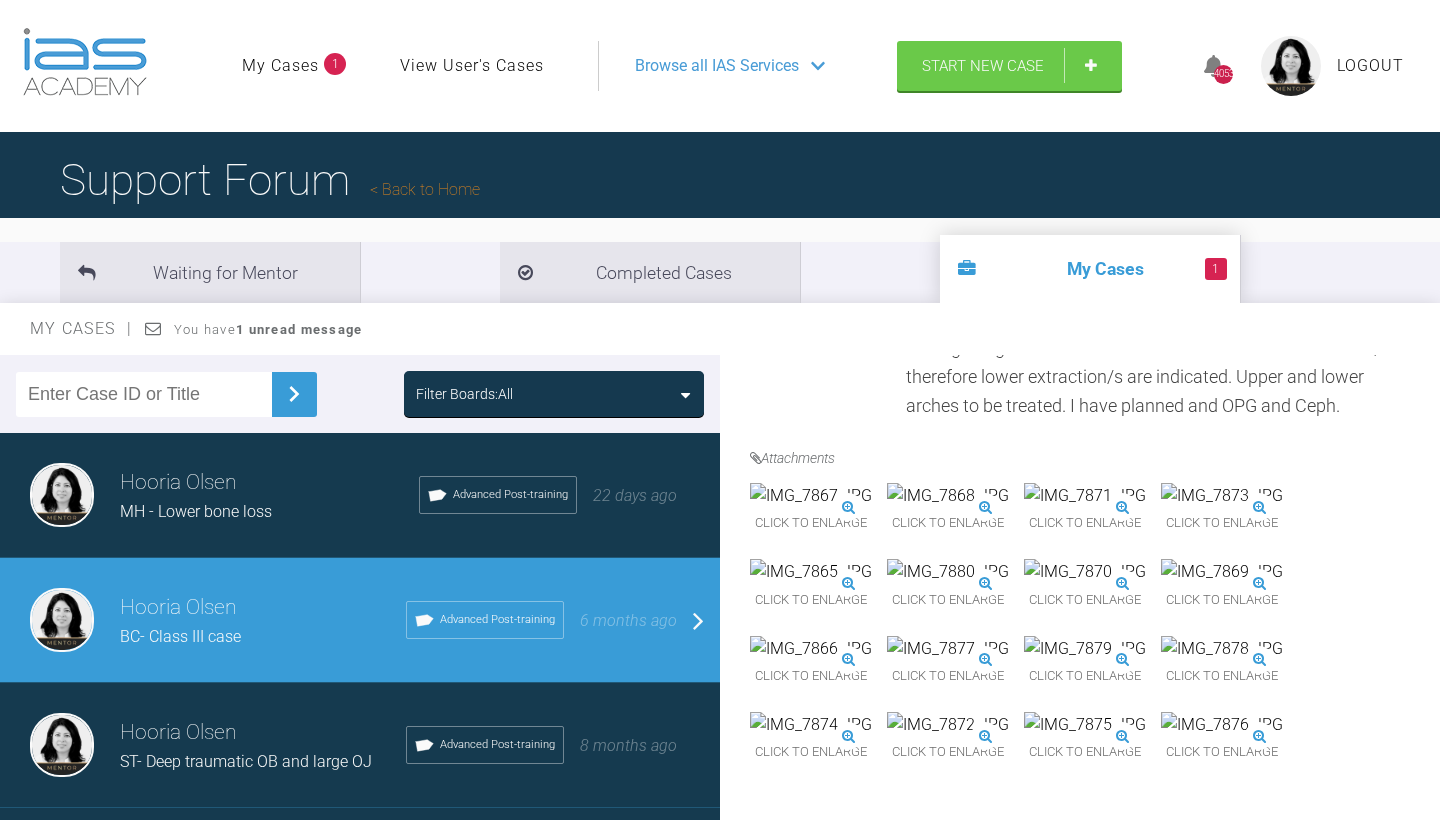 click on "[FIRST] [LAST] BC- Class III Advanced Post-training 6 months ago" at bounding box center (360, 620) 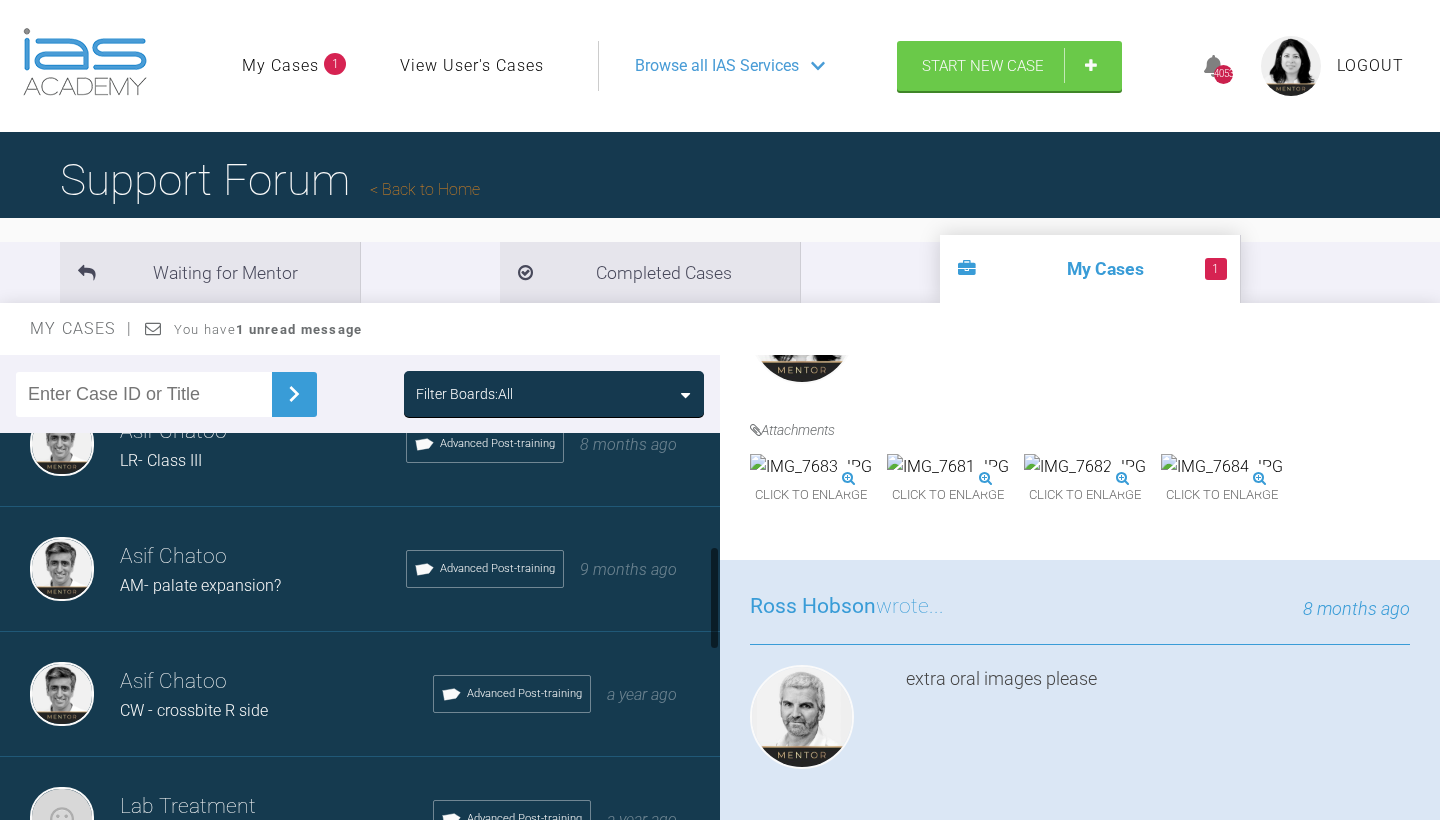 scroll, scrollTop: 532, scrollLeft: 0, axis: vertical 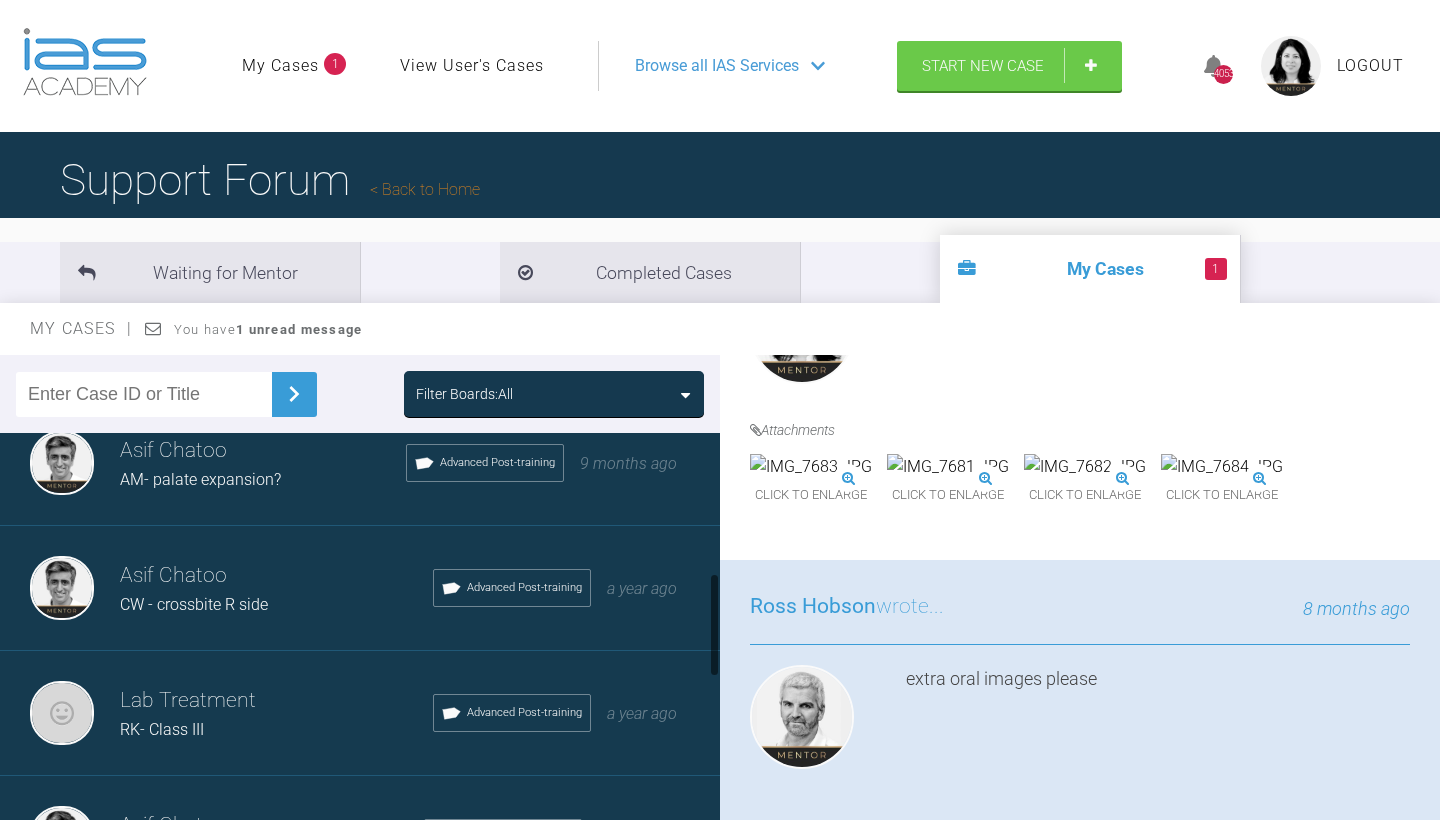 click on "CW - crossbite R side" at bounding box center [194, 604] 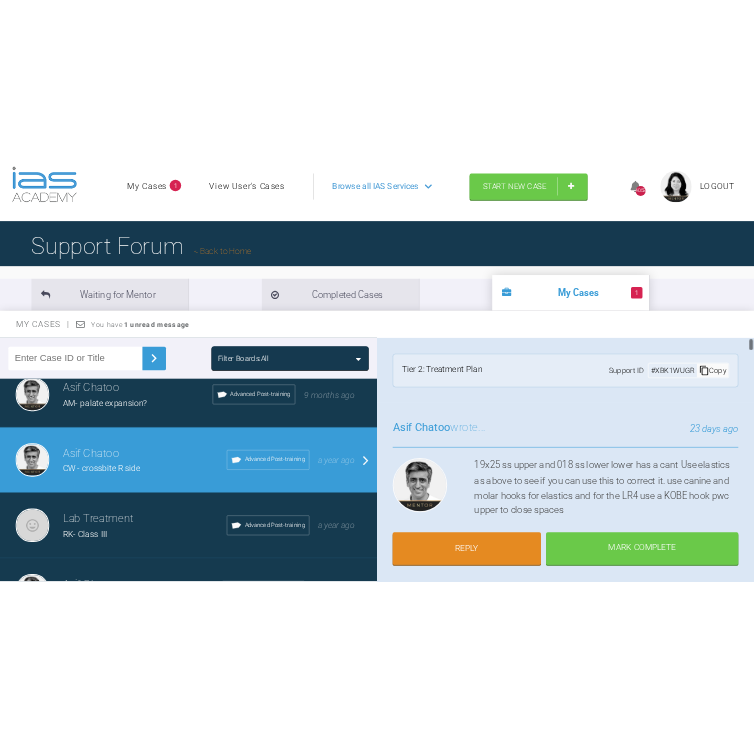 scroll, scrollTop: 0, scrollLeft: 0, axis: both 